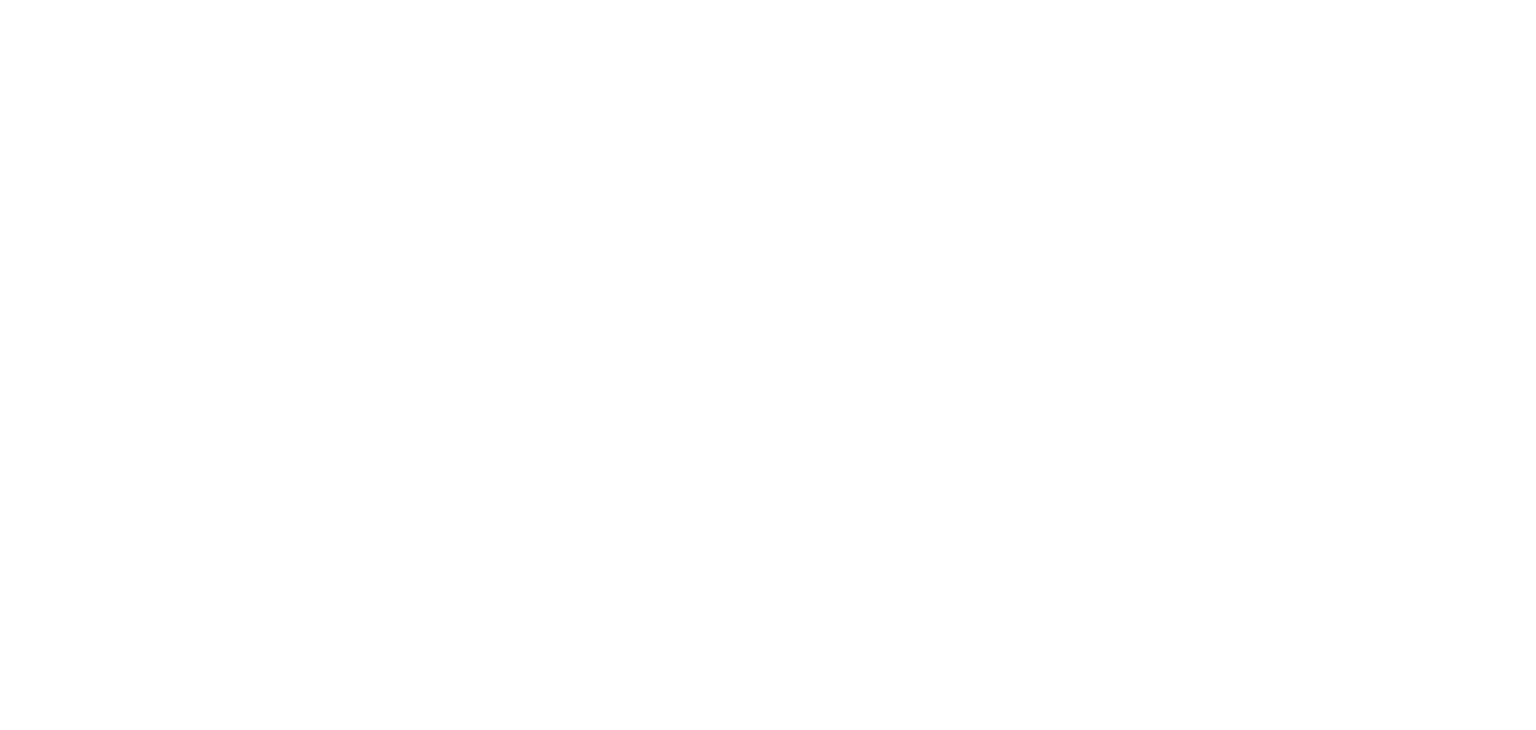 scroll, scrollTop: 0, scrollLeft: 0, axis: both 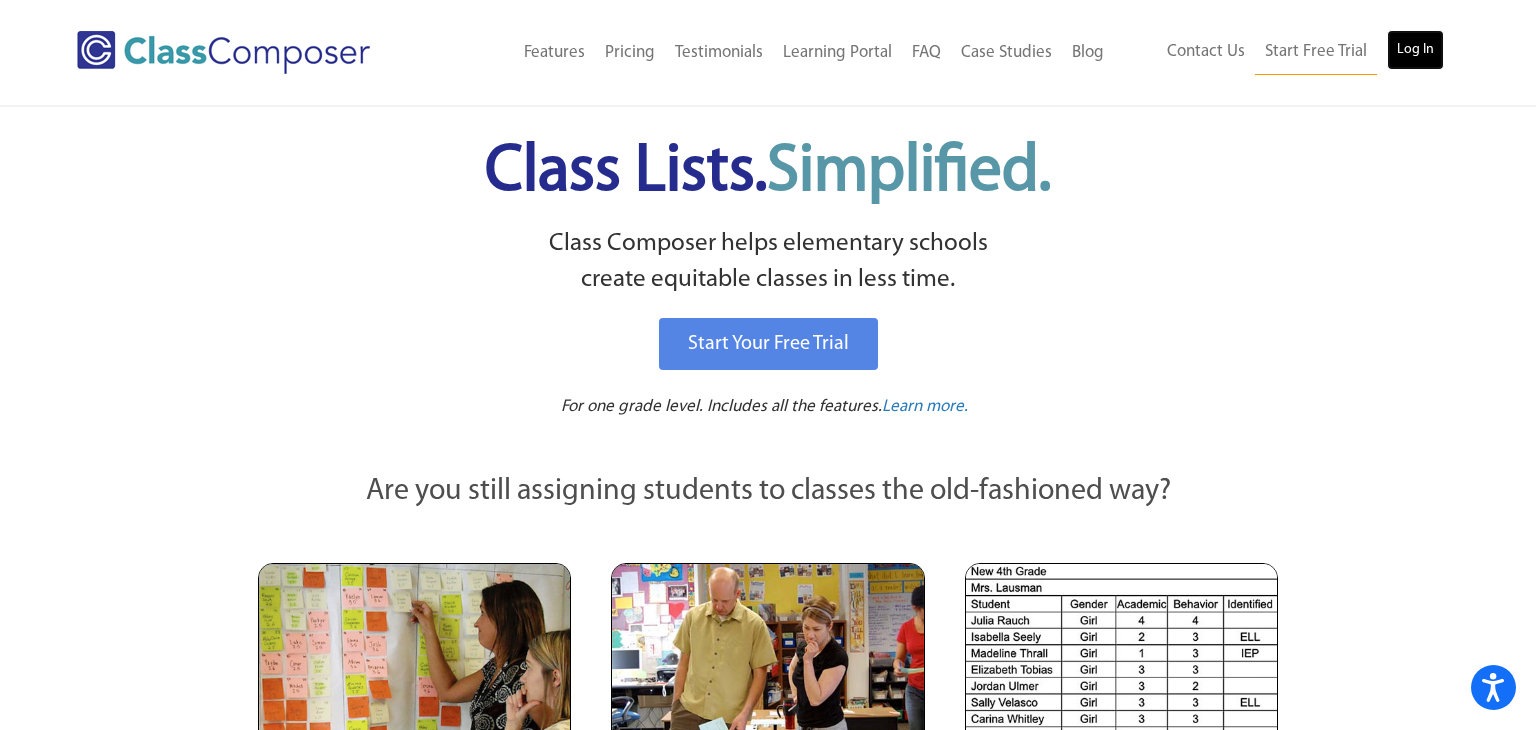 click on "Log In" at bounding box center [1415, 50] 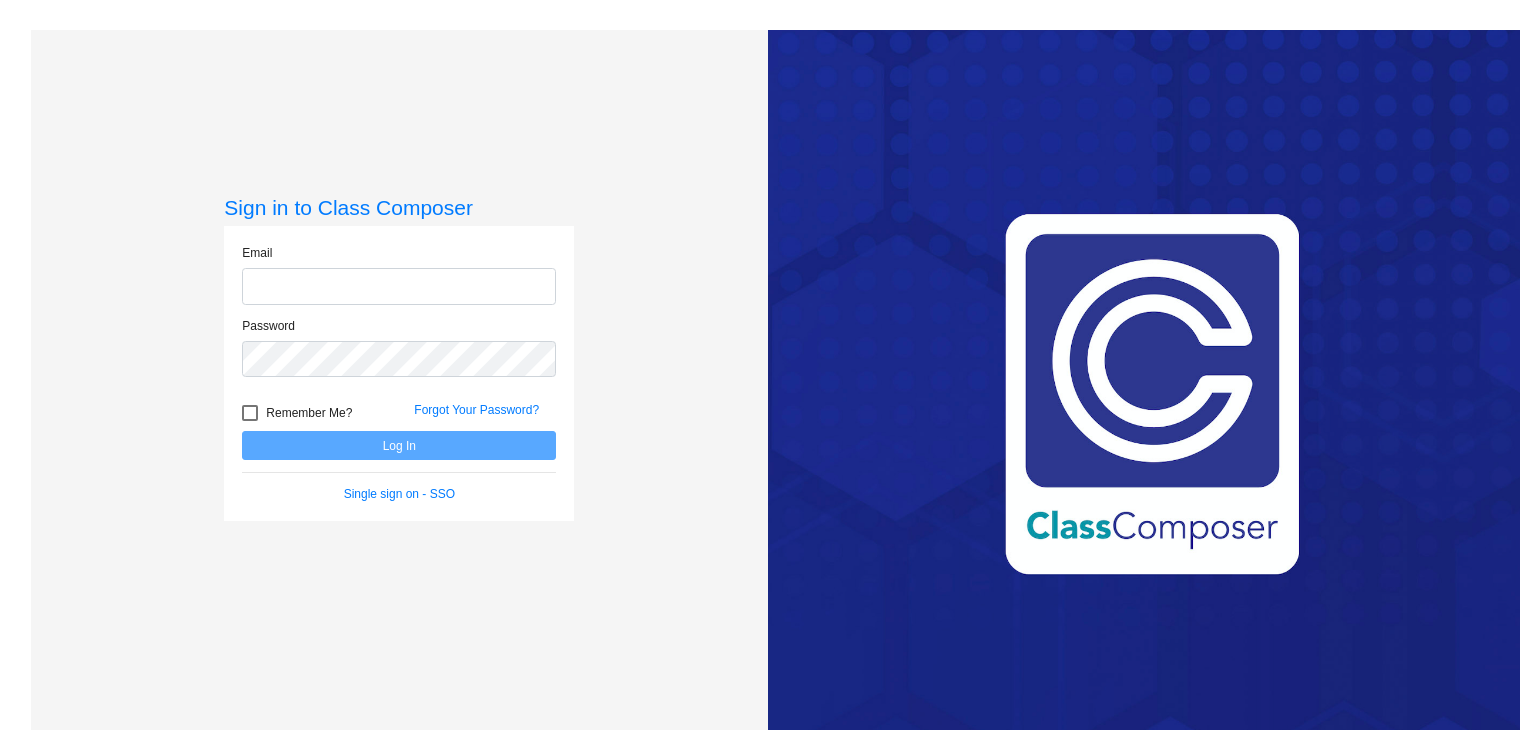 scroll, scrollTop: 0, scrollLeft: 0, axis: both 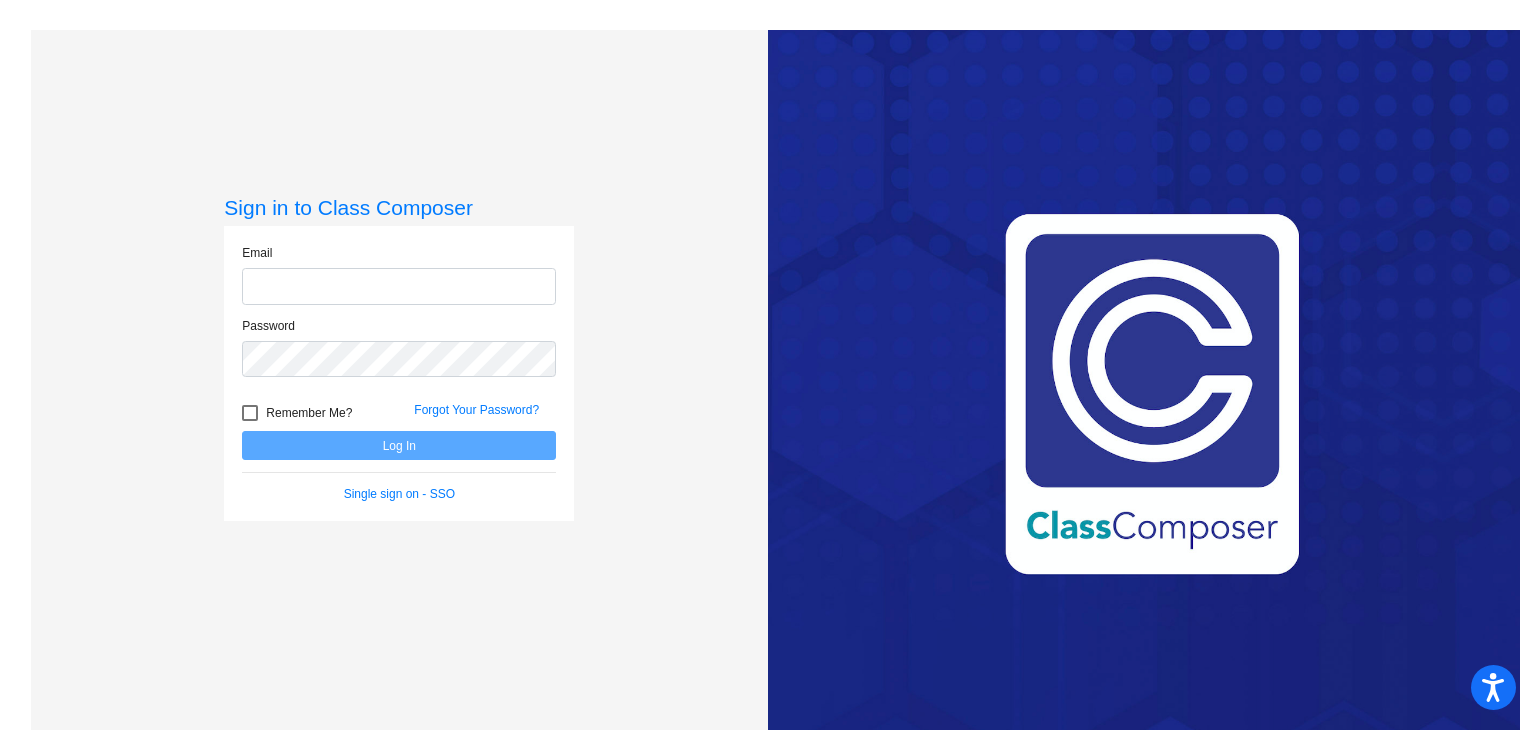 type on "[EMAIL_ADDRESS][DOMAIN_NAME]" 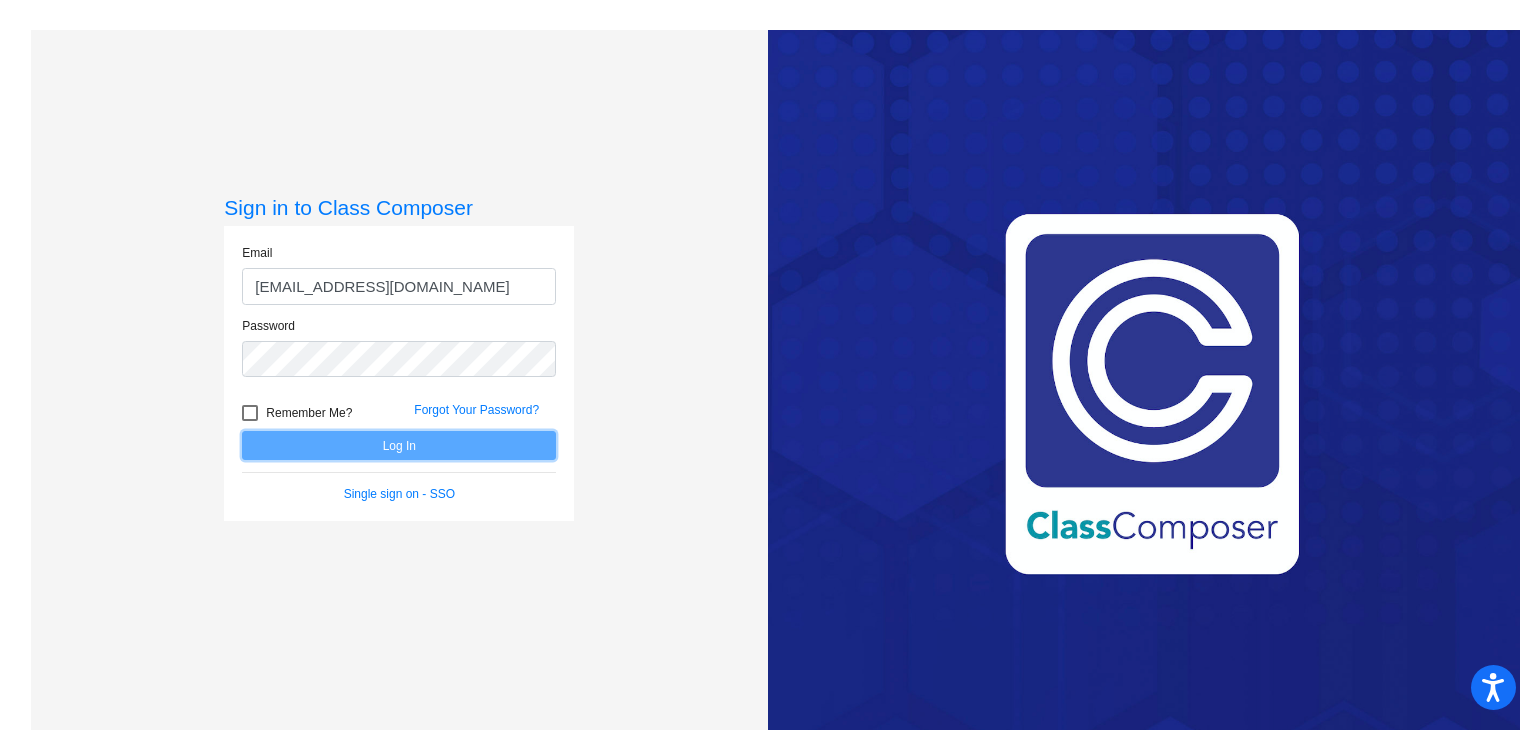 click on "Log In" 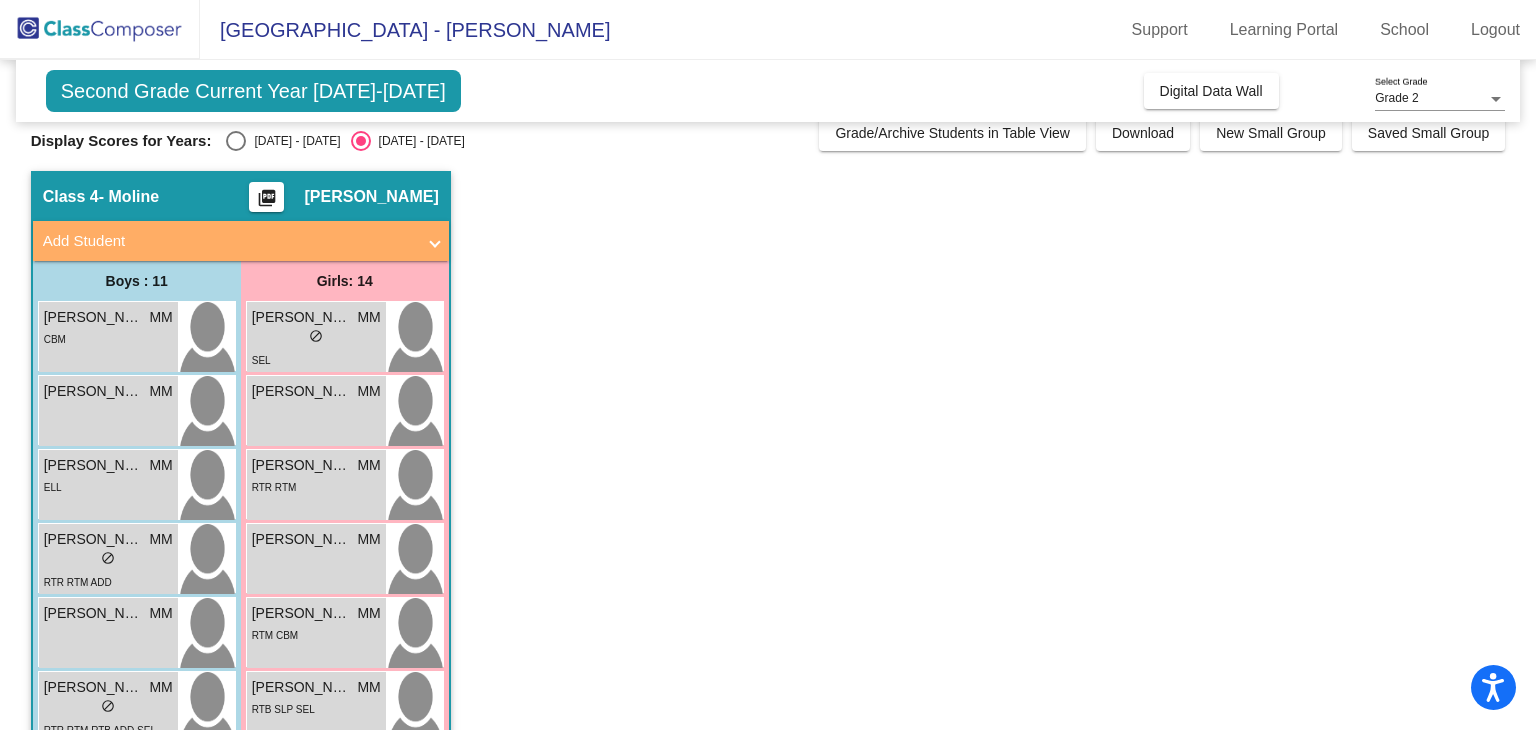 scroll, scrollTop: 0, scrollLeft: 0, axis: both 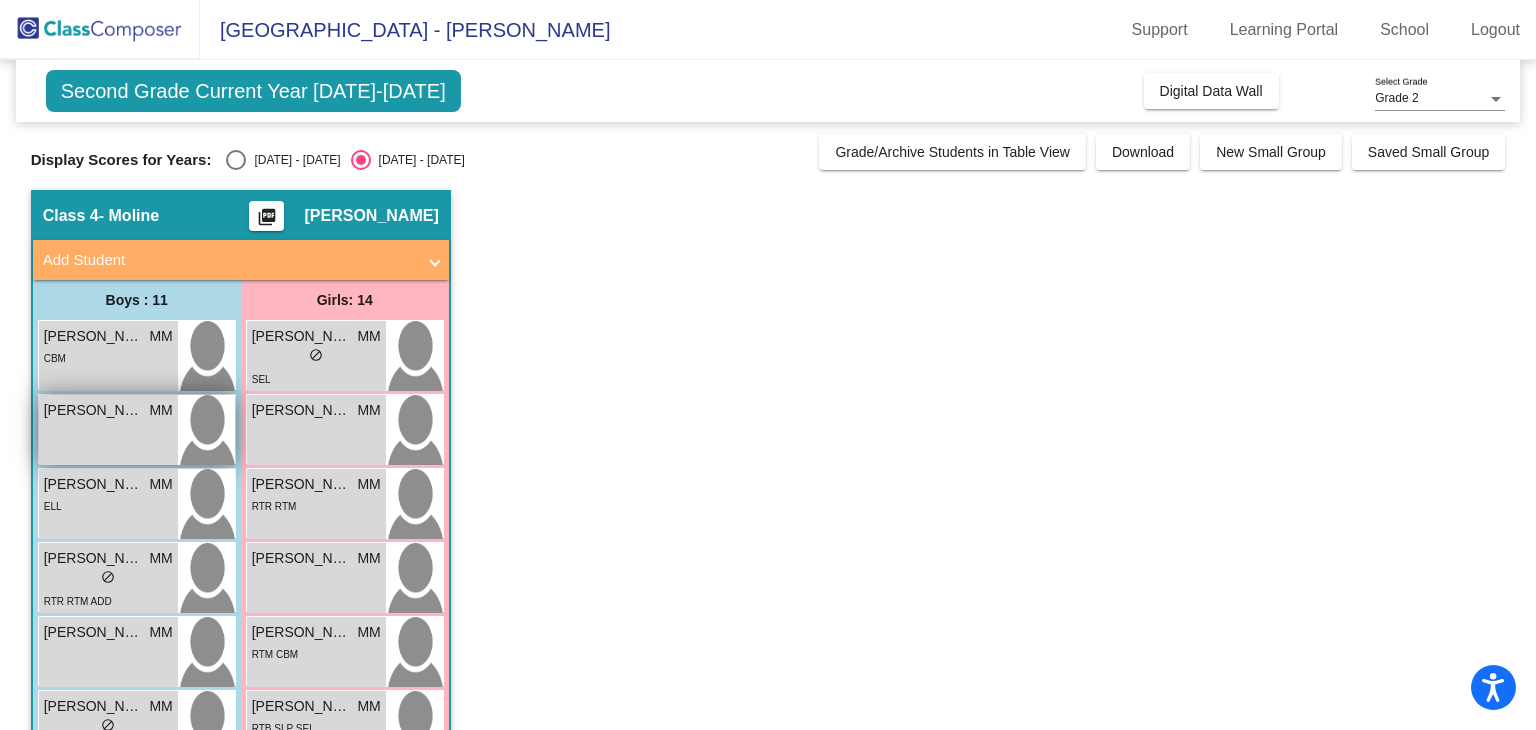 click on "[PERSON_NAME] MM lock do_not_disturb_alt" at bounding box center (108, 430) 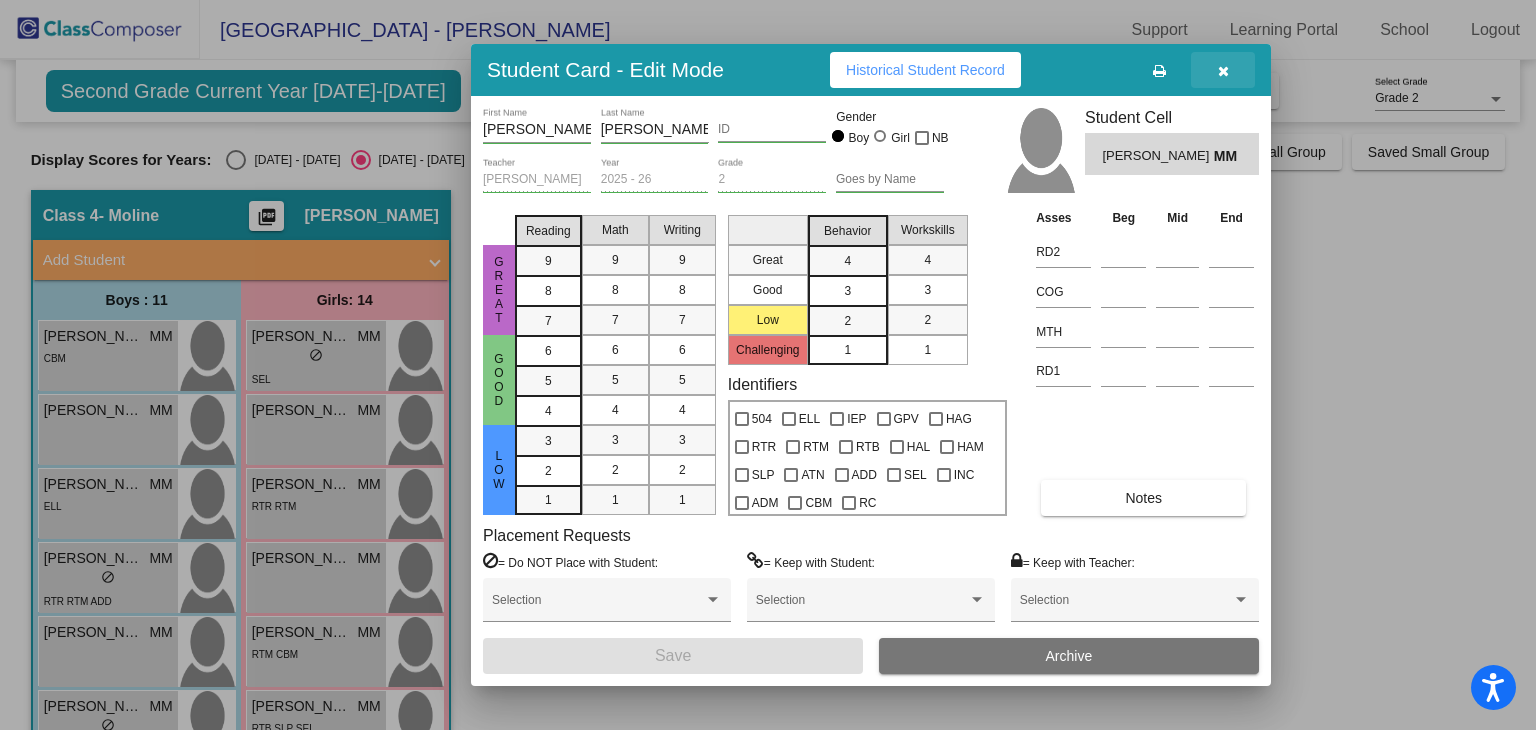 click at bounding box center [1223, 71] 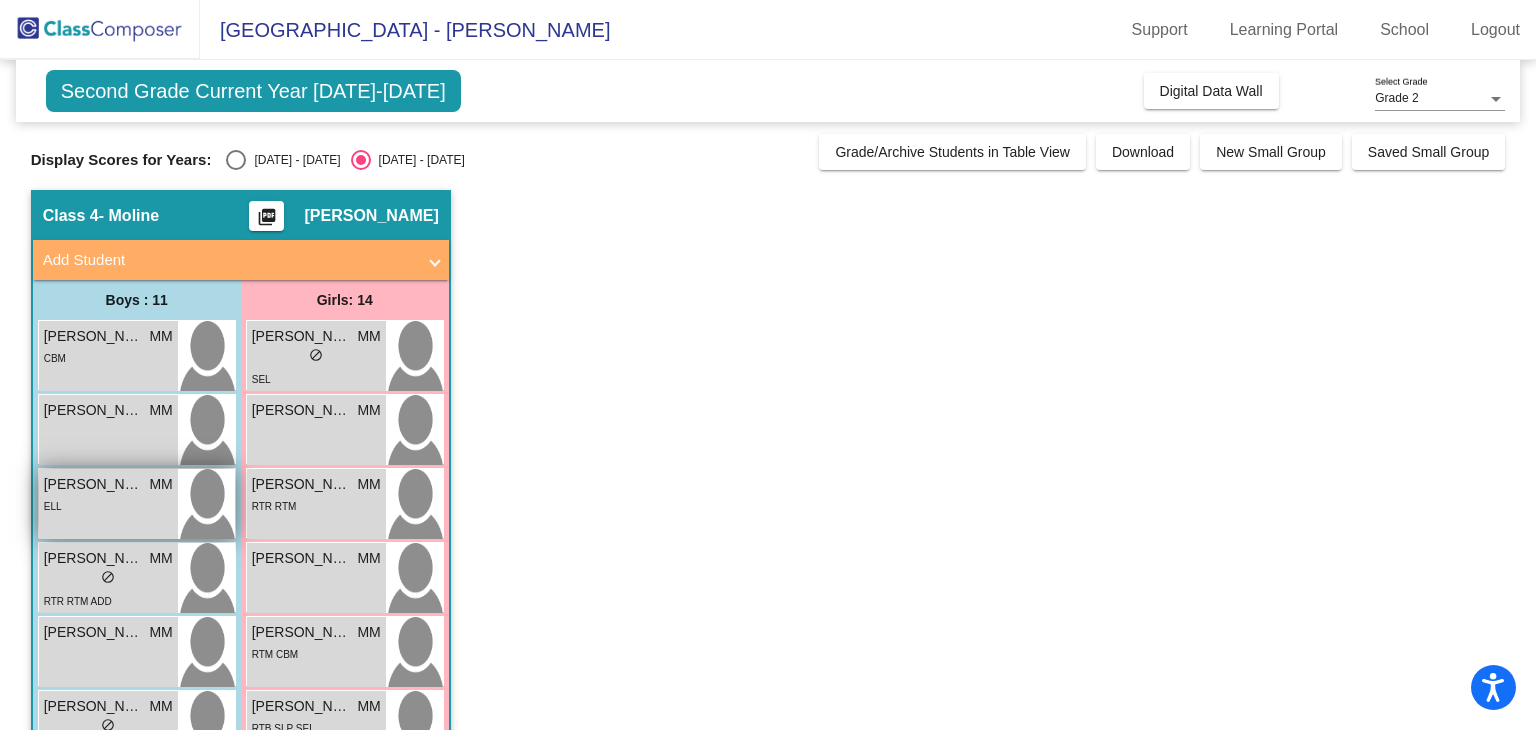 click on "ELL" at bounding box center (108, 505) 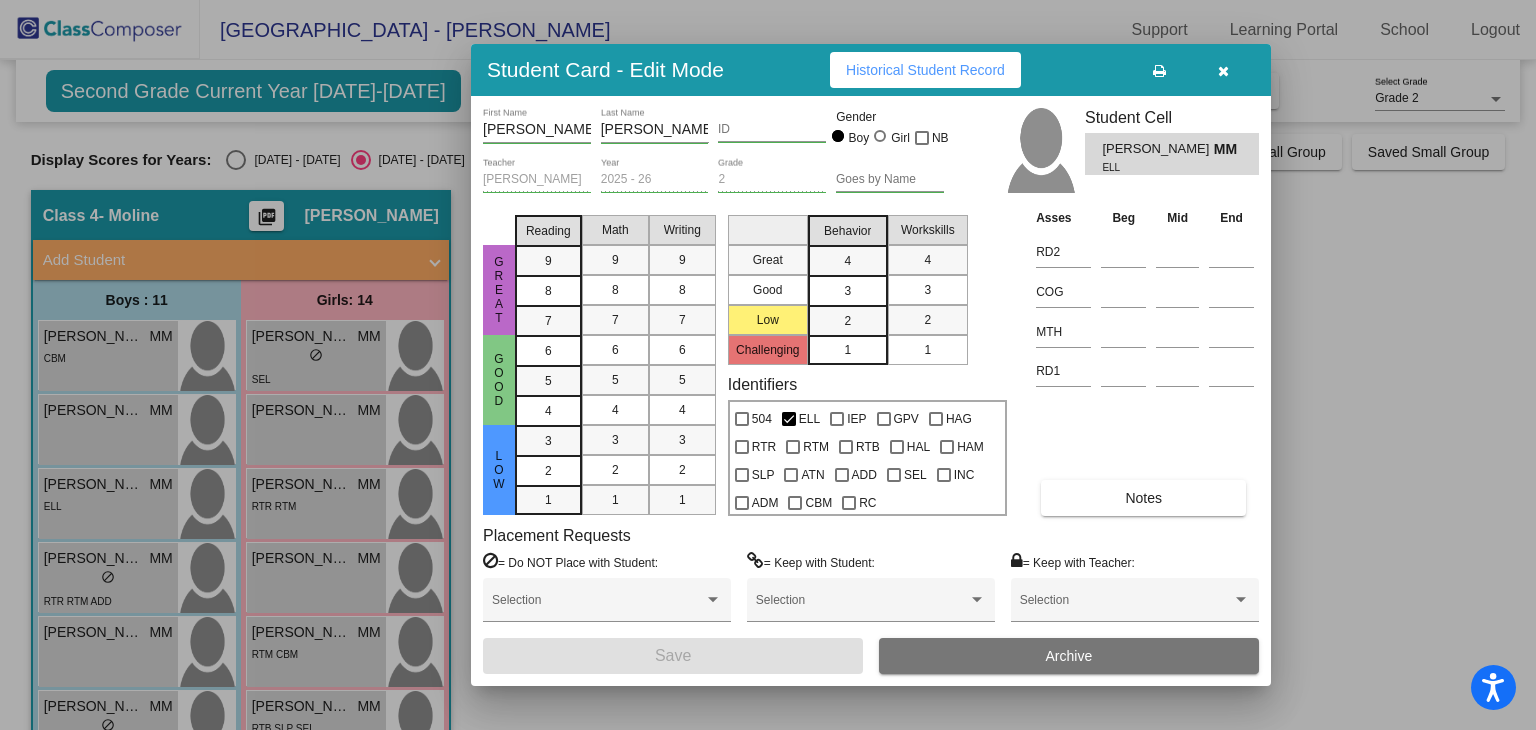 click at bounding box center [1223, 71] 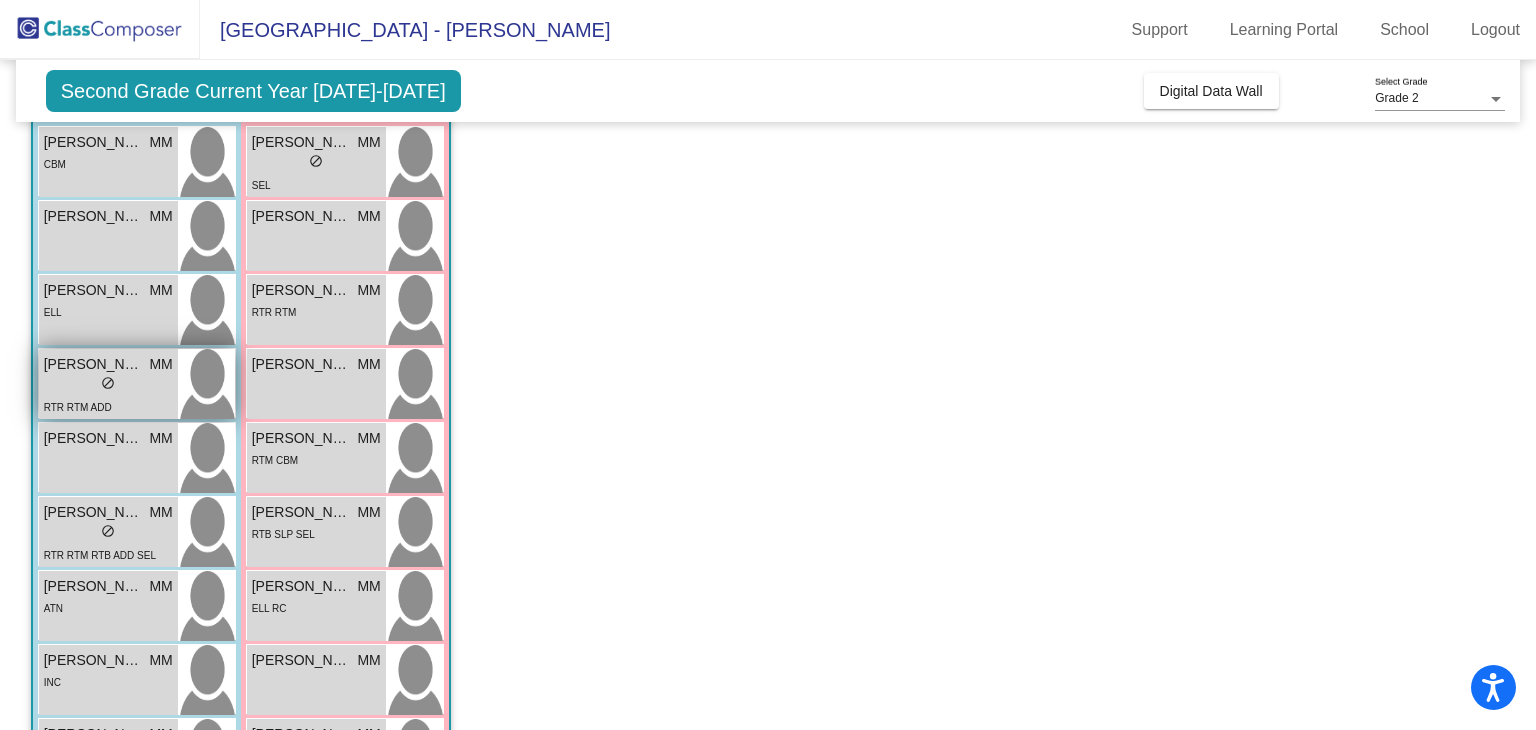 scroll, scrollTop: 191, scrollLeft: 0, axis: vertical 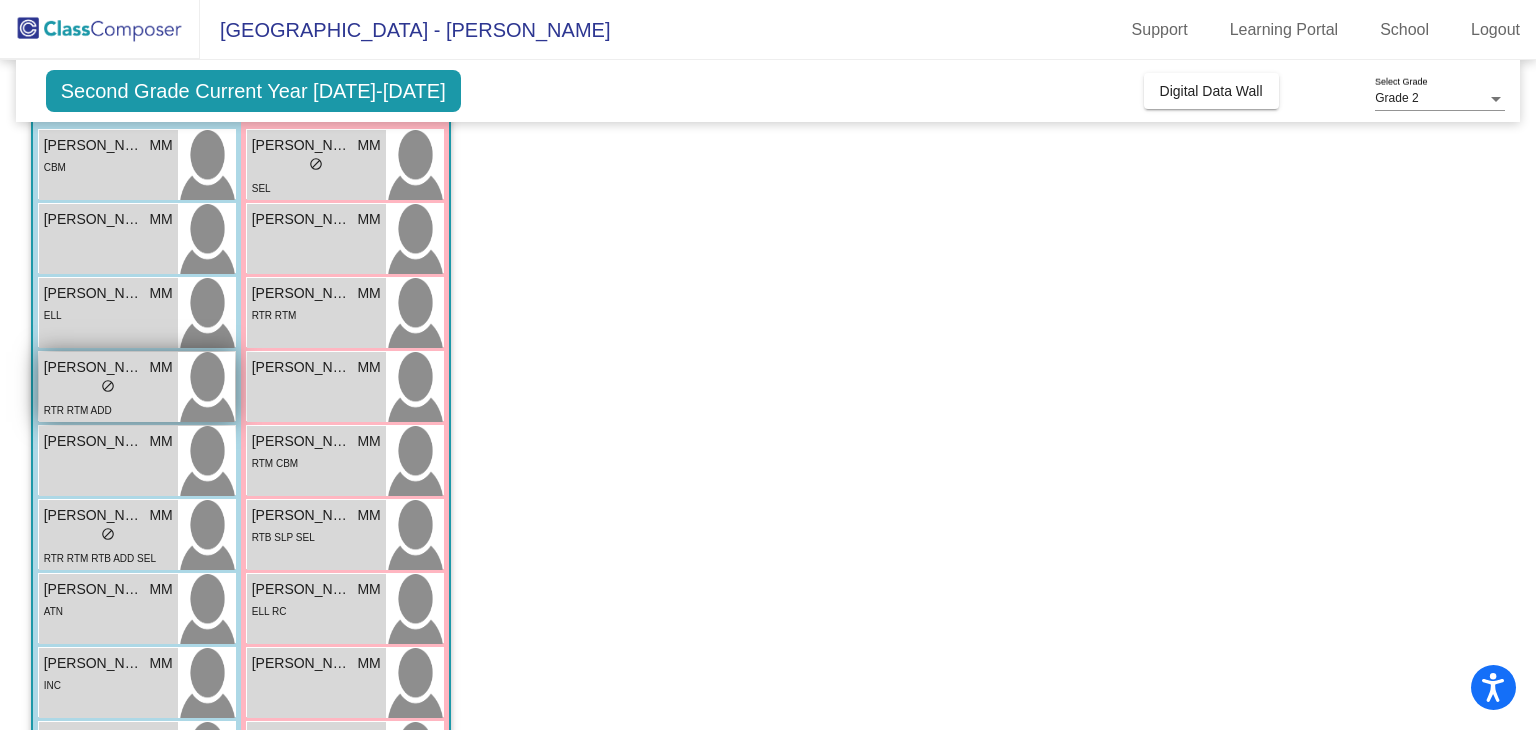 click on "RTR RTM ADD" at bounding box center [78, 409] 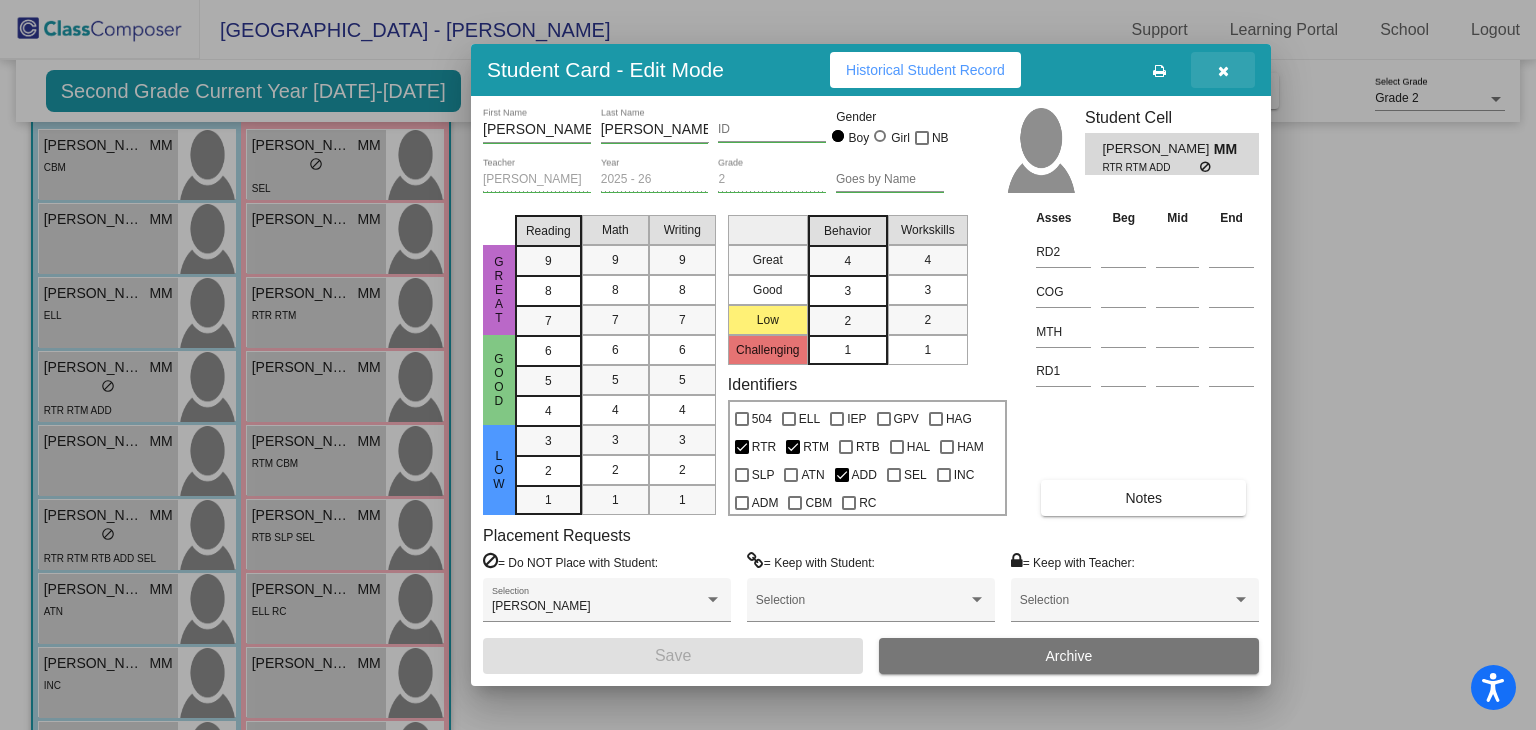 click at bounding box center (1223, 71) 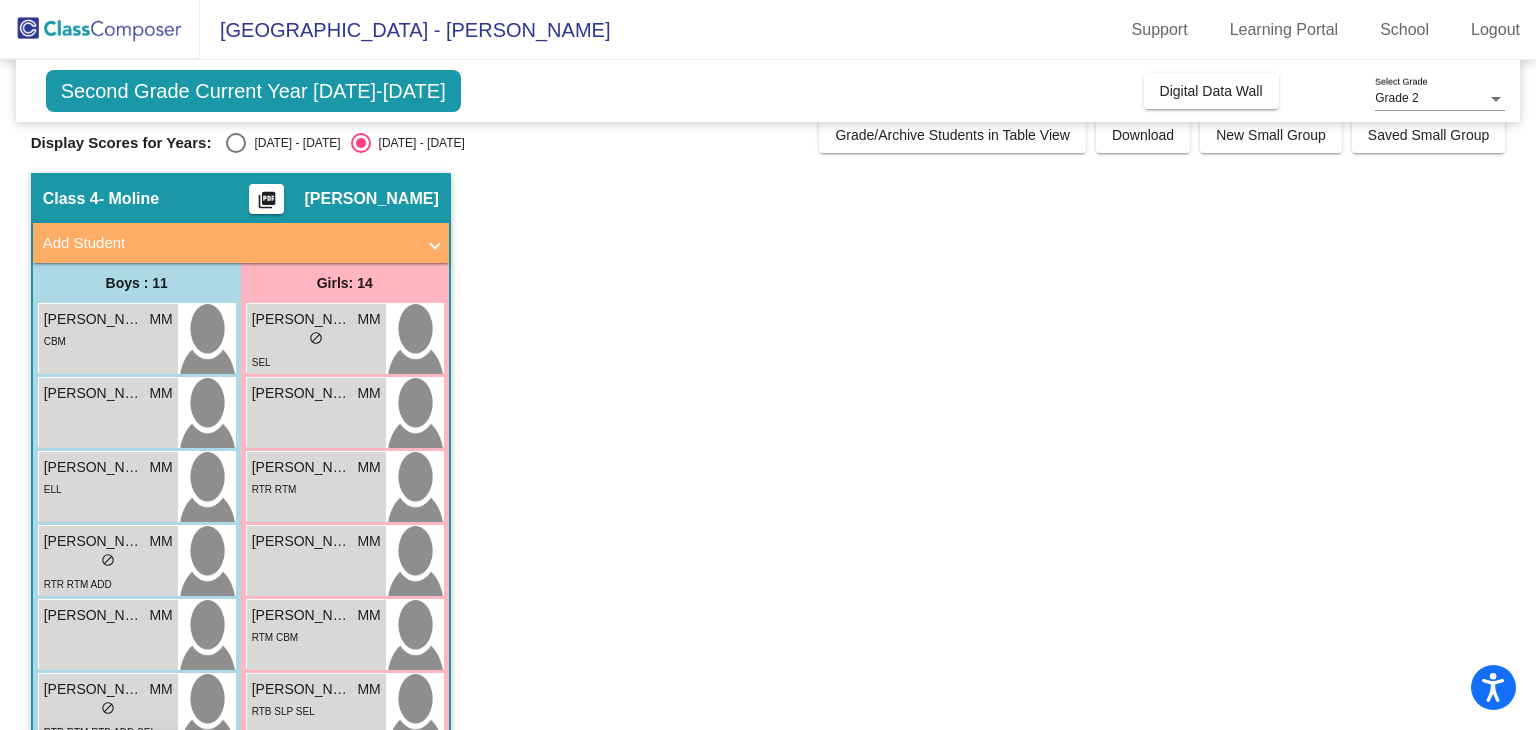 scroll, scrollTop: 0, scrollLeft: 0, axis: both 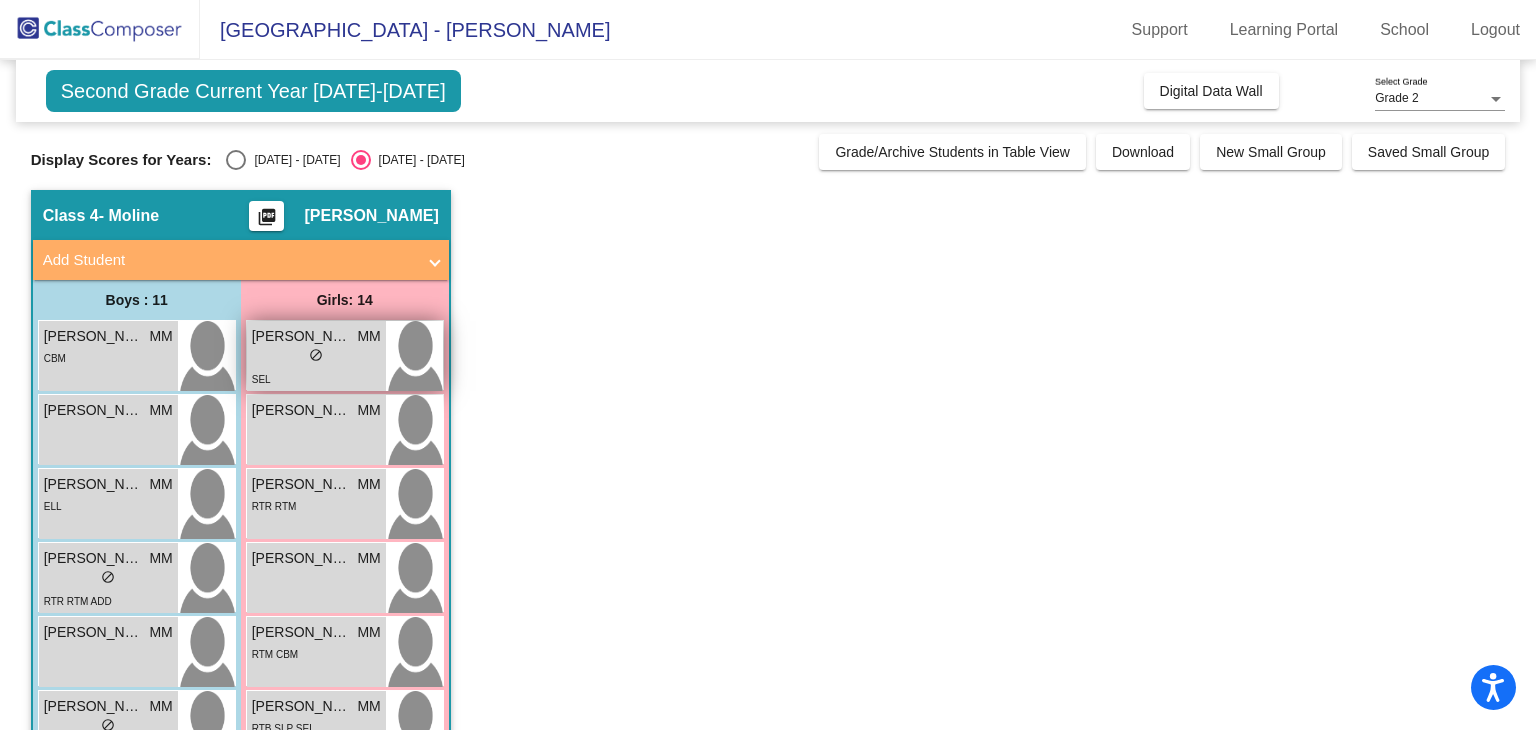 click on "lock do_not_disturb_alt" at bounding box center (316, 357) 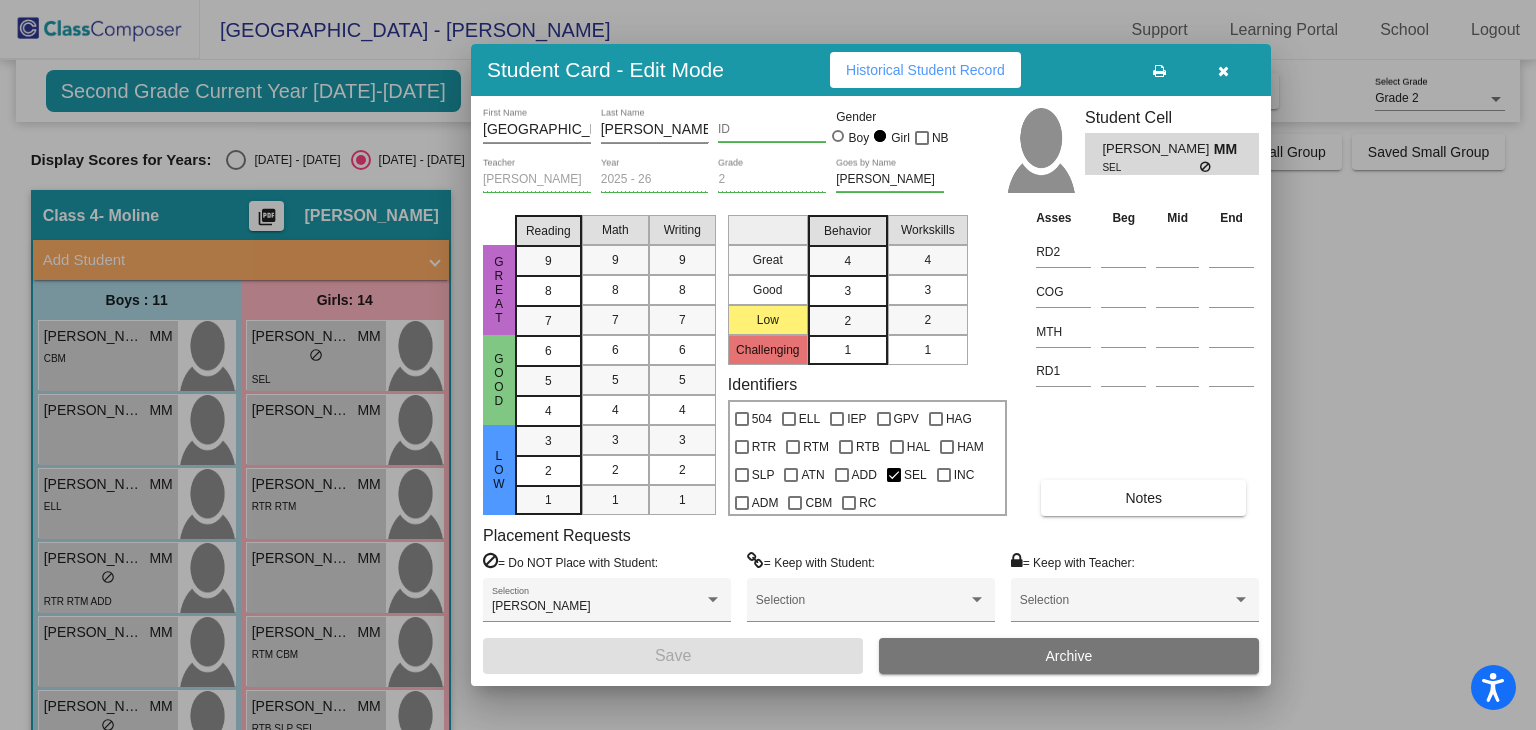 click at bounding box center (1223, 71) 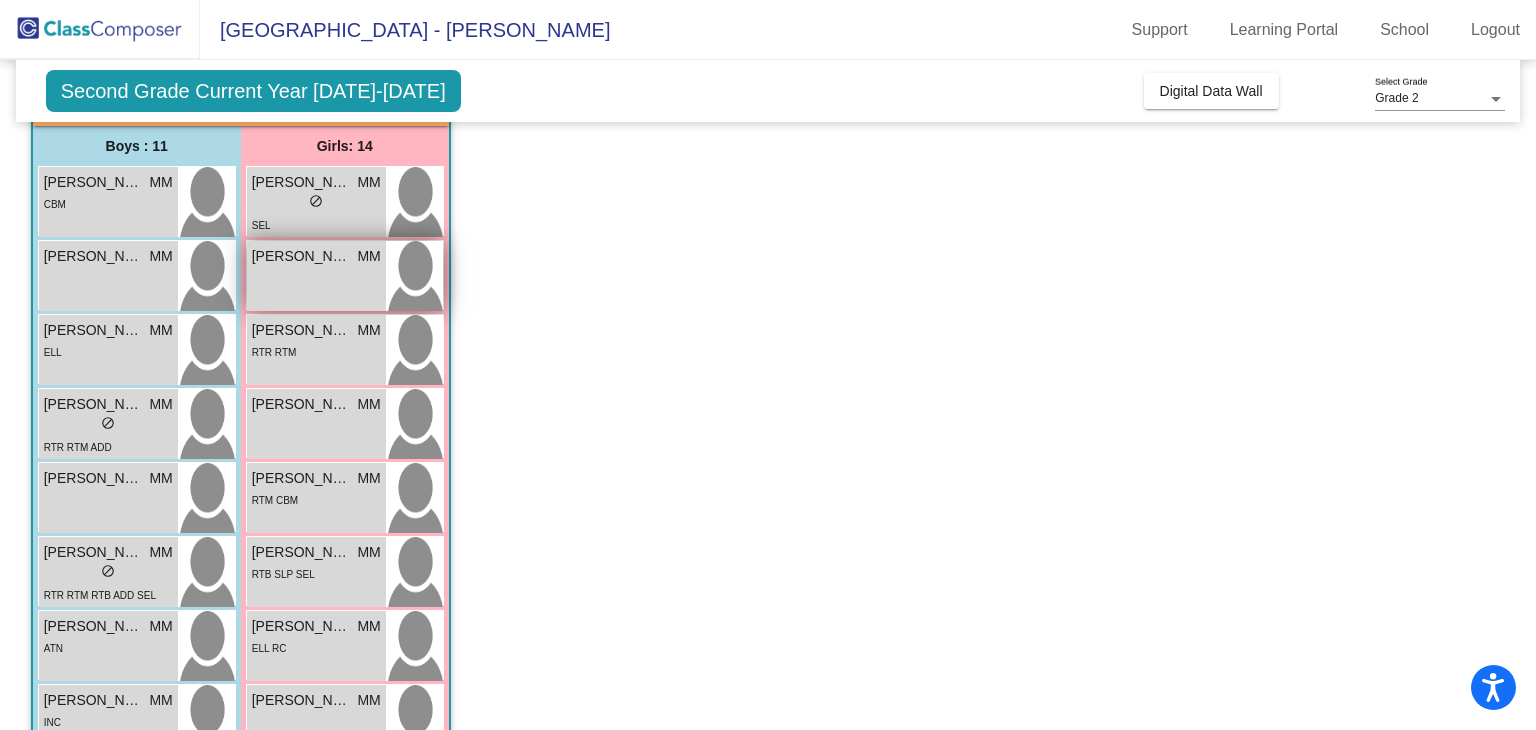 scroll, scrollTop: 0, scrollLeft: 0, axis: both 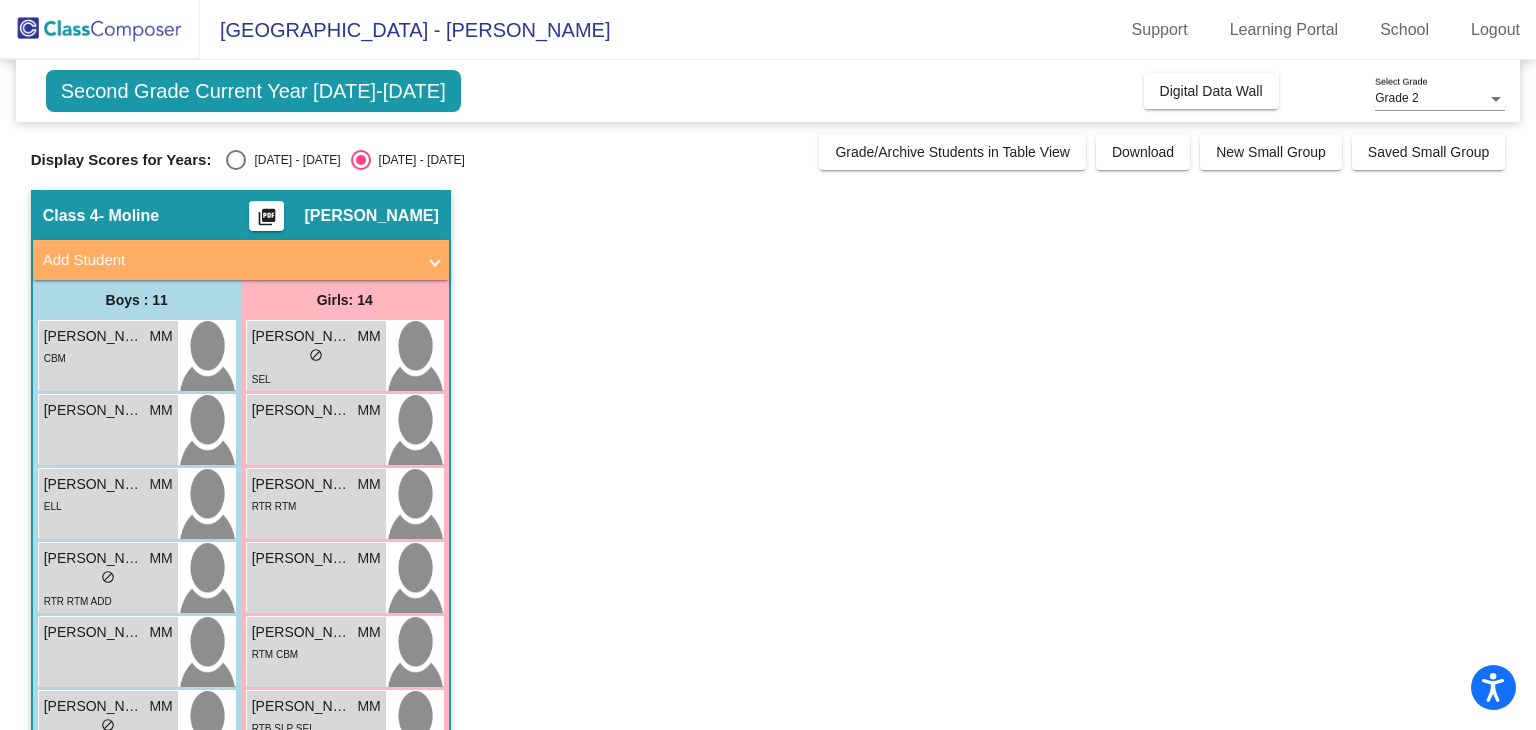 click at bounding box center (236, 160) 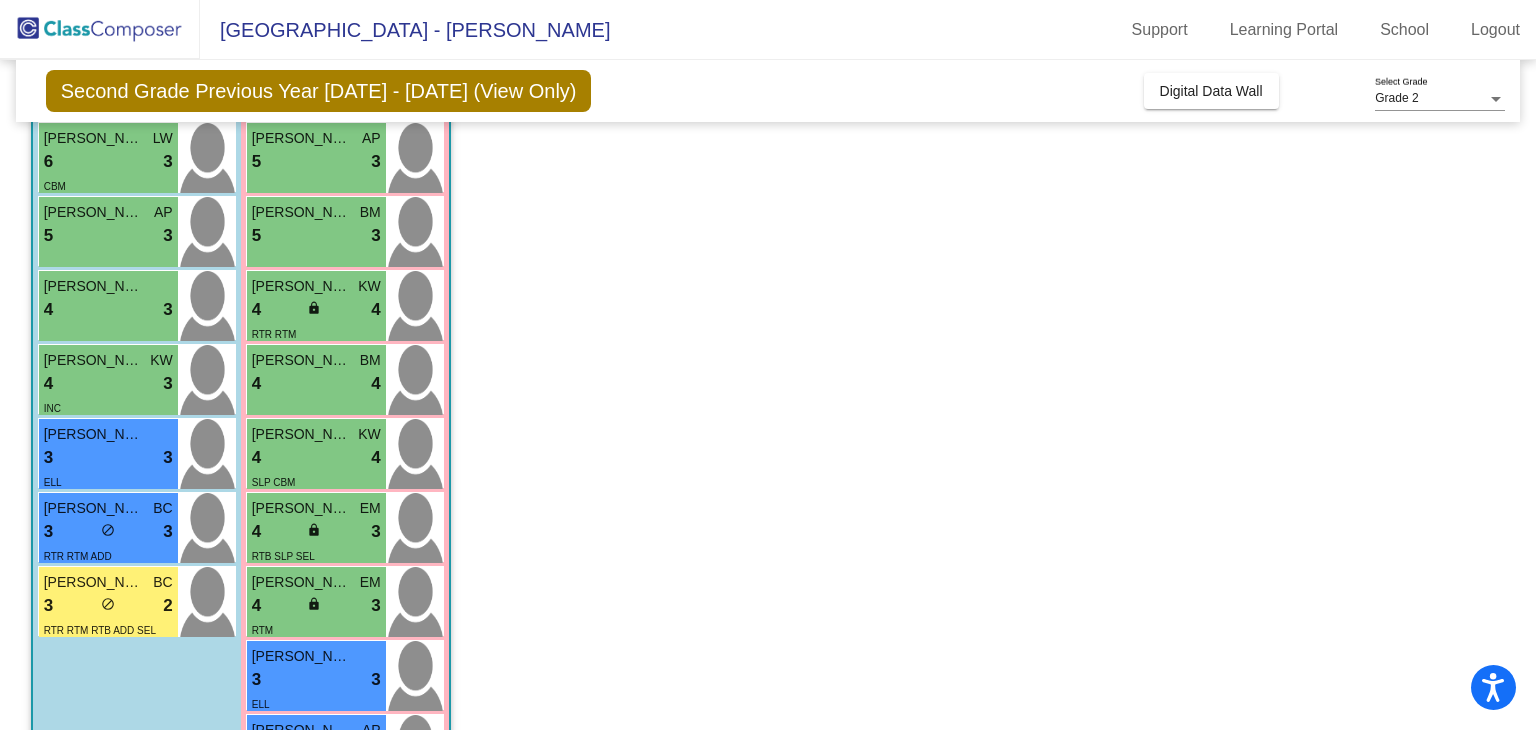 scroll, scrollTop: 493, scrollLeft: 0, axis: vertical 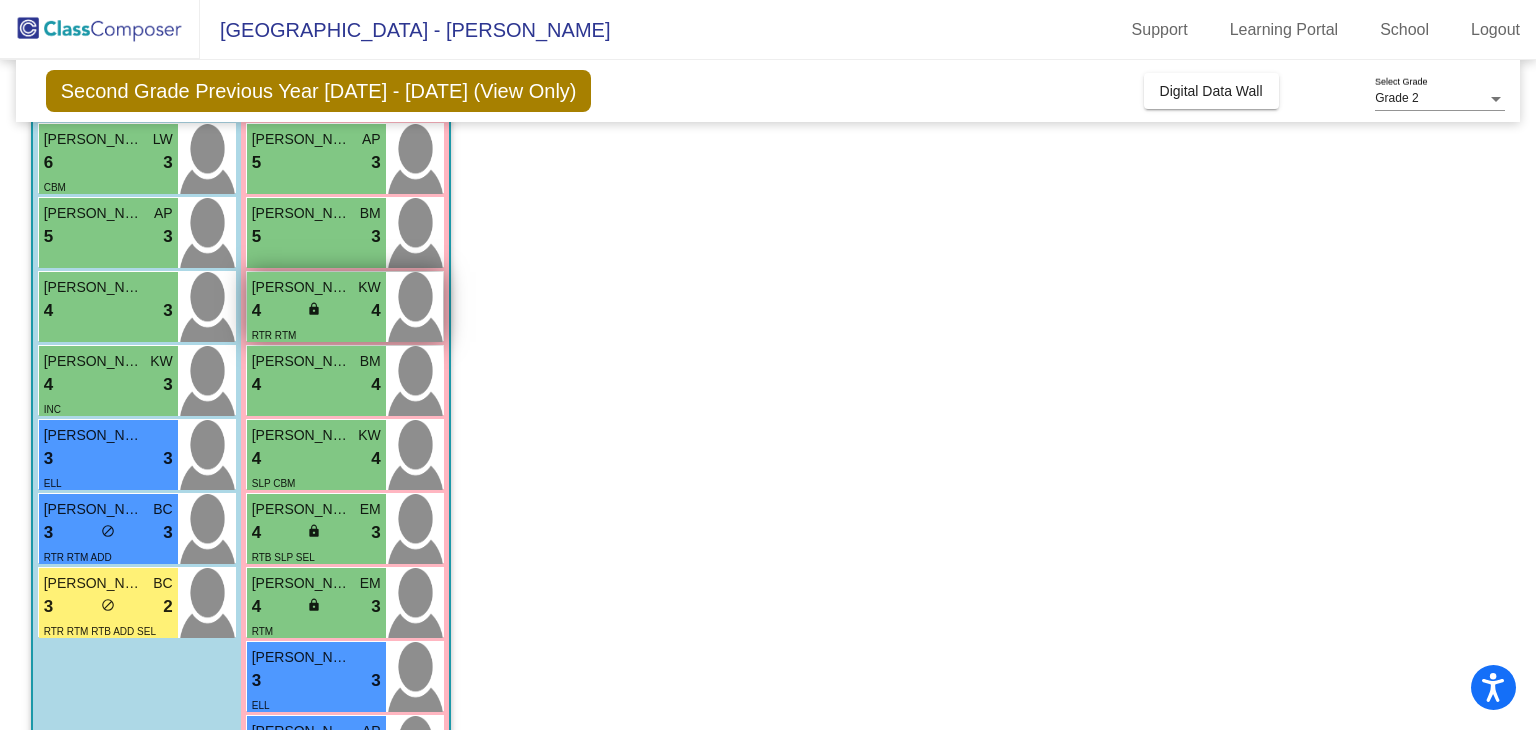 click on "lock" at bounding box center (314, 309) 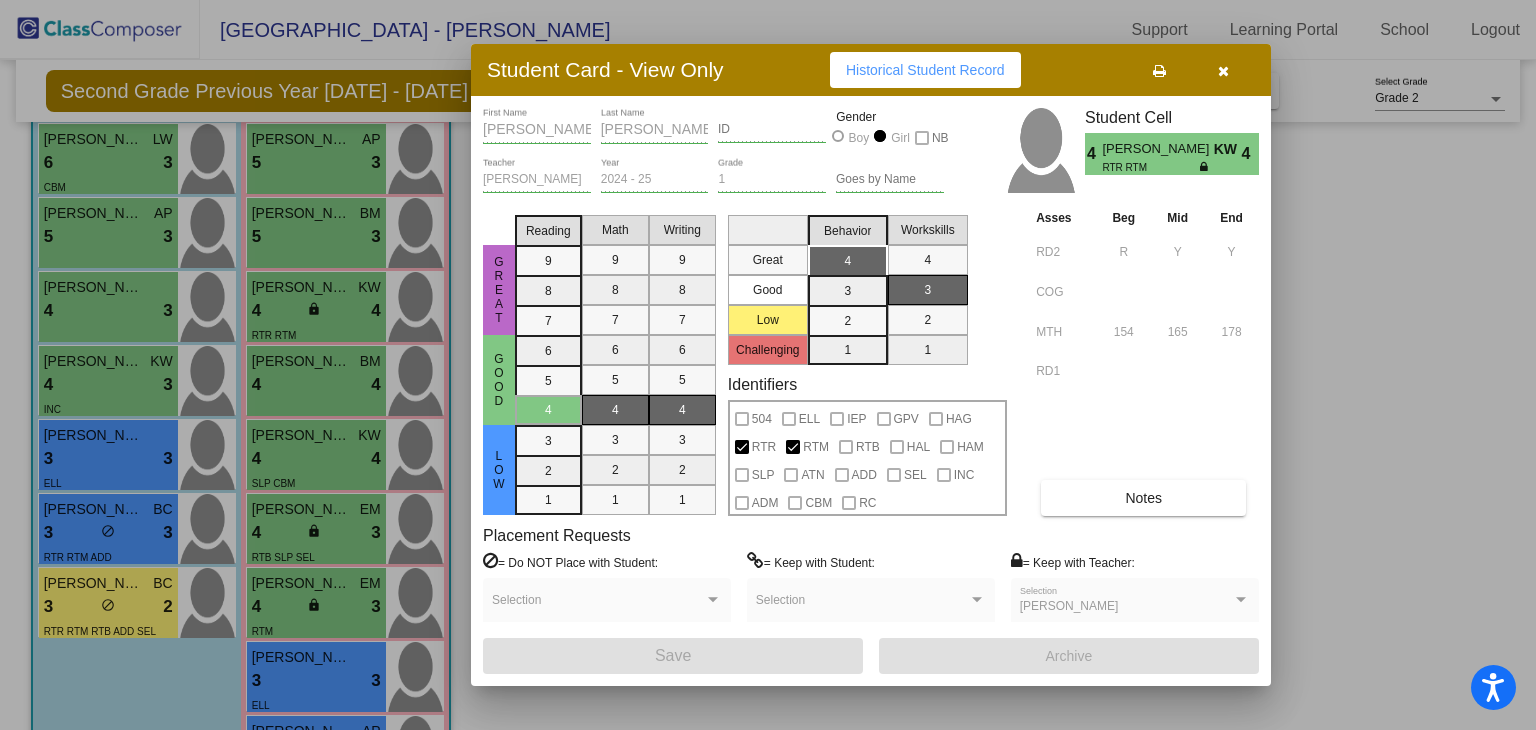 click at bounding box center [1223, 71] 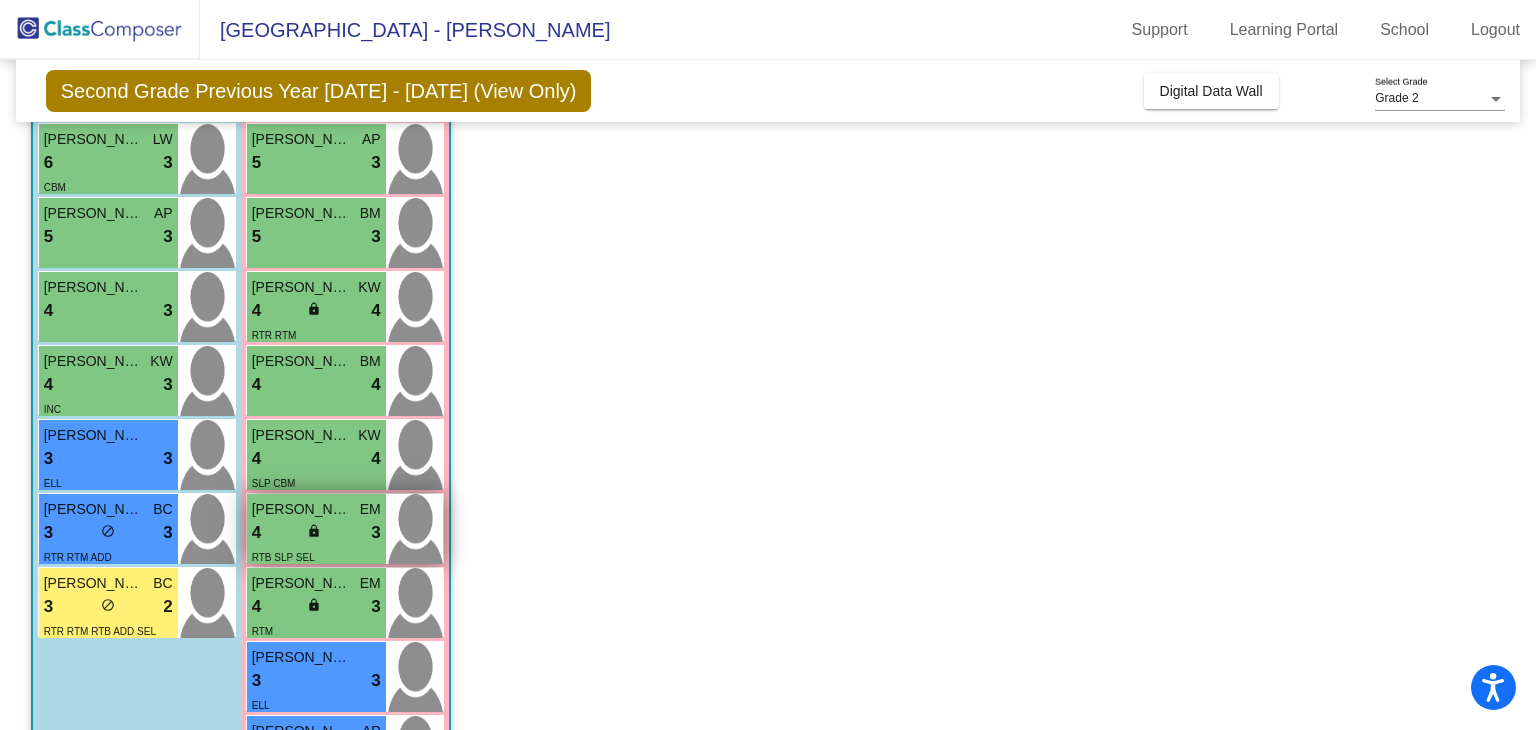 click on "lock do_not_disturb_alt" at bounding box center [316, 533] 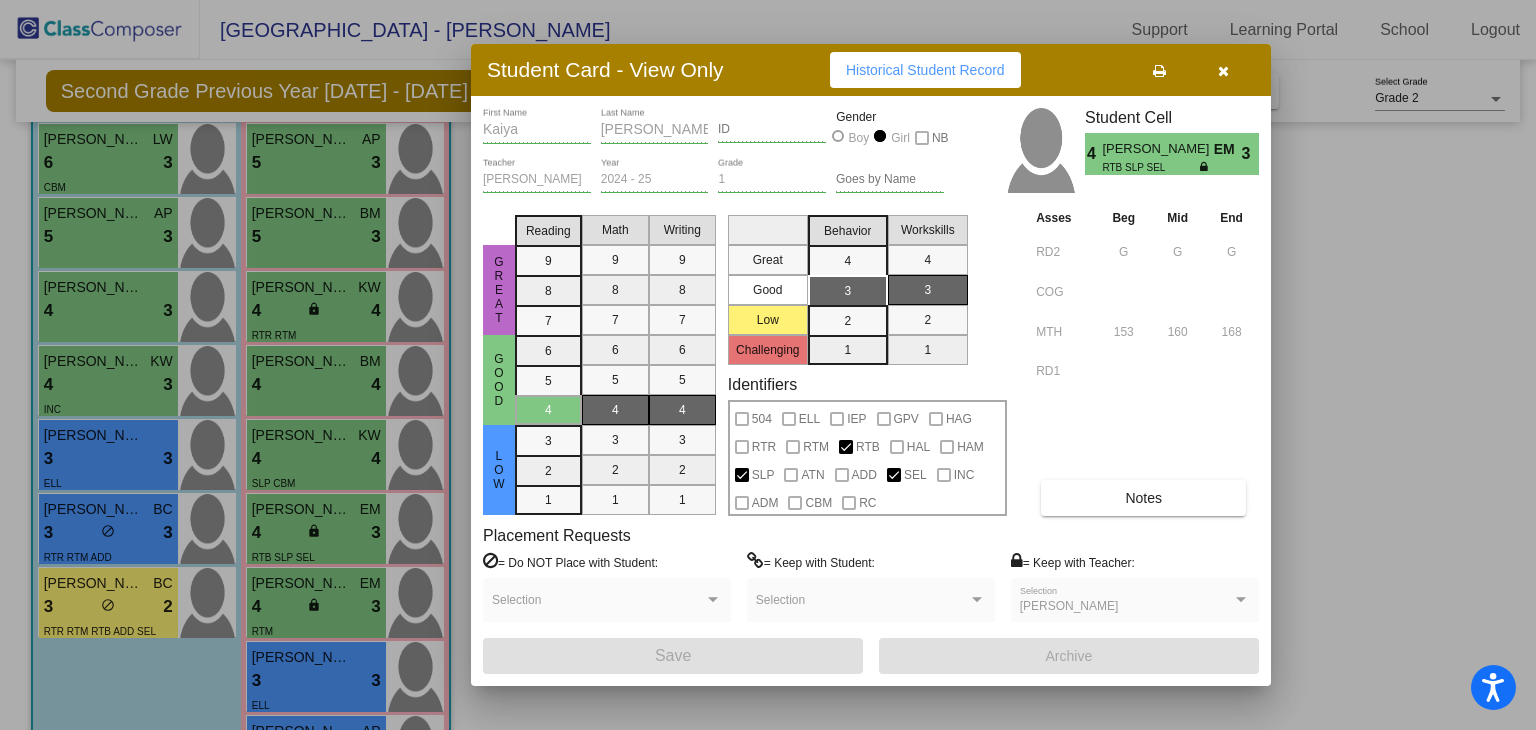 click at bounding box center (1223, 71) 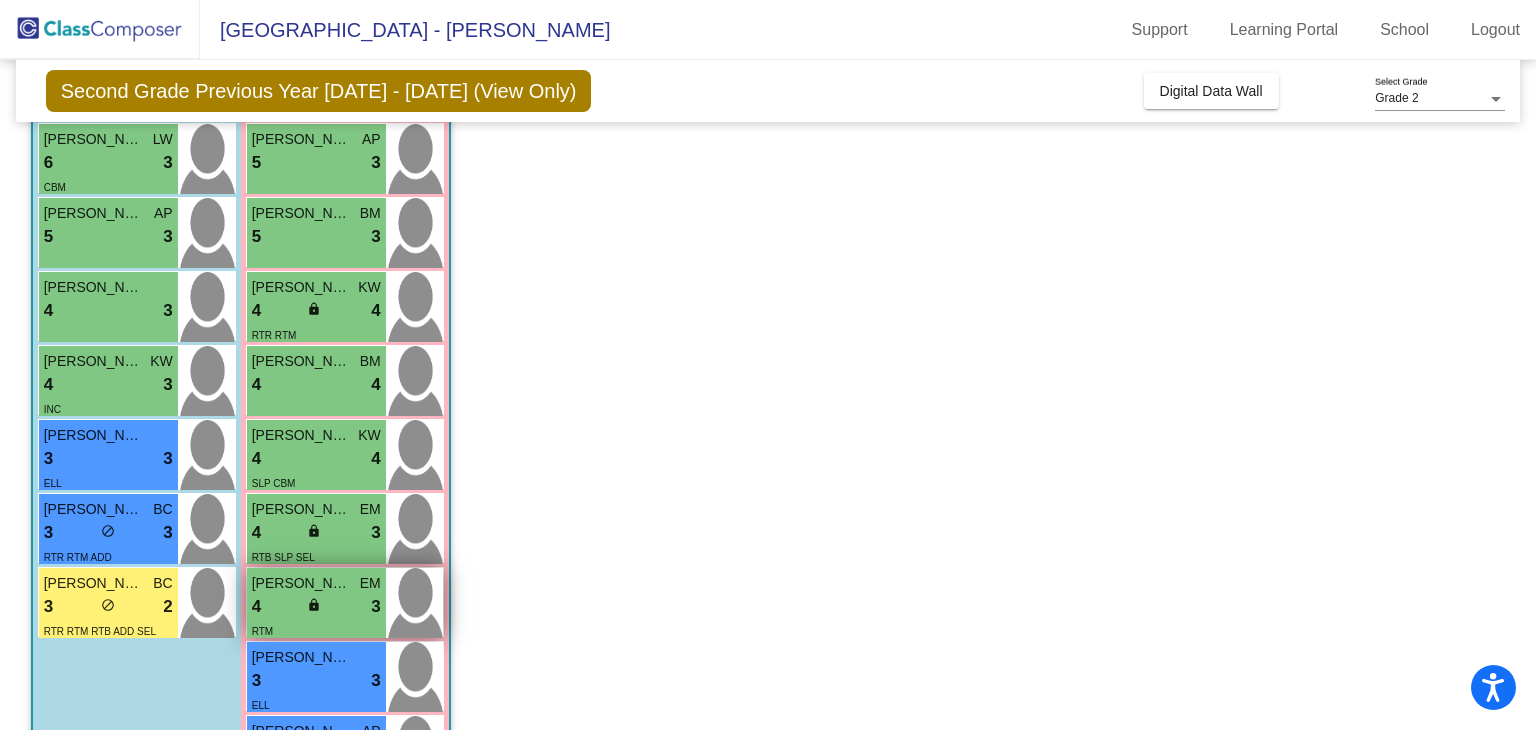 click on "4 lock do_not_disturb_alt 3" at bounding box center (316, 607) 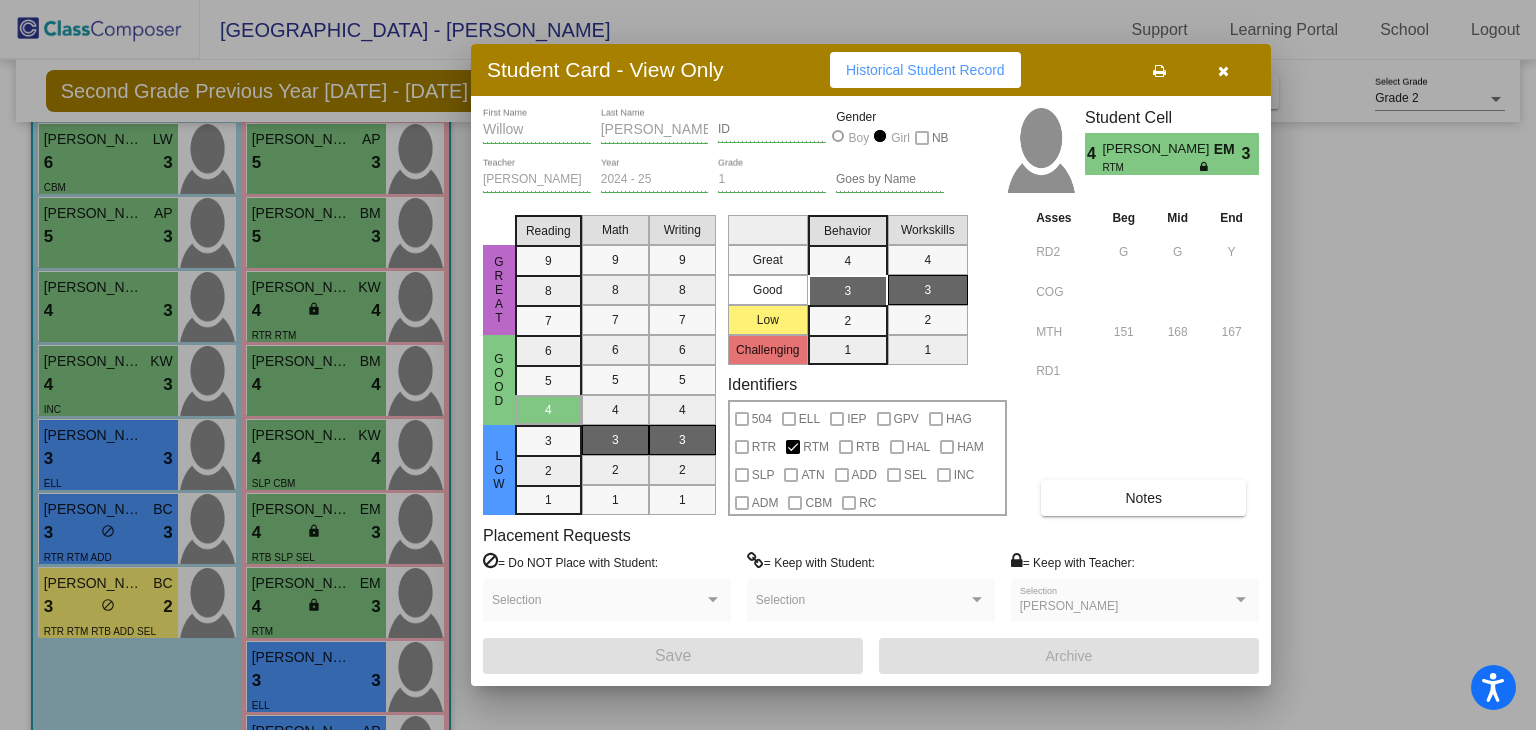 click at bounding box center (1223, 71) 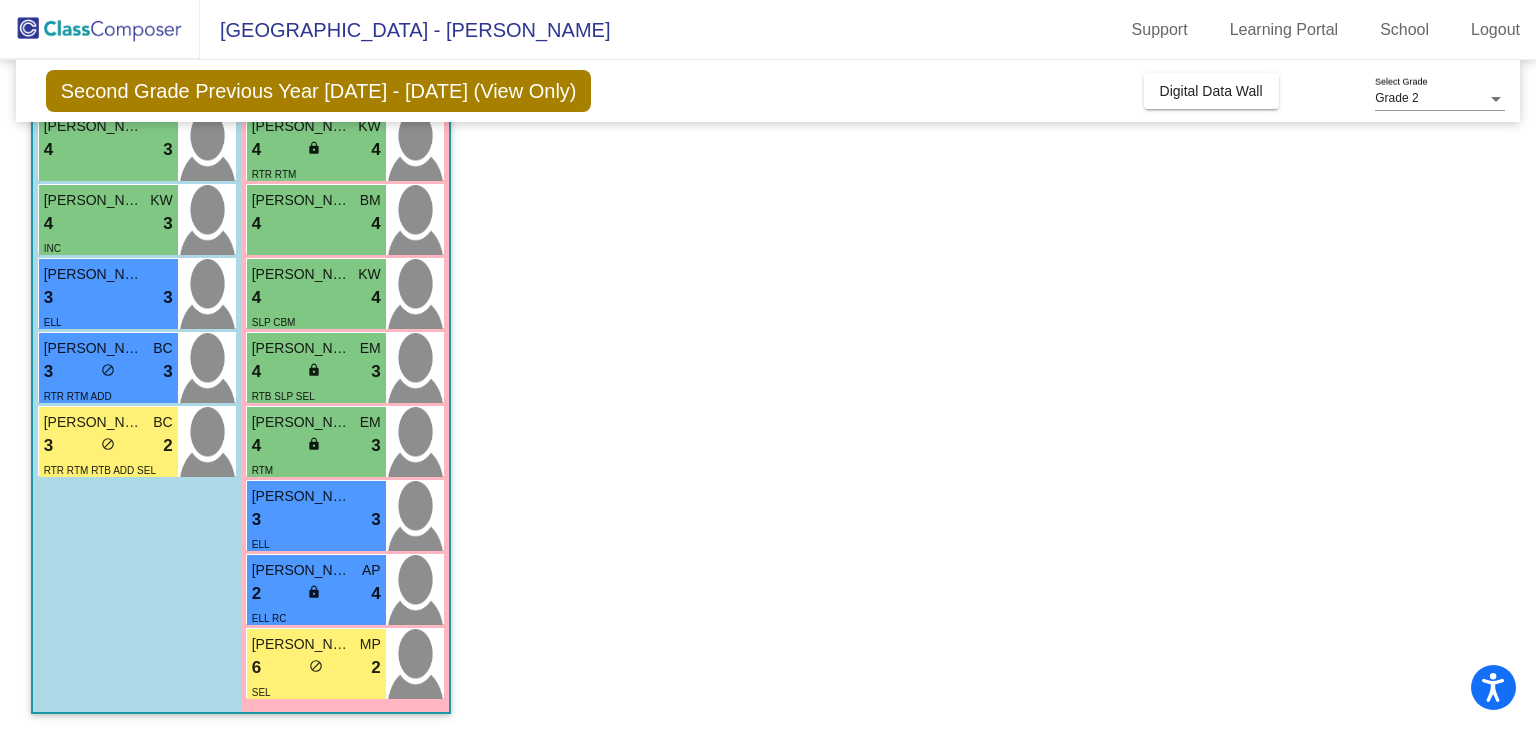 scroll, scrollTop: 657, scrollLeft: 0, axis: vertical 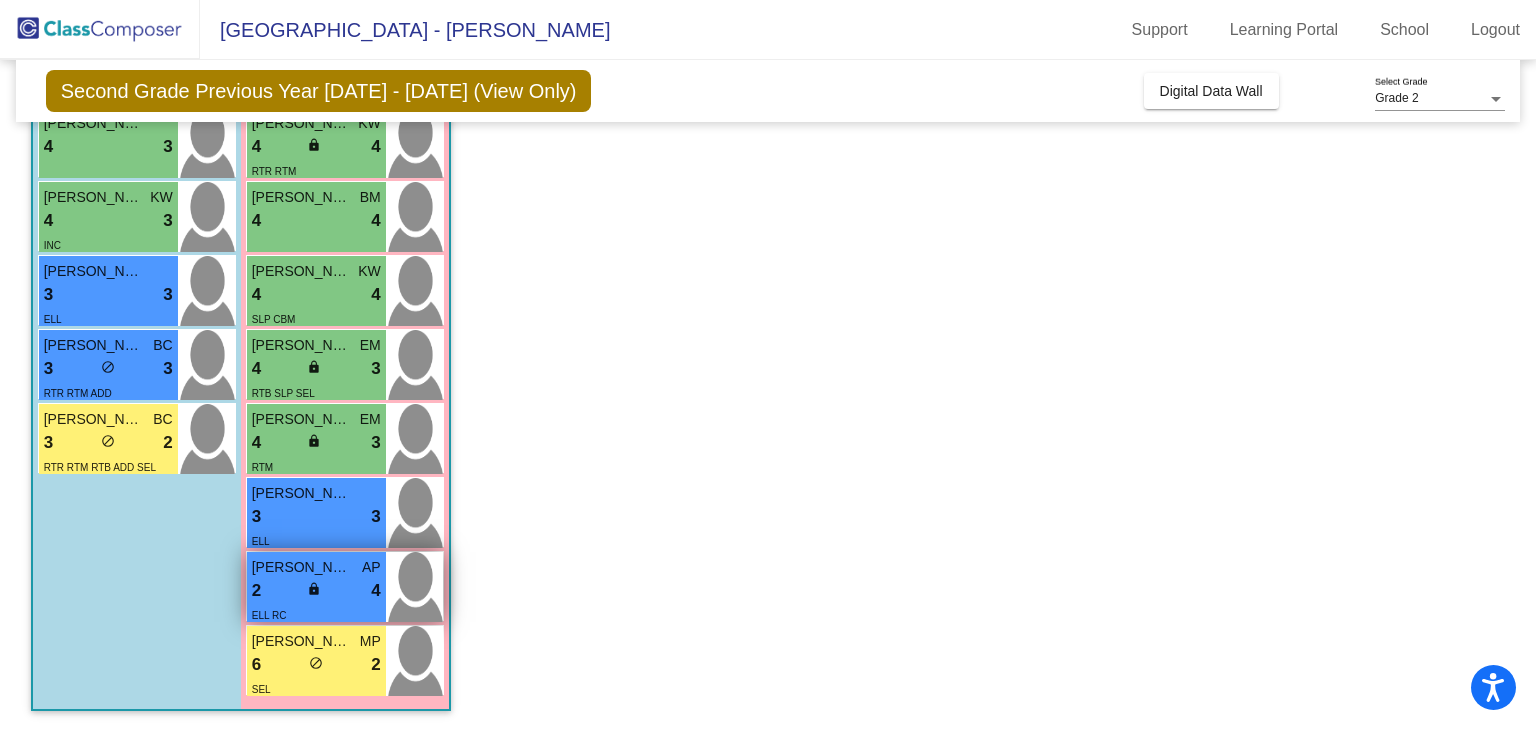 click on "2 lock do_not_disturb_alt 4" at bounding box center (316, 591) 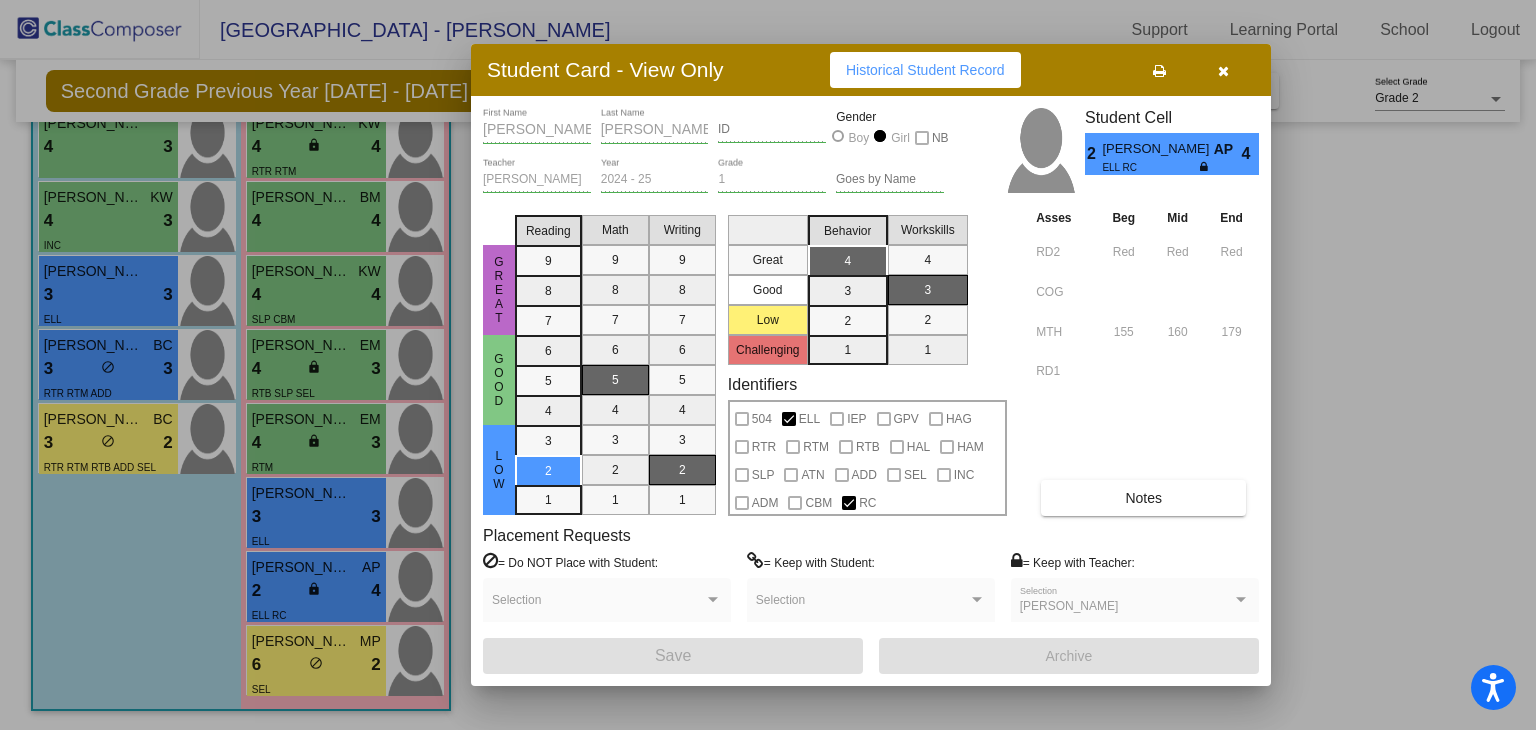 click at bounding box center (1223, 71) 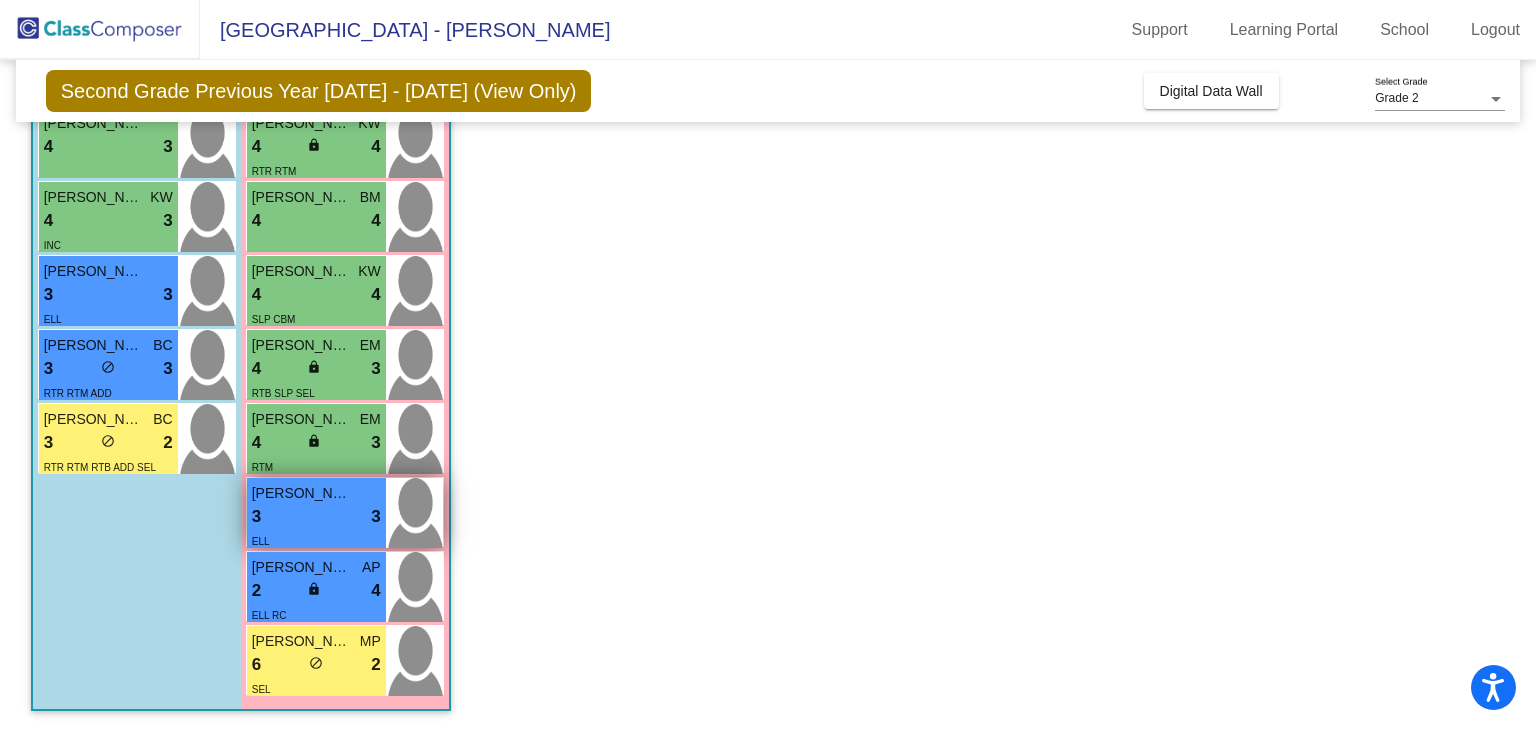 click on "3 lock do_not_disturb_alt 3" at bounding box center [316, 517] 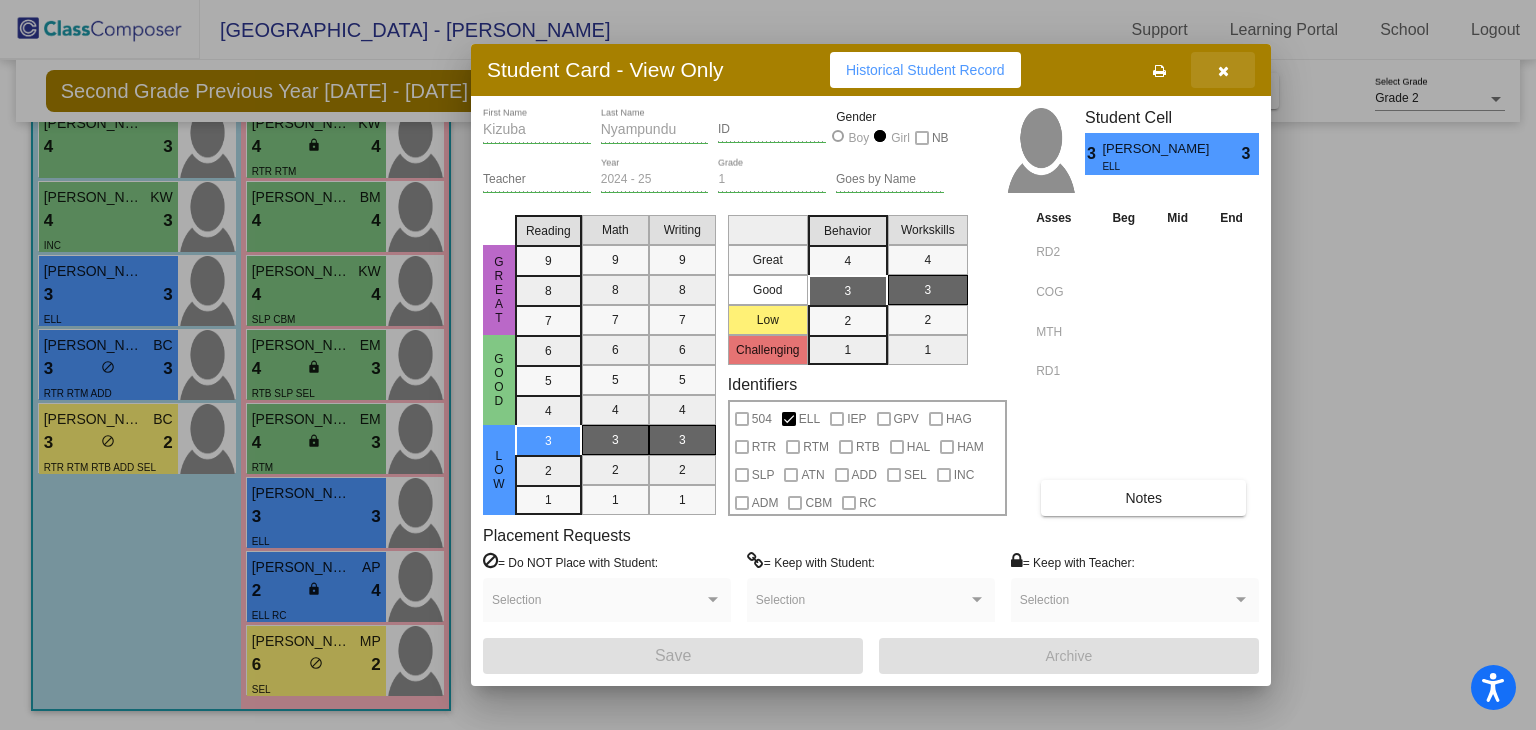 click at bounding box center (1223, 71) 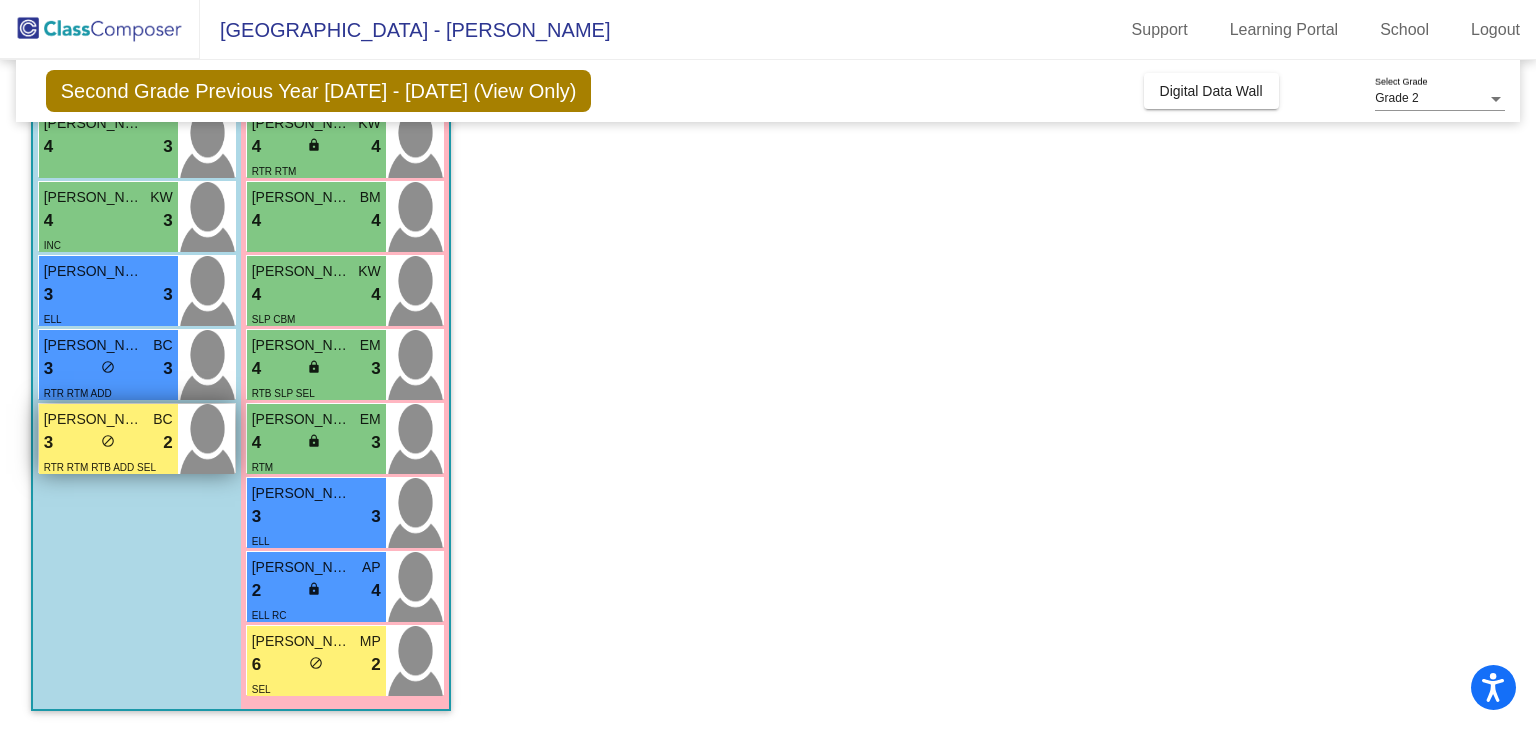 click on "3 lock do_not_disturb_alt 2" at bounding box center [108, 443] 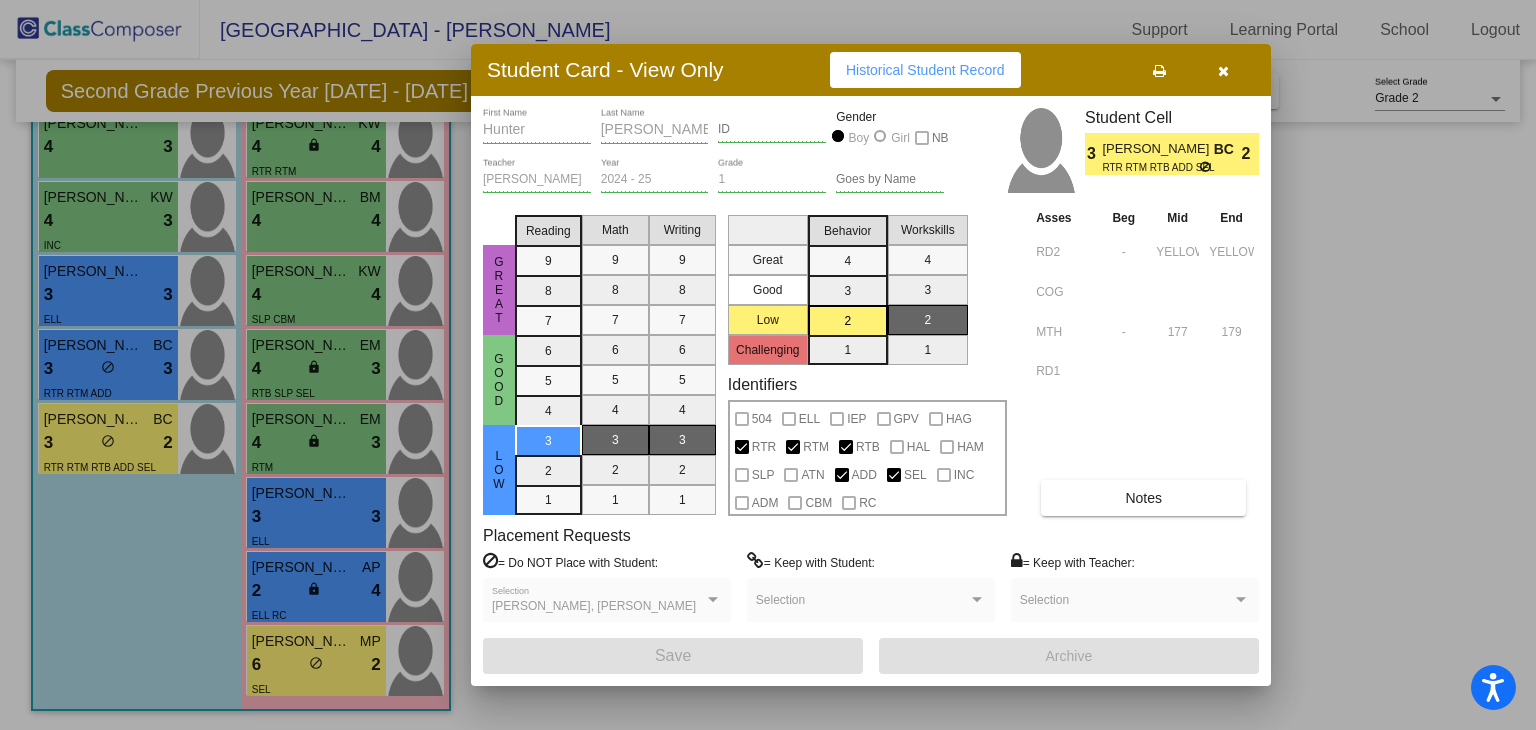 click on "Notes" at bounding box center [1143, 498] 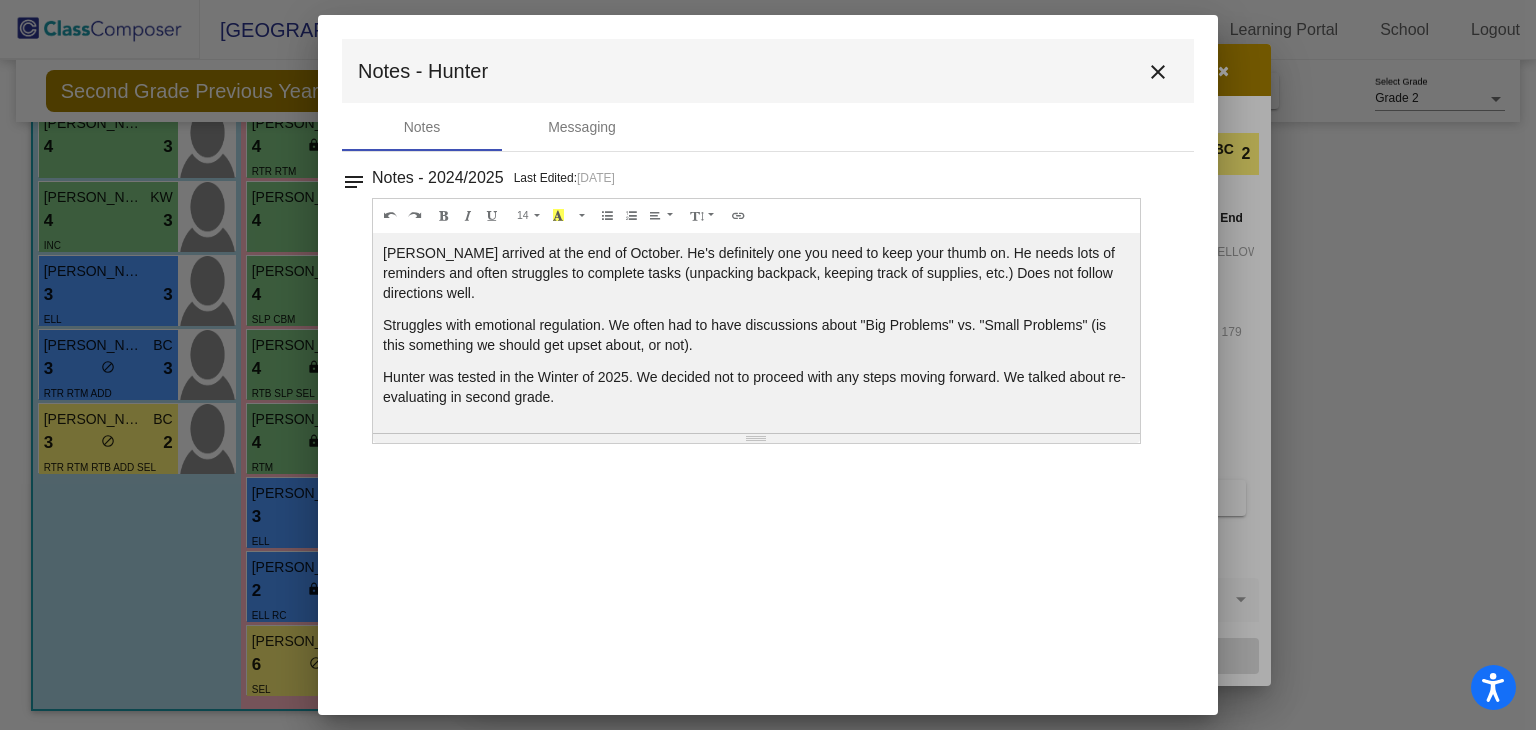 click on "close" at bounding box center [1158, 72] 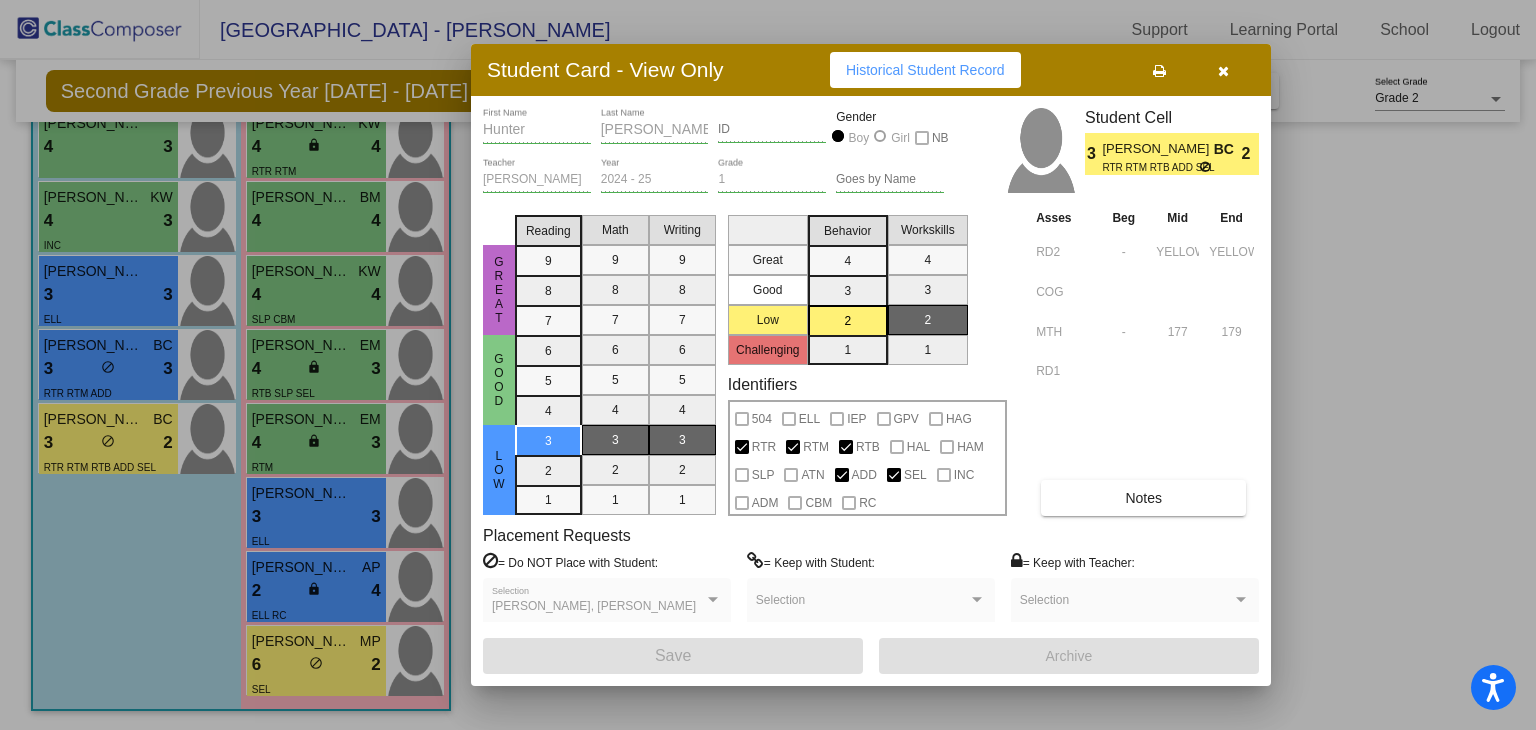 click at bounding box center (1223, 71) 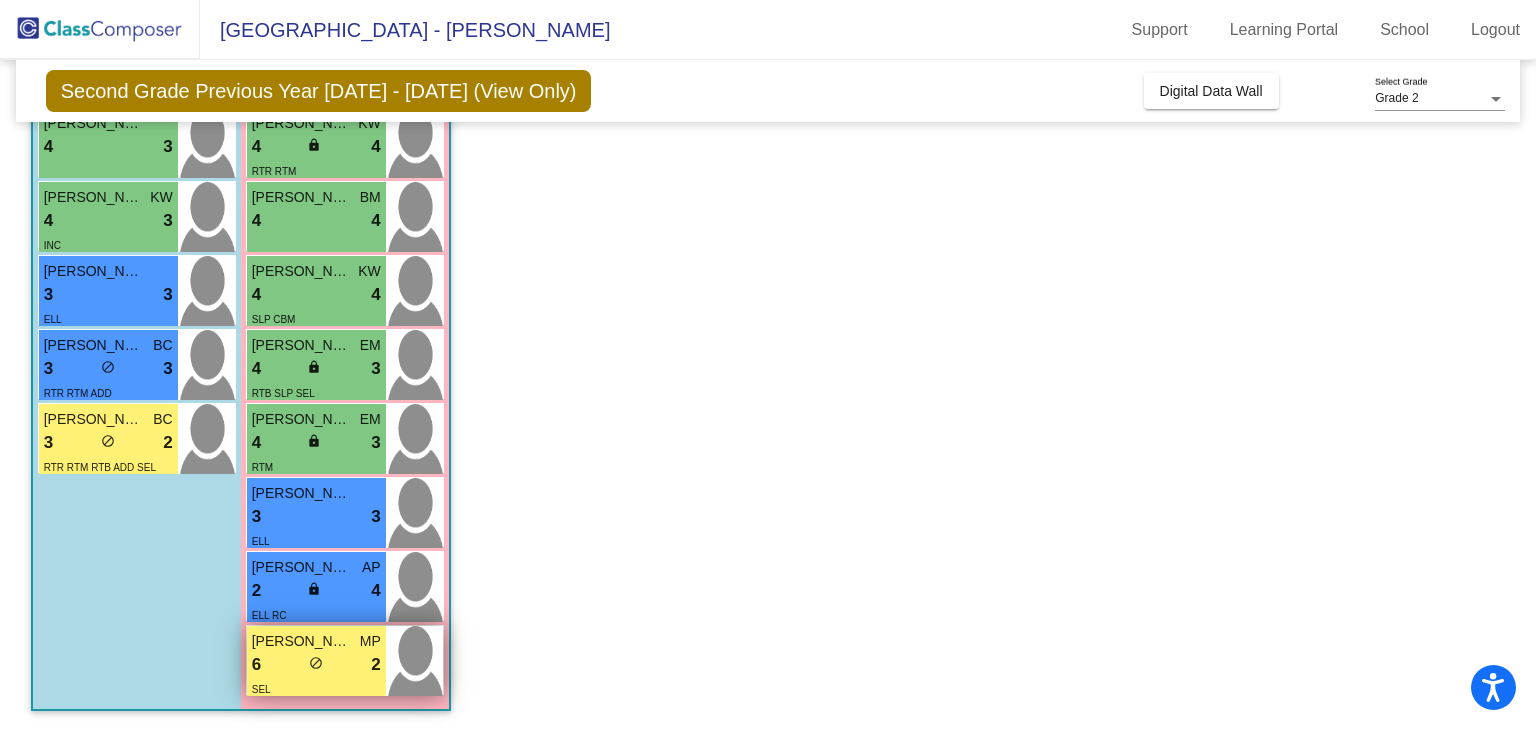 click on "do_not_disturb_alt" at bounding box center (316, 663) 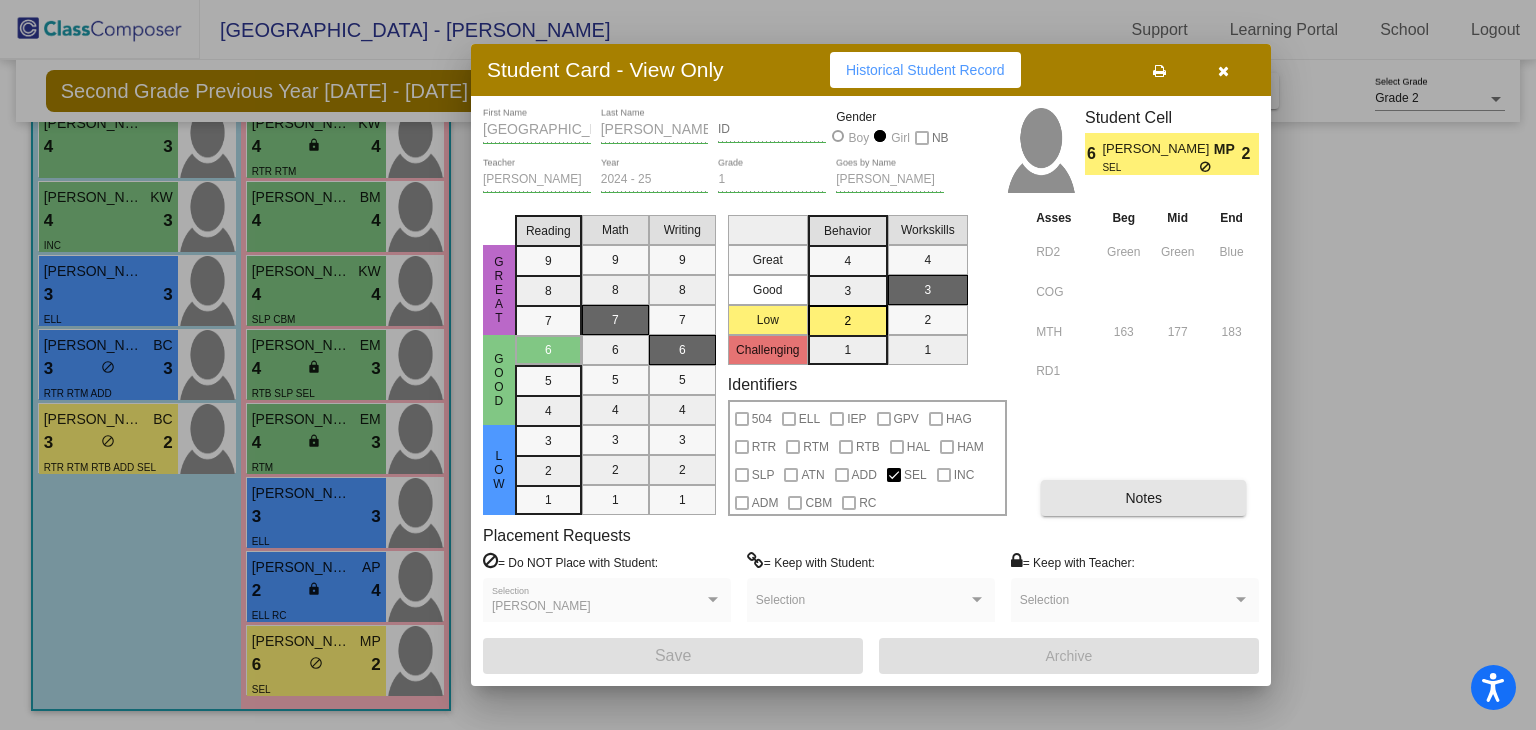 click on "Notes" at bounding box center (1143, 498) 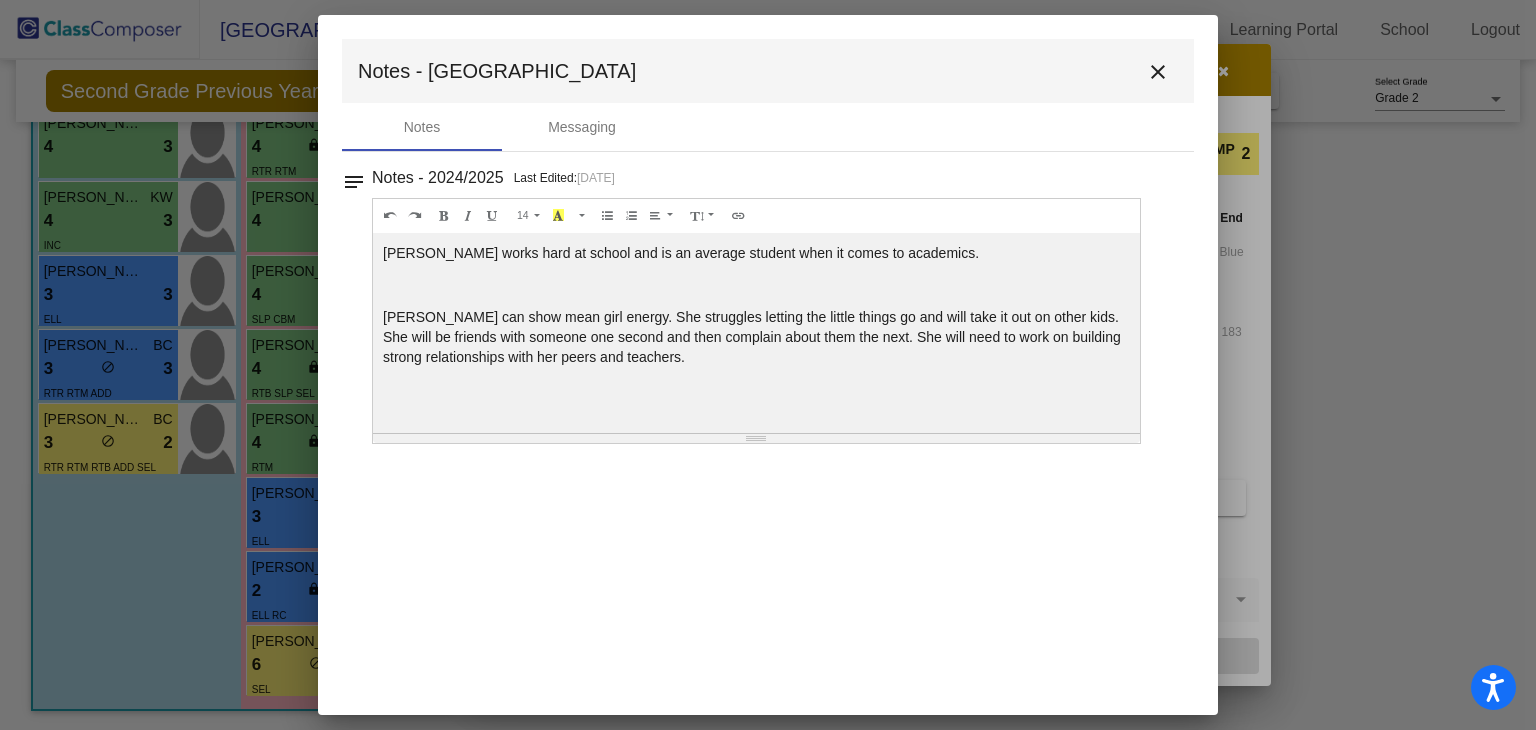 click on "close" at bounding box center [1158, 72] 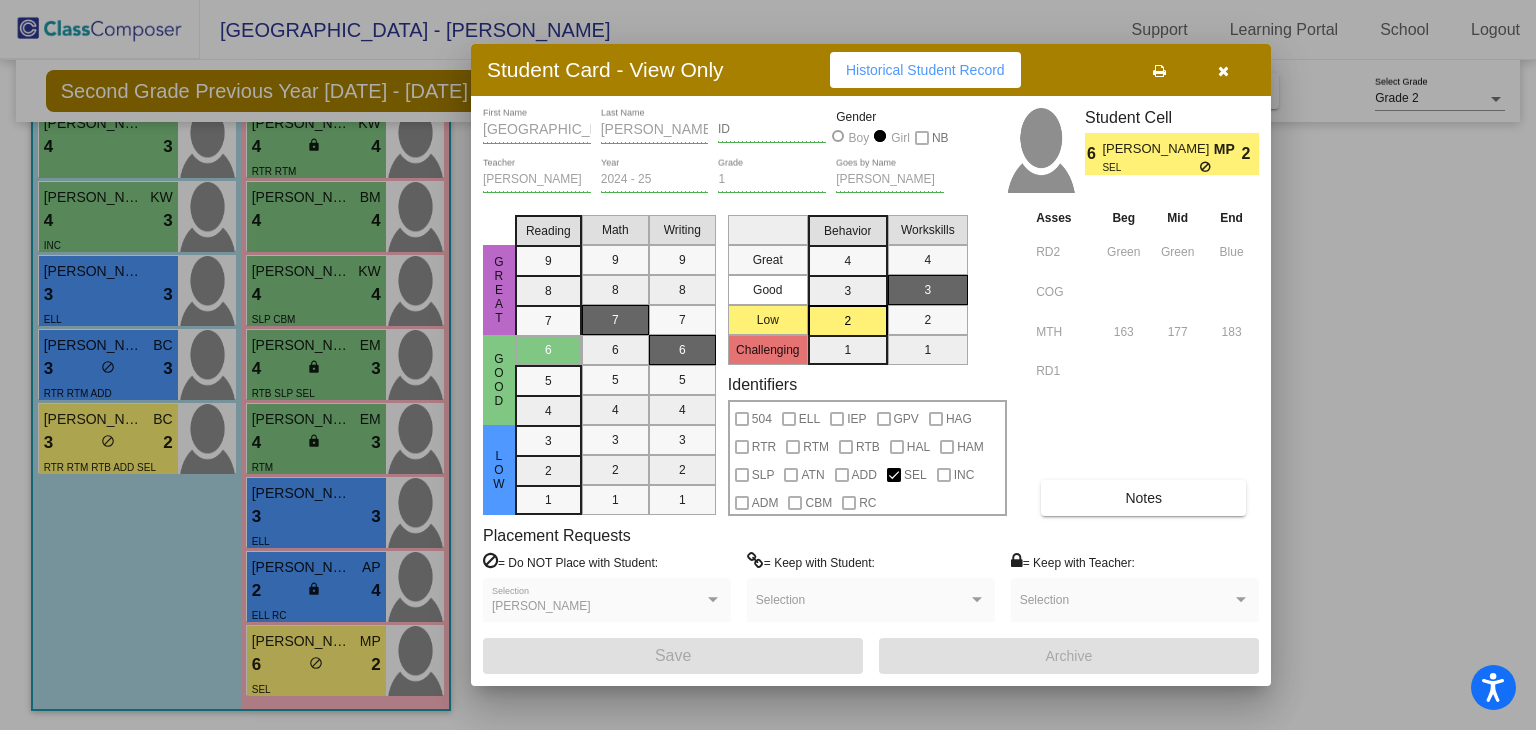 click at bounding box center [1223, 71] 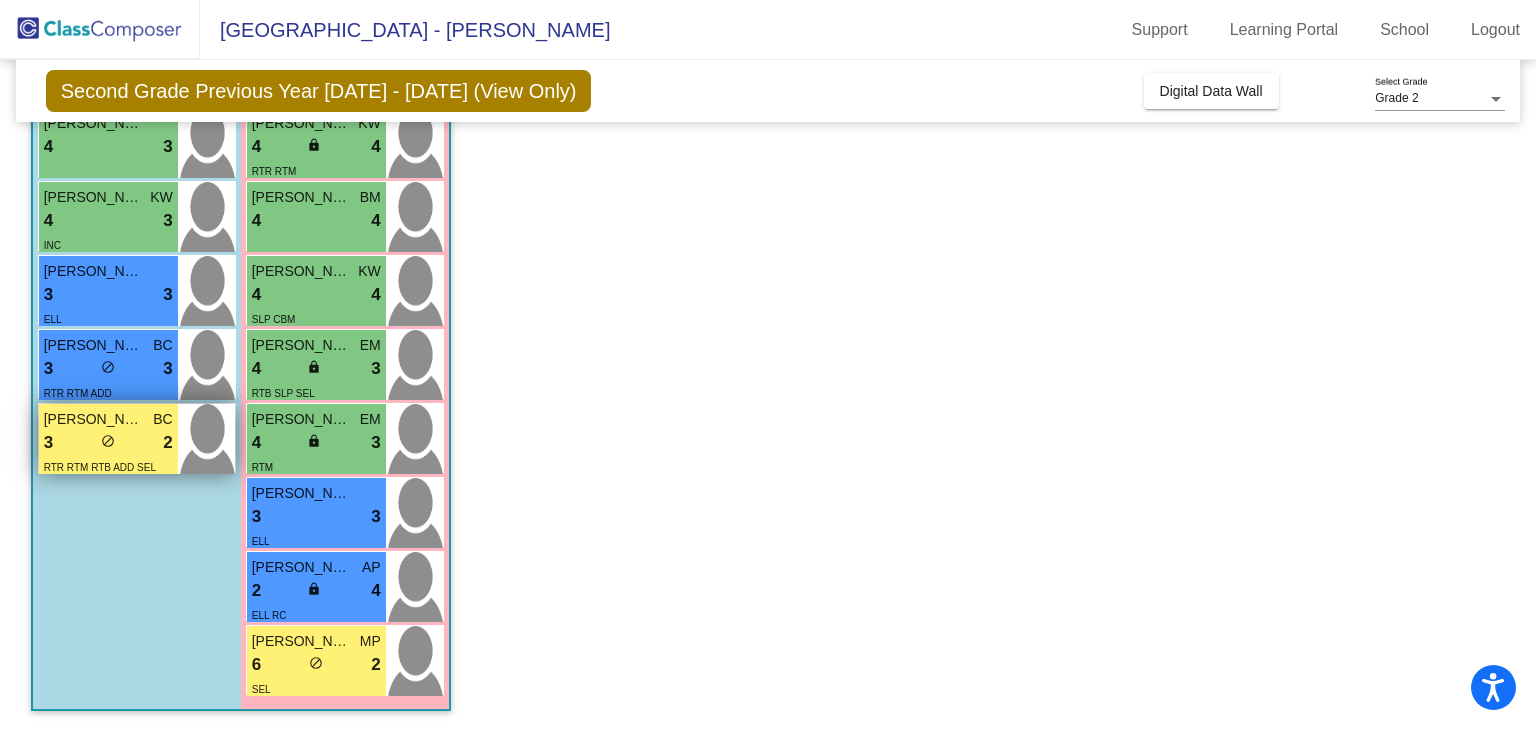 click on "3 lock do_not_disturb_alt 2" at bounding box center (108, 443) 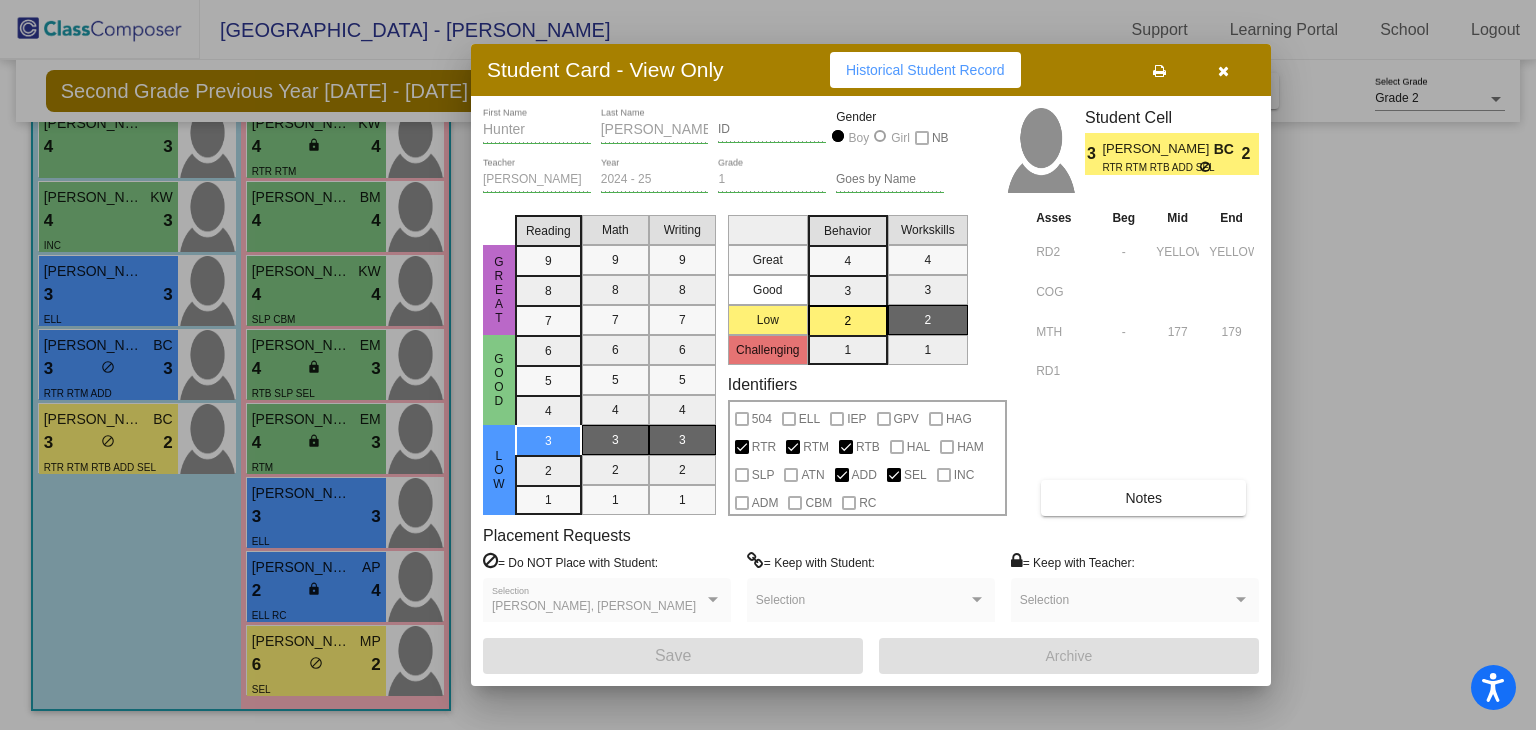 click at bounding box center [1223, 71] 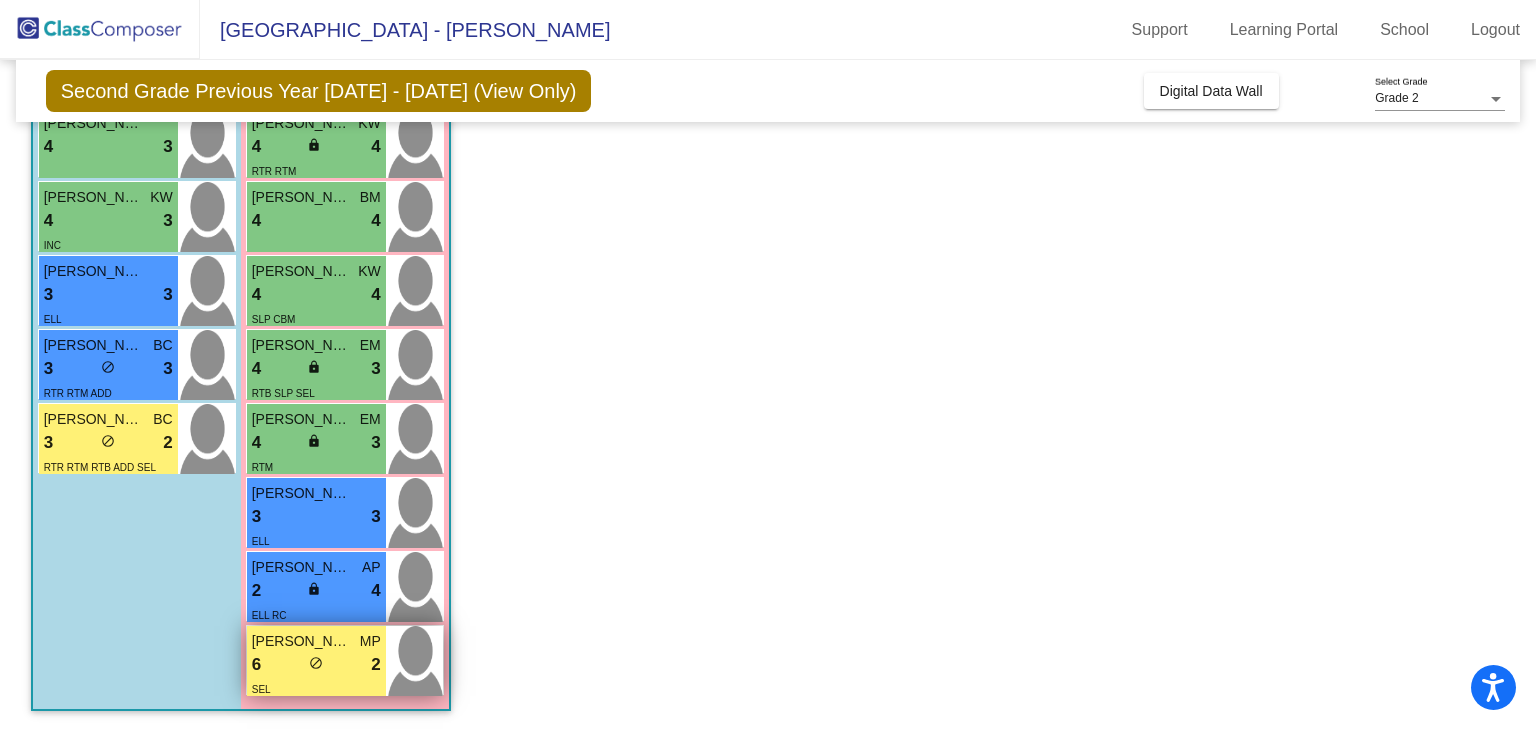 click on "6 lock do_not_disturb_alt 2" at bounding box center (316, 665) 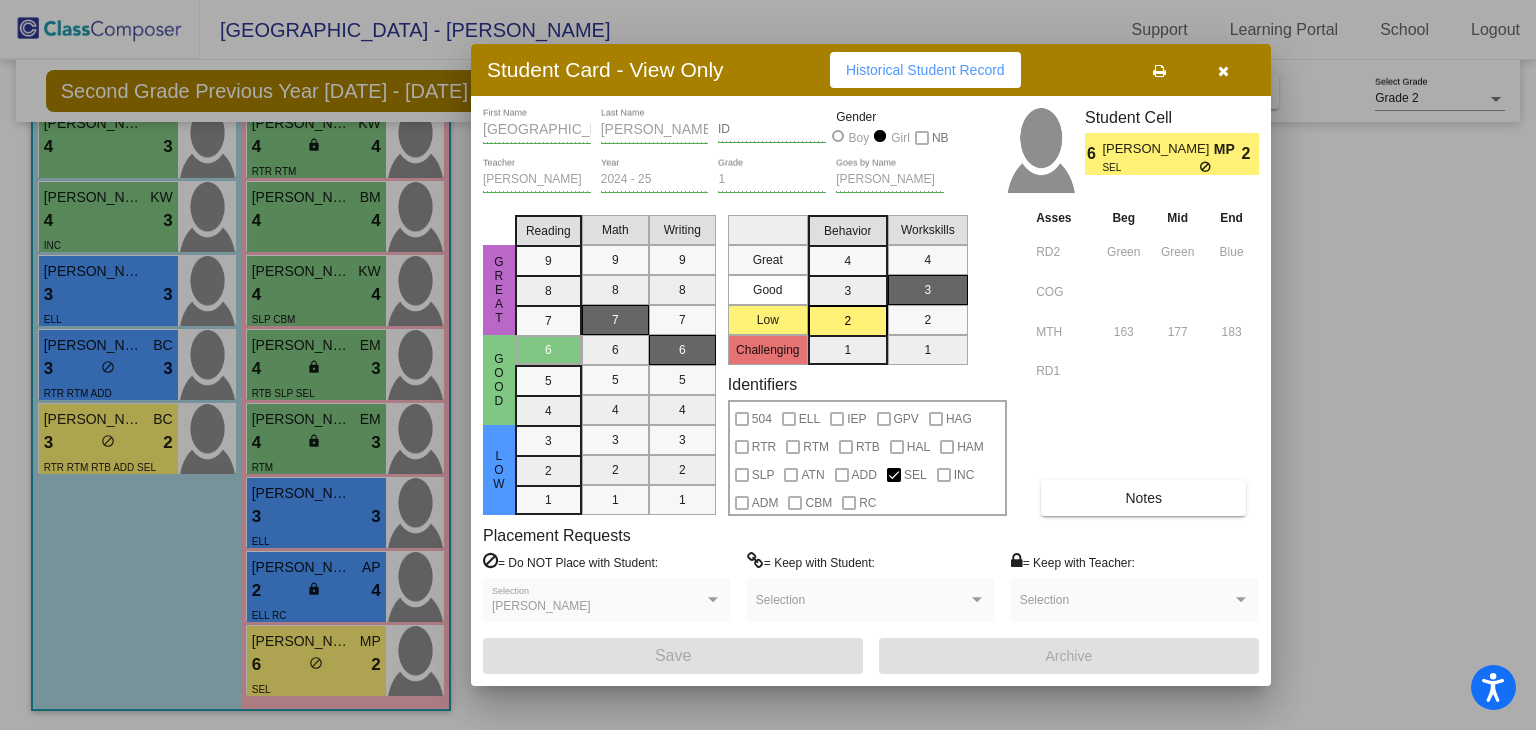 click at bounding box center (1223, 71) 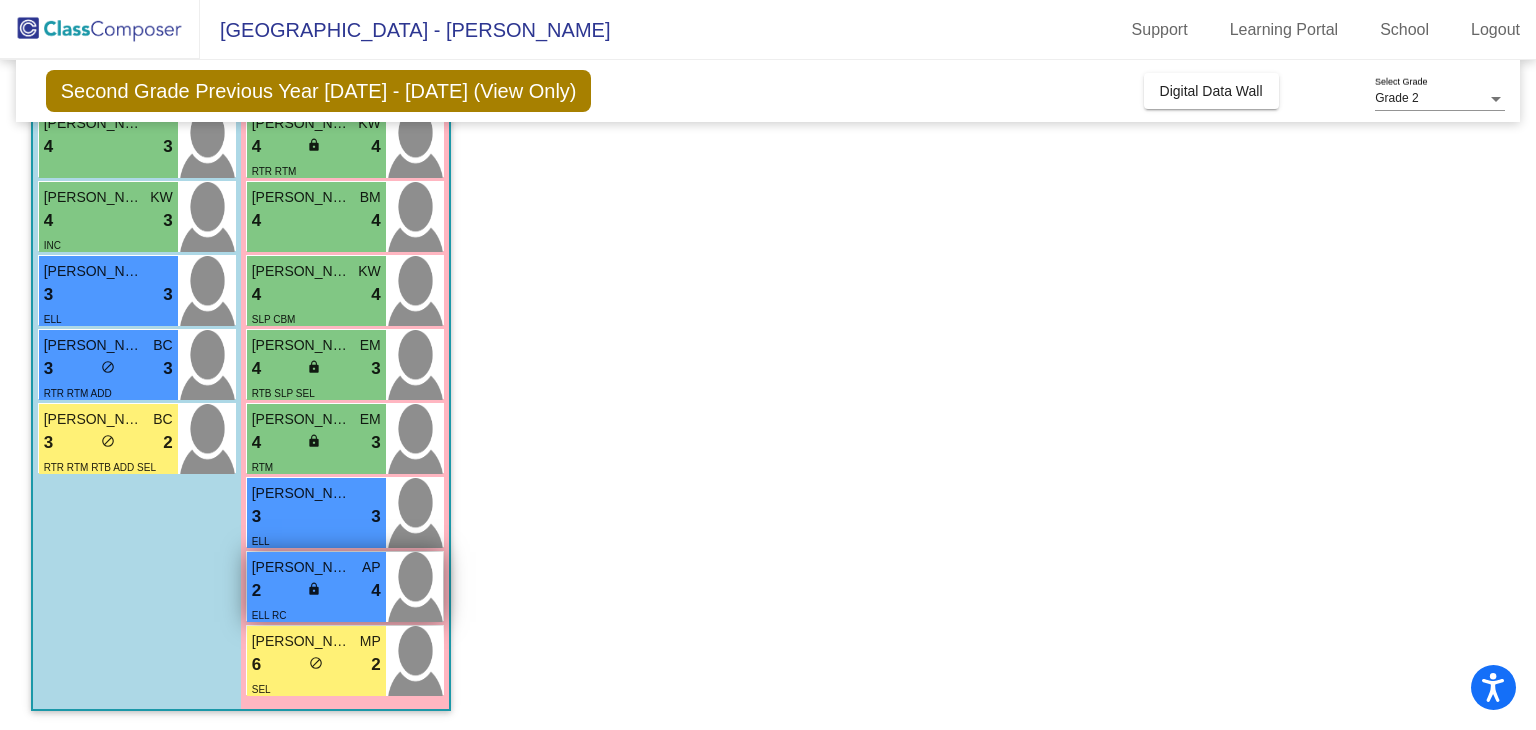 click on "2 lock do_not_disturb_alt 4" at bounding box center [316, 591] 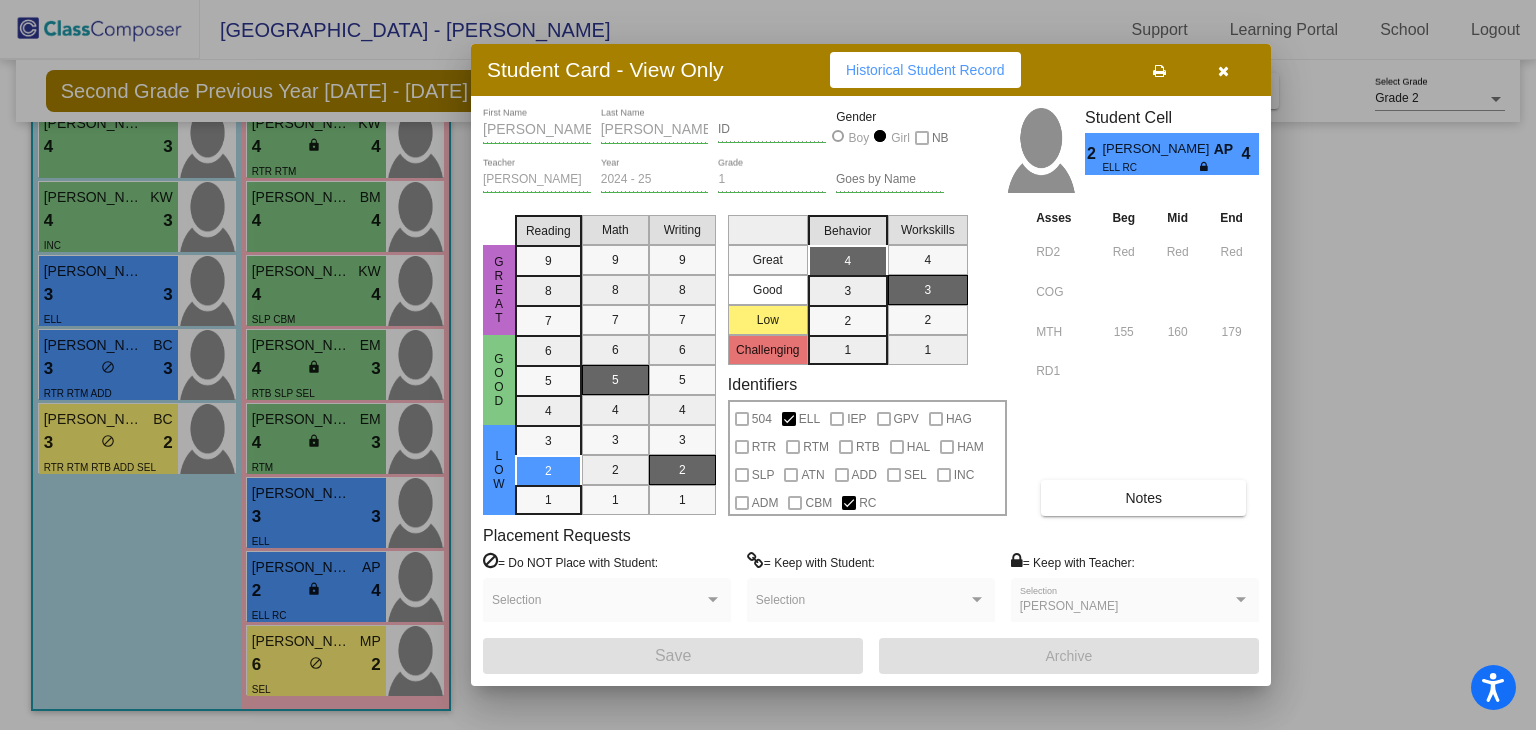 click at bounding box center [1223, 70] 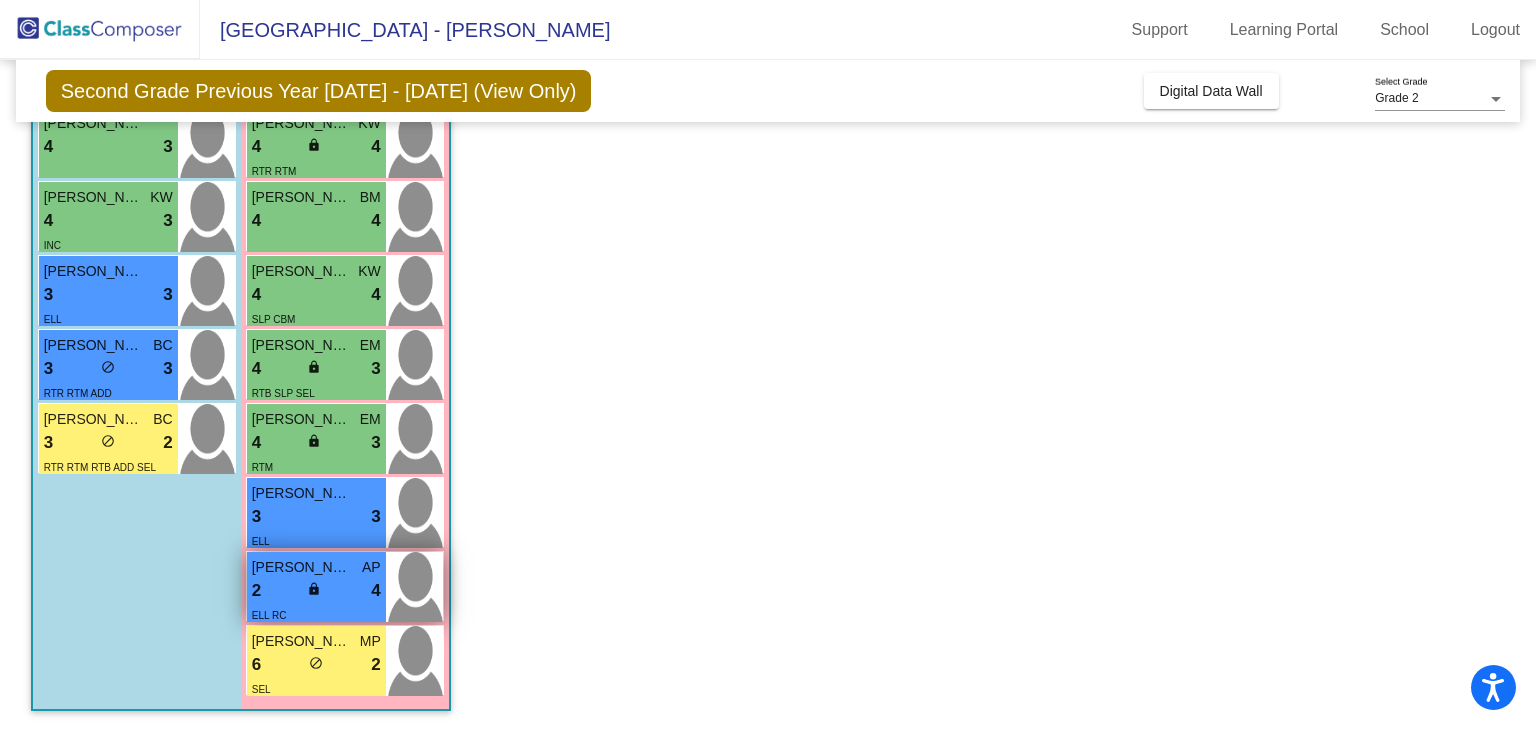 click on "2 lock do_not_disturb_alt 4" at bounding box center [316, 591] 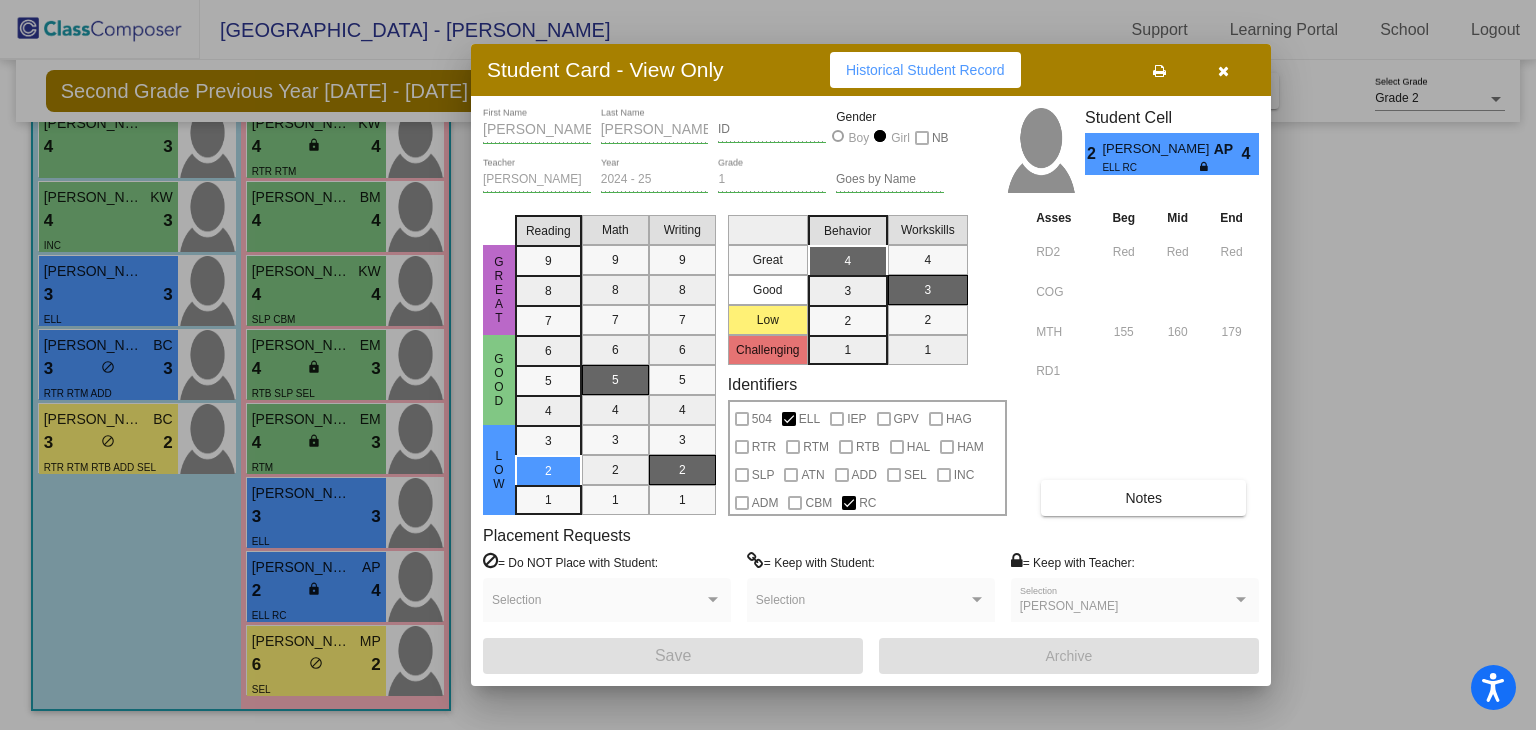 click on "Notes" at bounding box center (1143, 498) 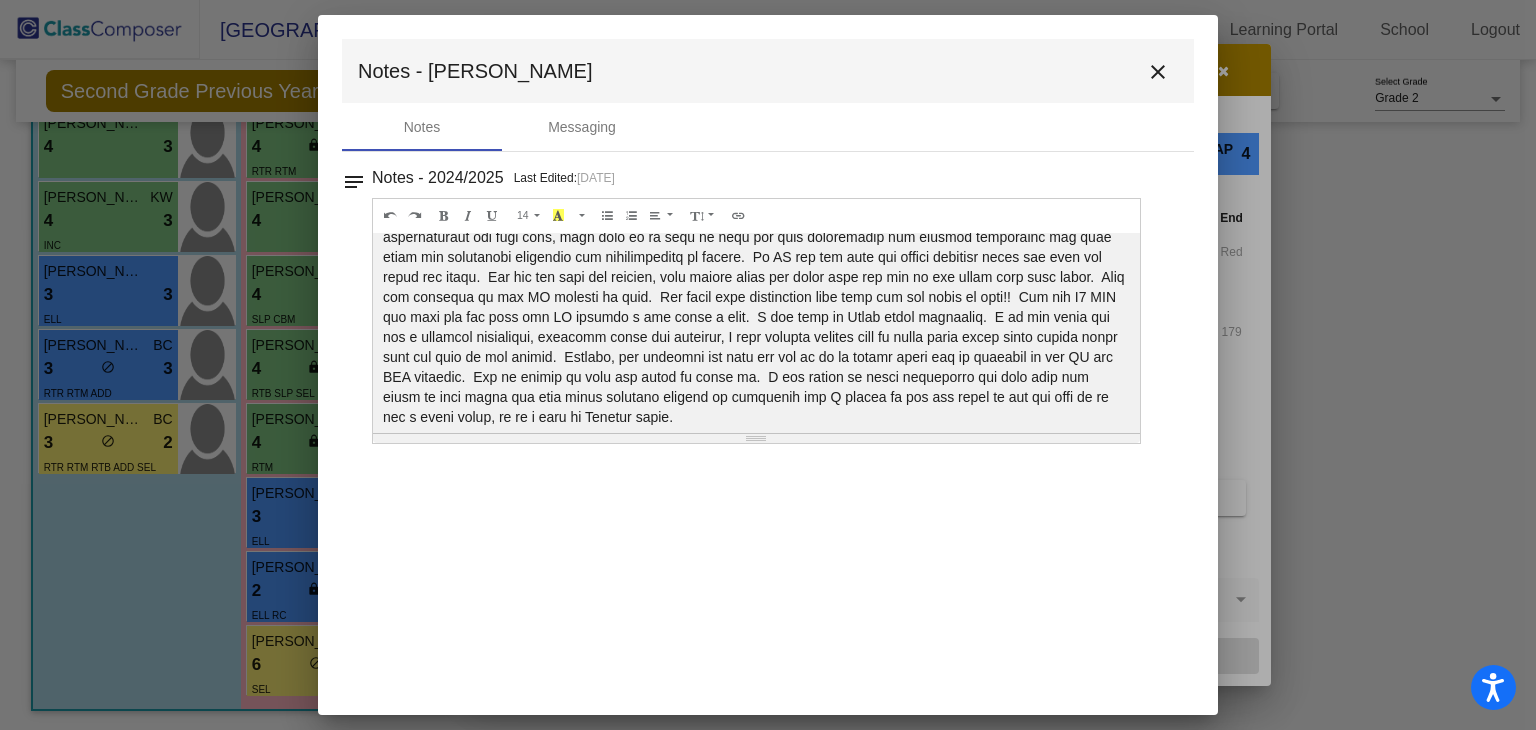 scroll, scrollTop: 80, scrollLeft: 0, axis: vertical 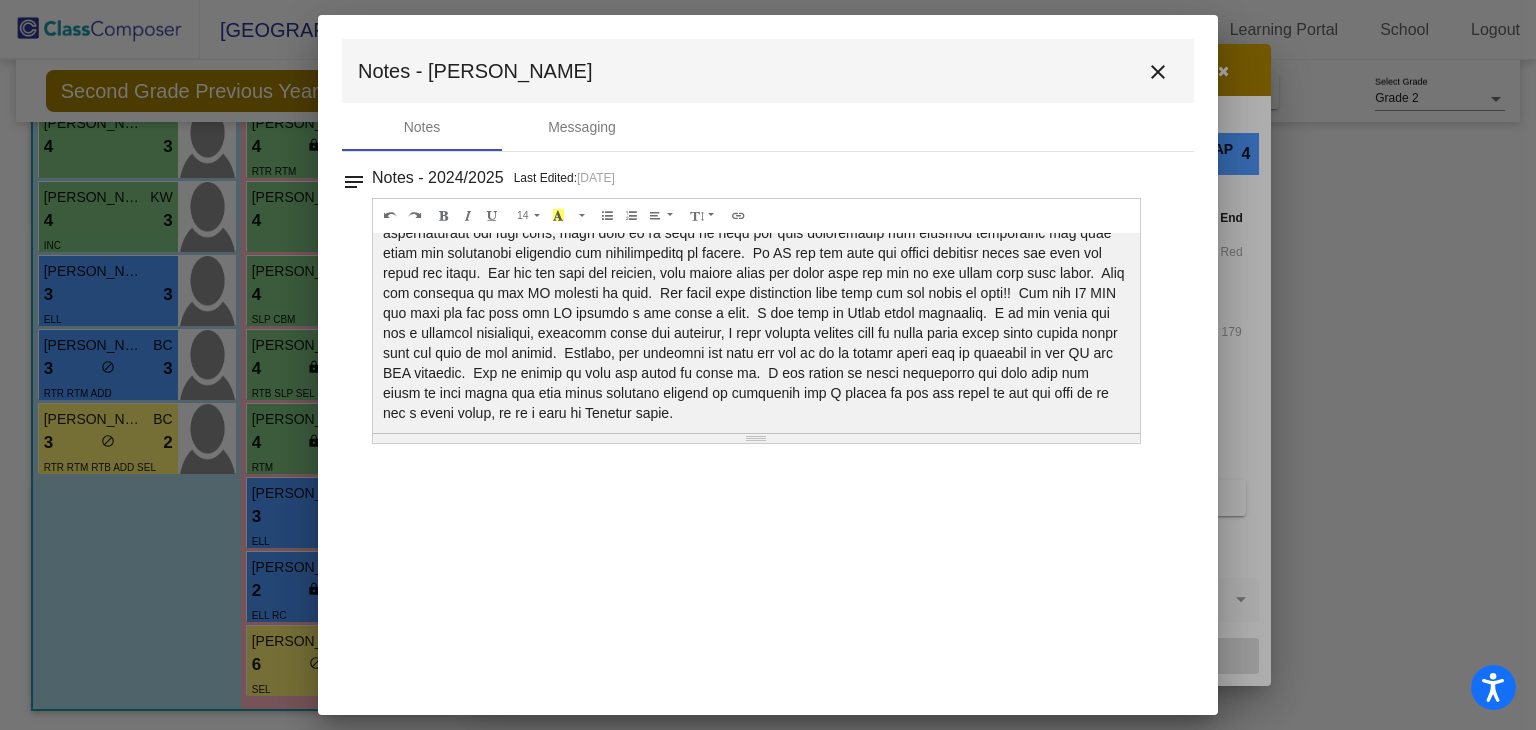 click on "close" at bounding box center (1158, 72) 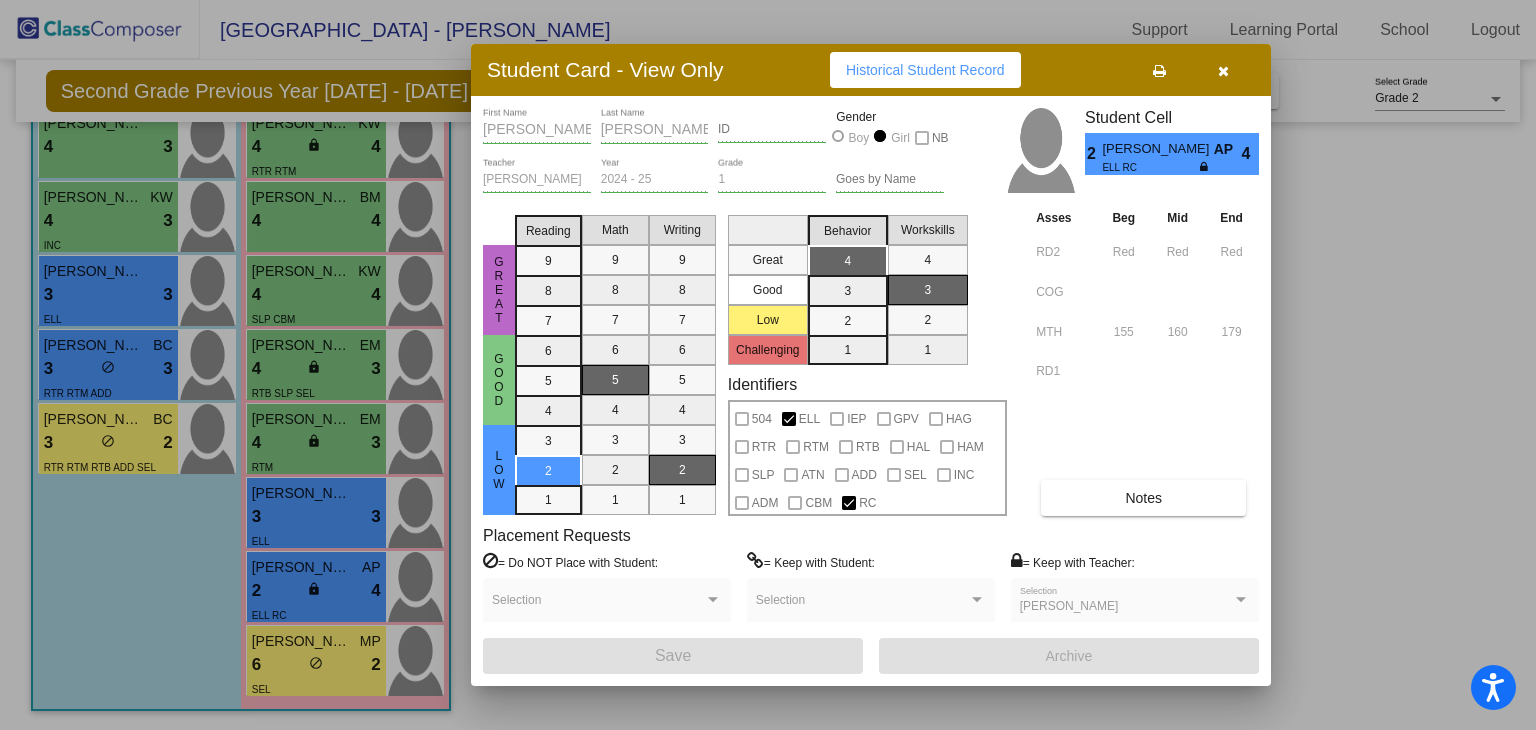 click at bounding box center (1223, 71) 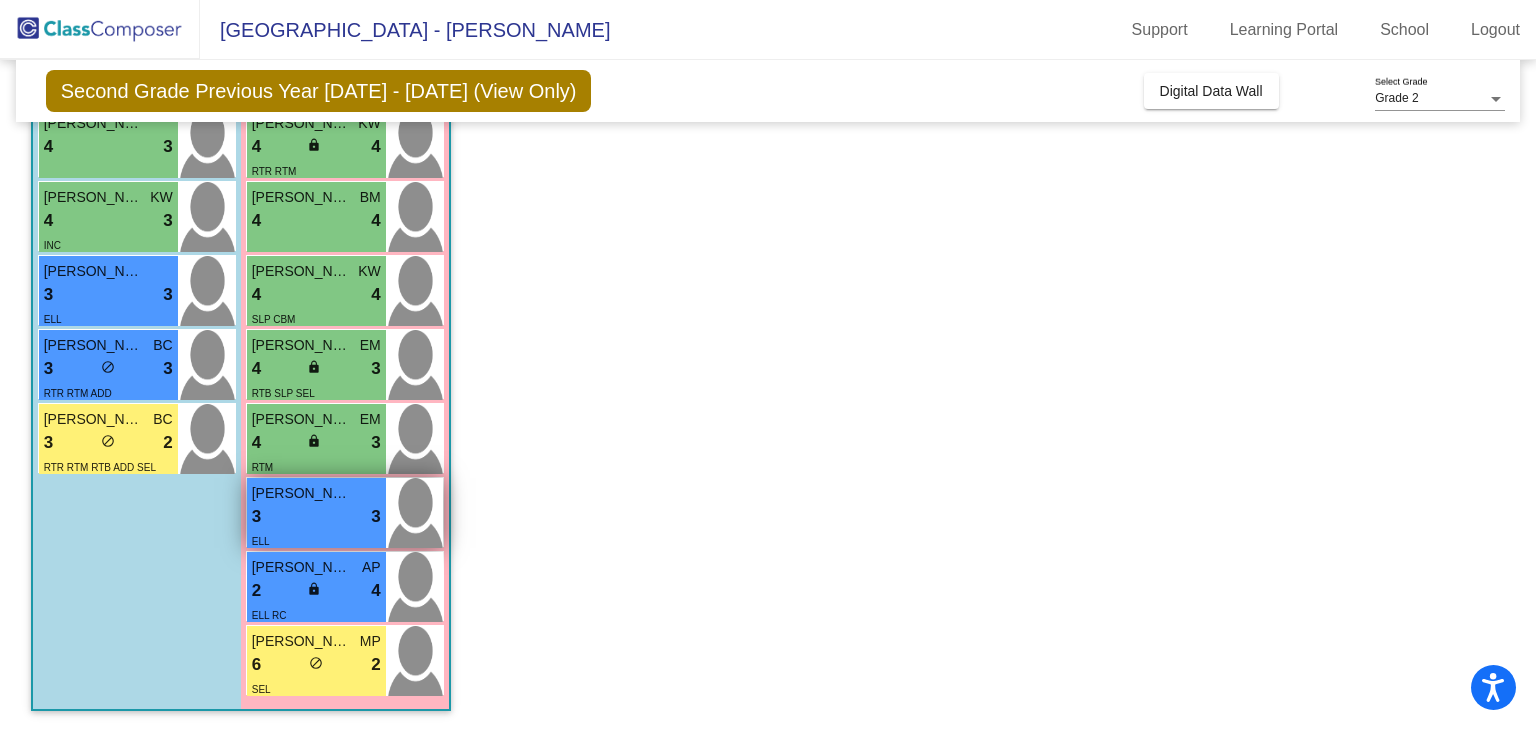 click on "[PERSON_NAME]" at bounding box center (302, 493) 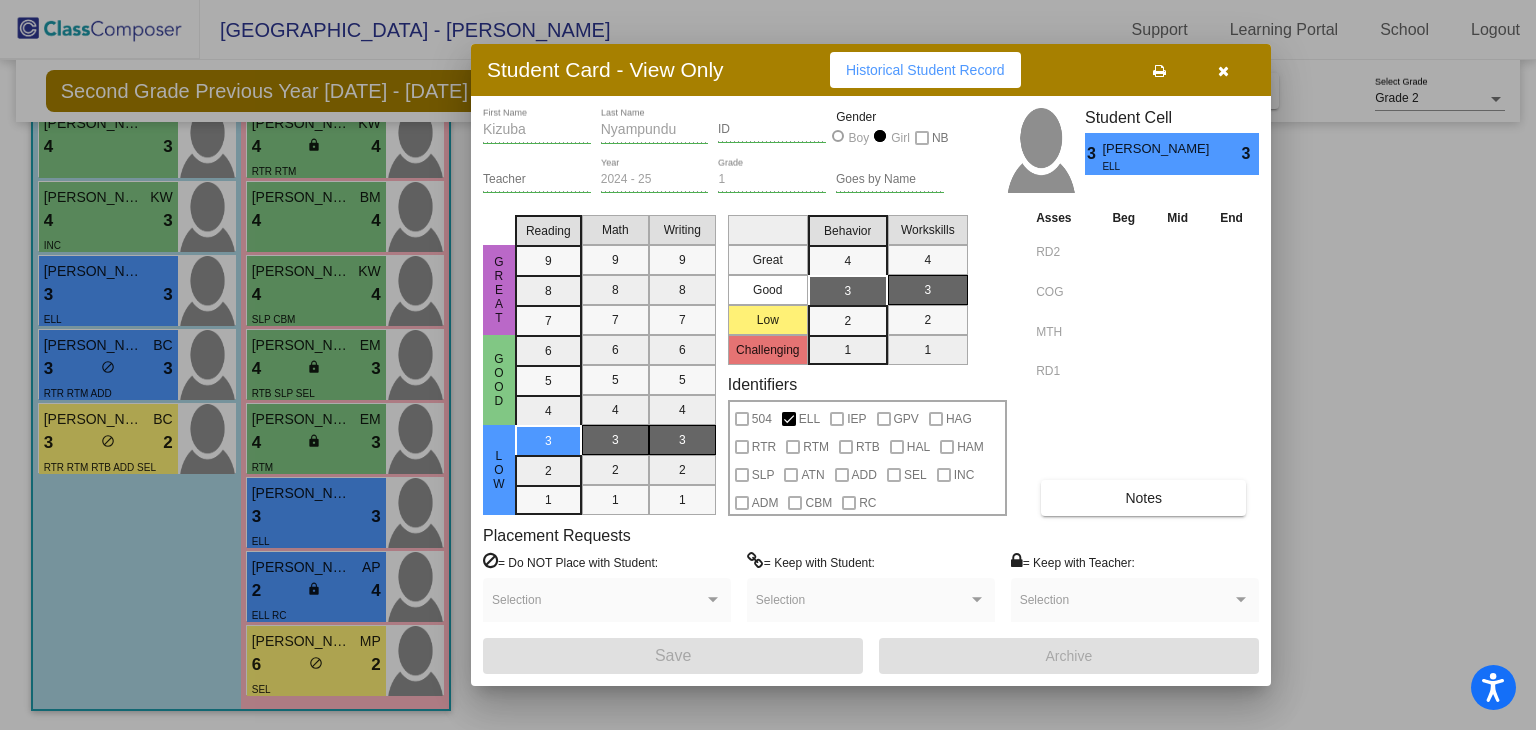 click at bounding box center [1223, 71] 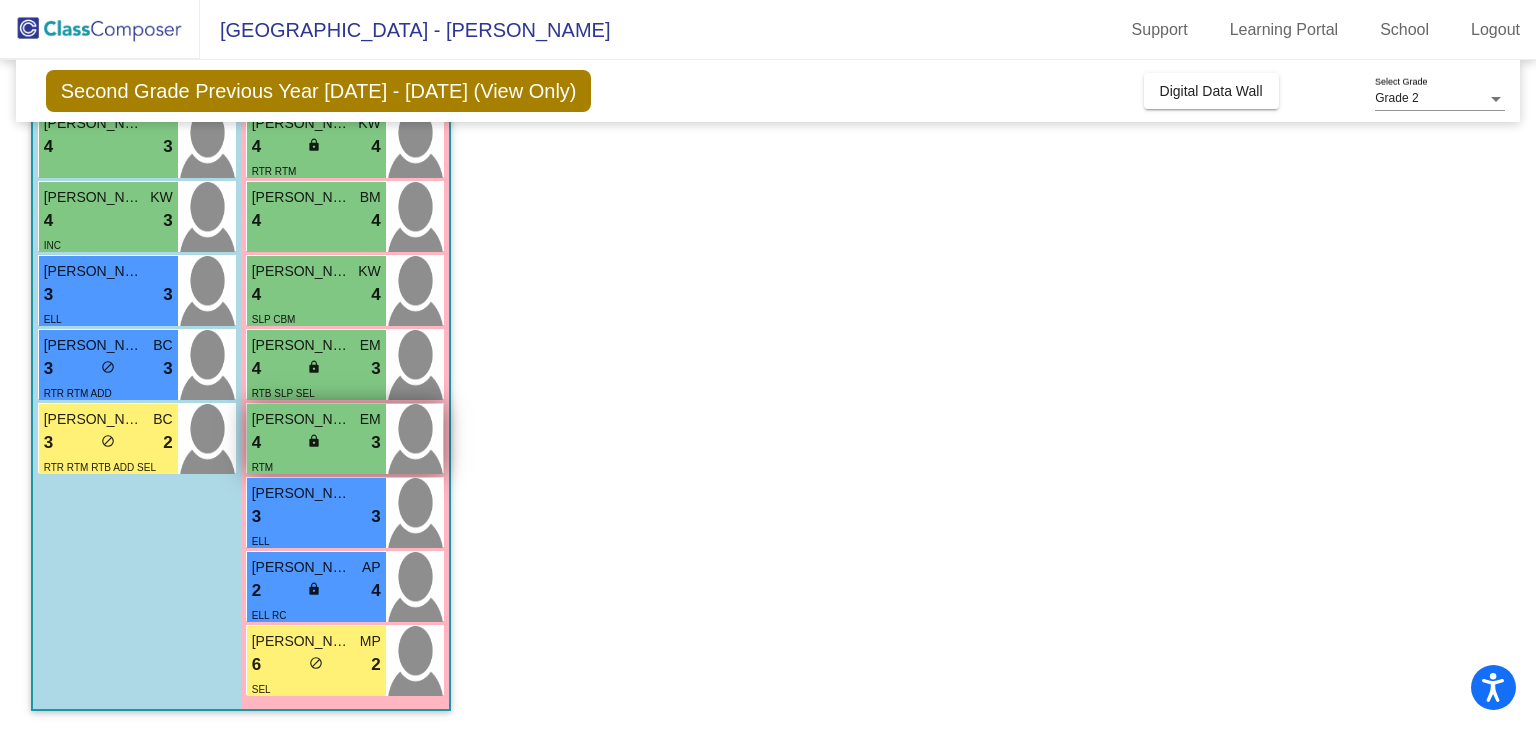 click on "4 lock do_not_disturb_alt 3" at bounding box center [316, 443] 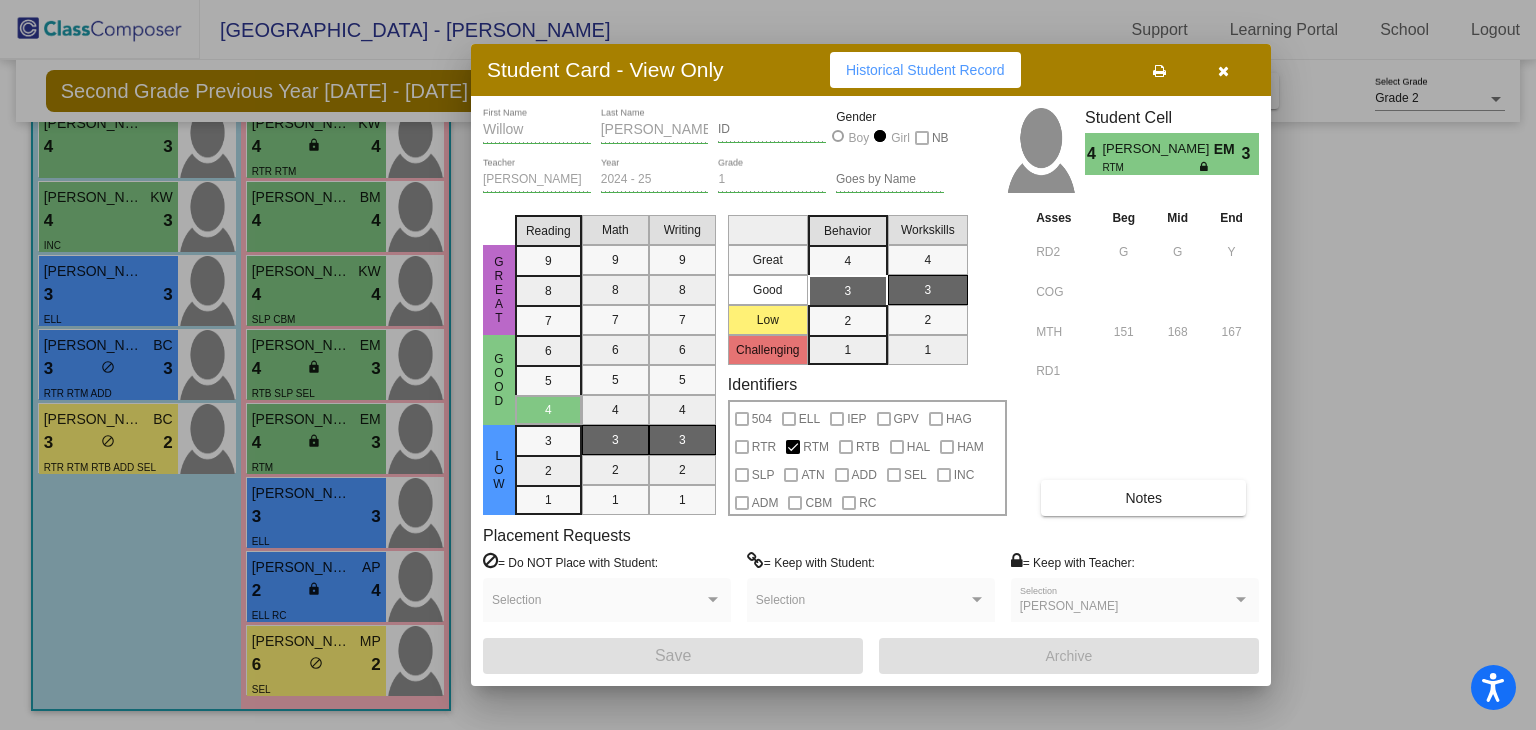 click at bounding box center (1223, 71) 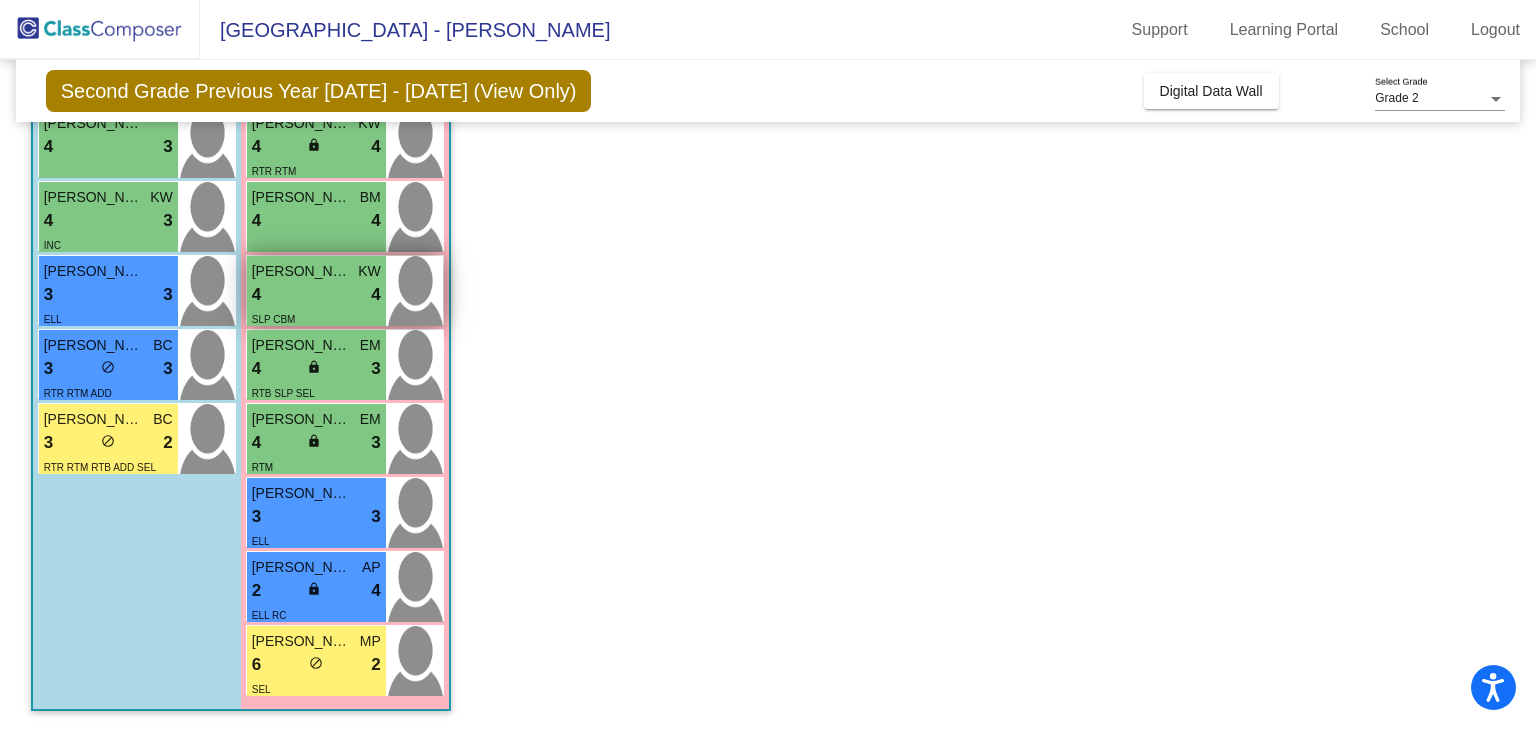 click on "4 lock do_not_disturb_alt 4" at bounding box center (316, 295) 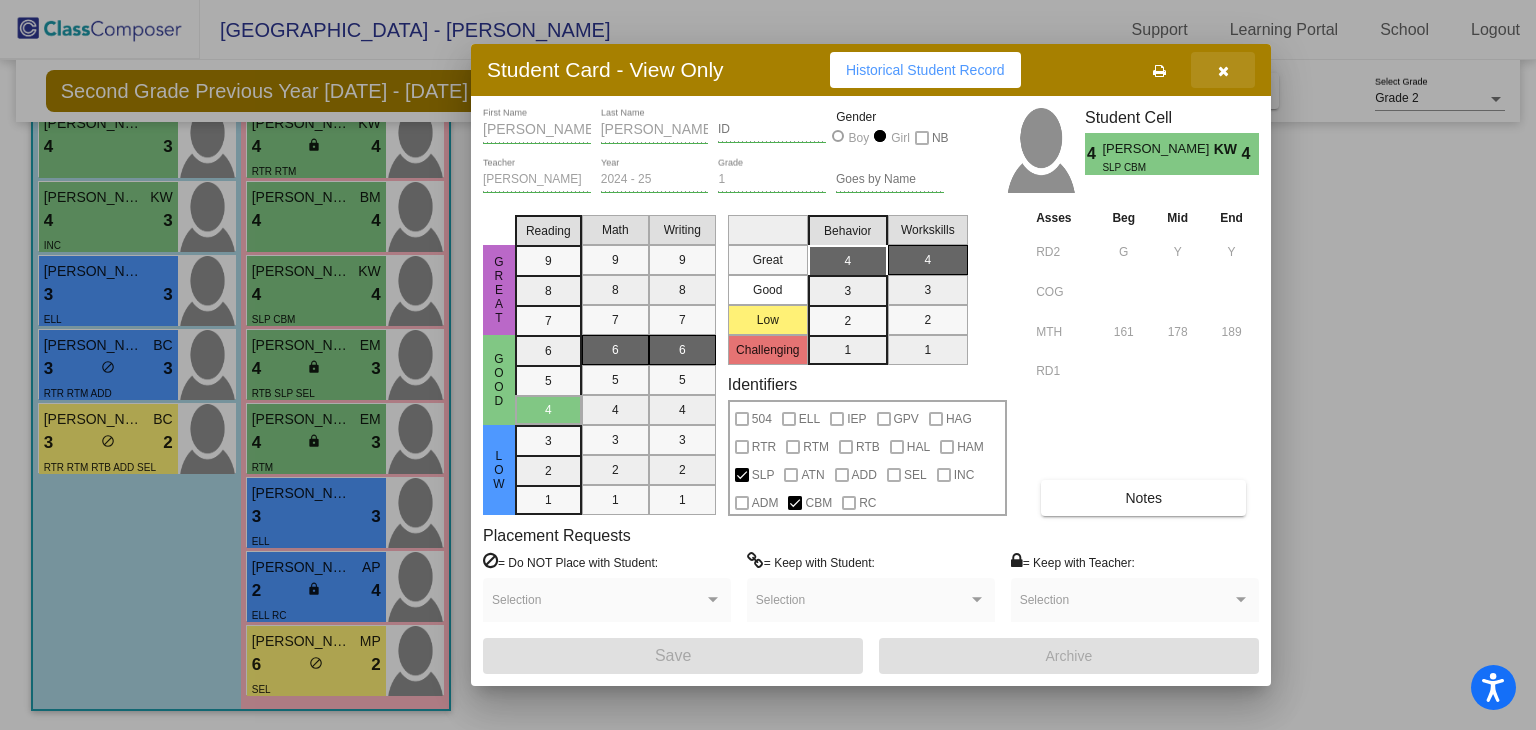 click at bounding box center [1223, 71] 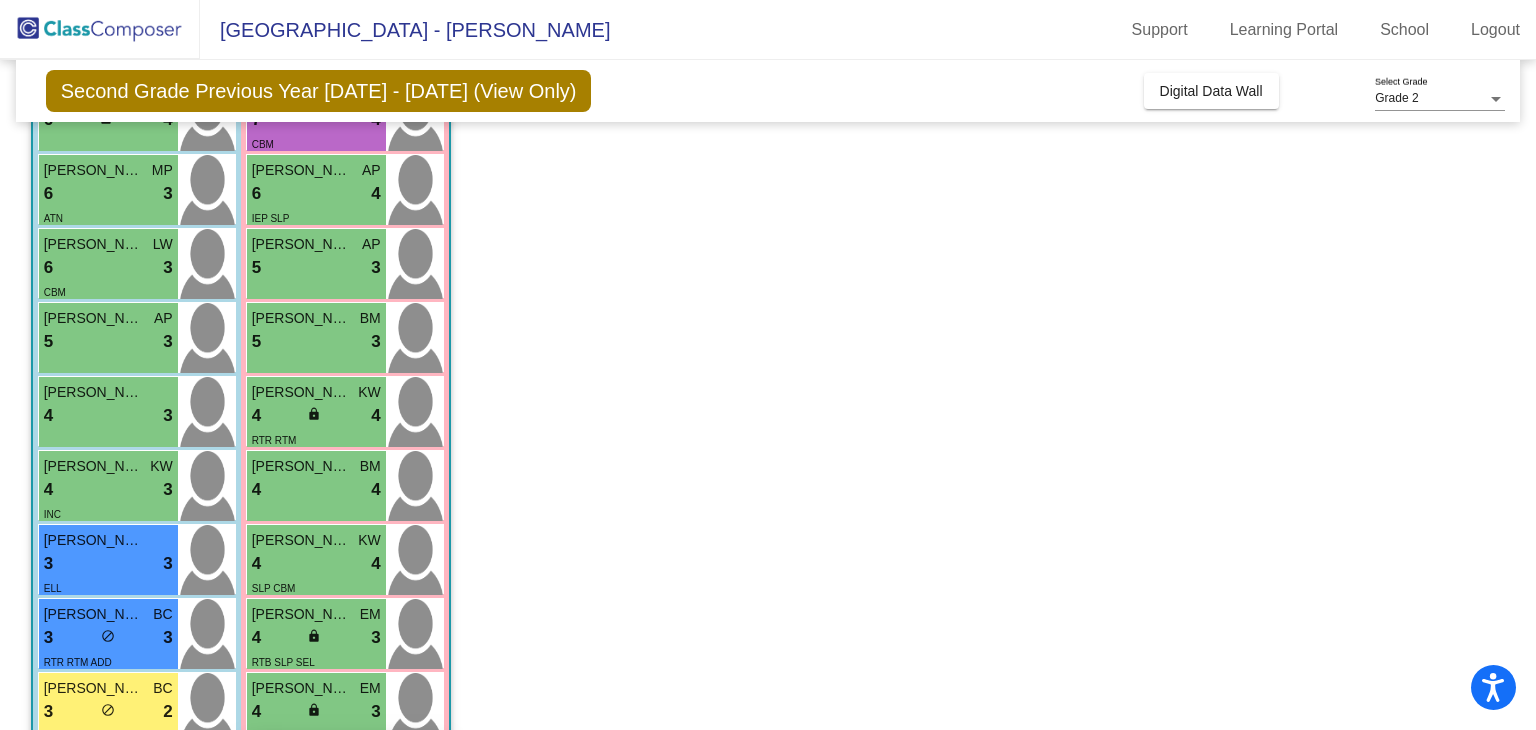 scroll, scrollTop: 381, scrollLeft: 0, axis: vertical 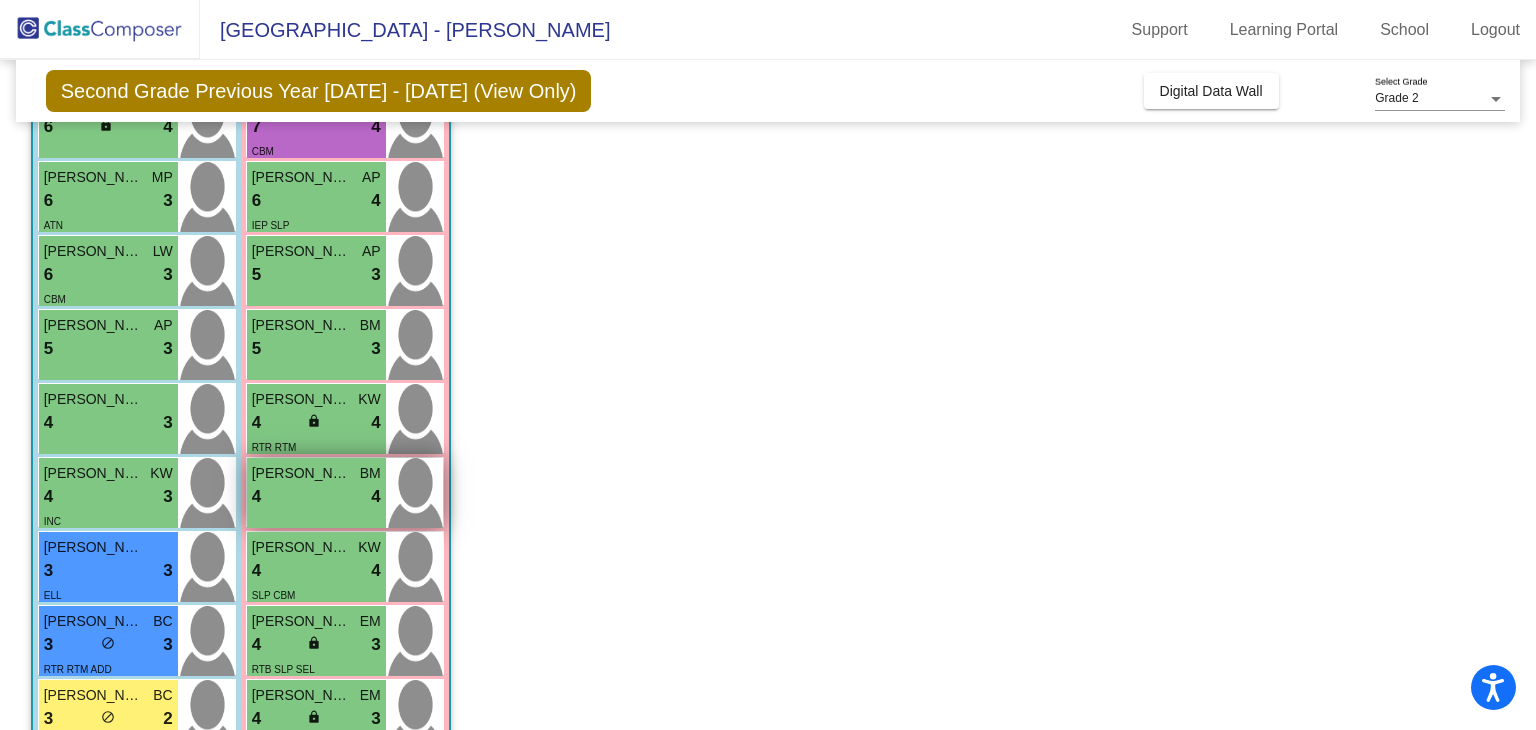 click on "4 lock do_not_disturb_alt 4" at bounding box center [316, 497] 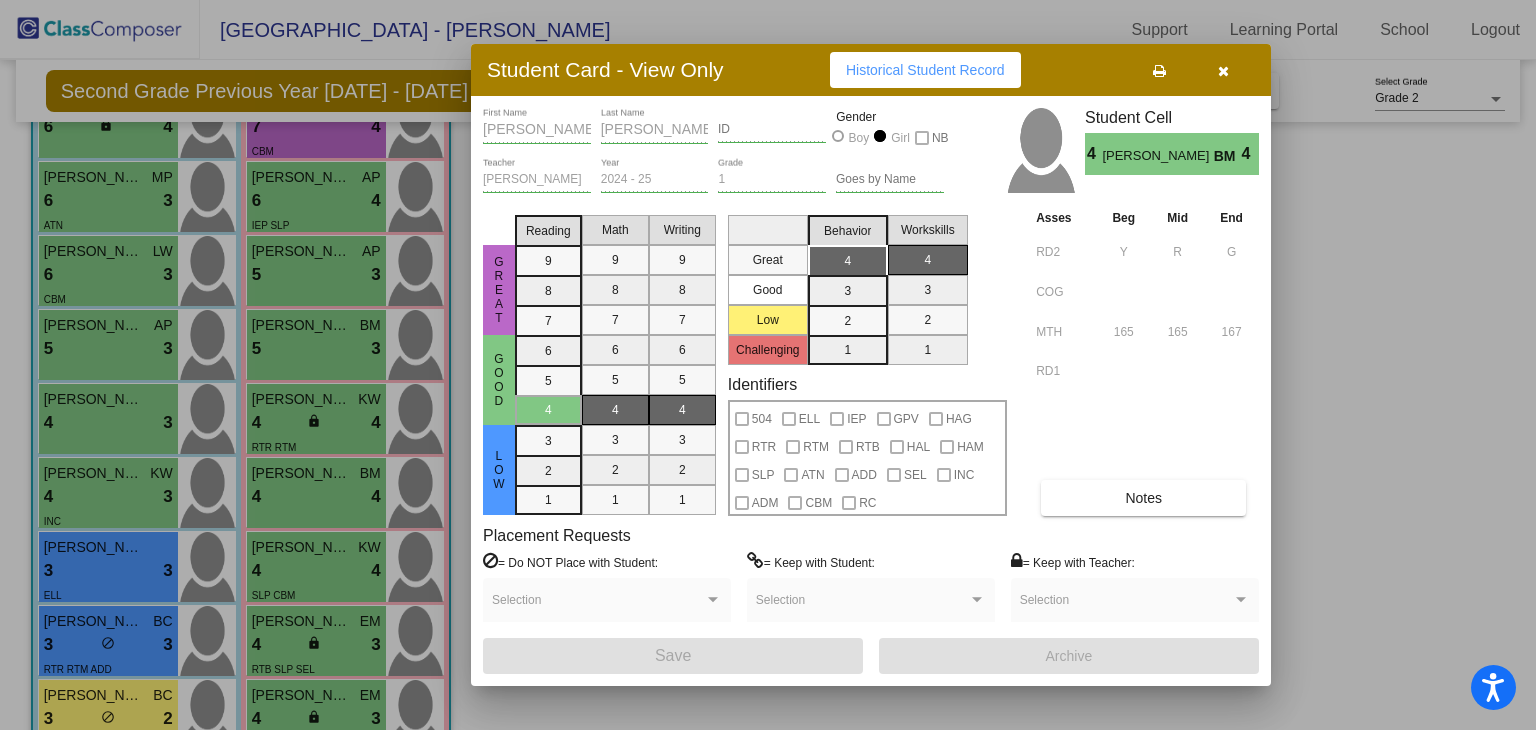 click at bounding box center (1223, 70) 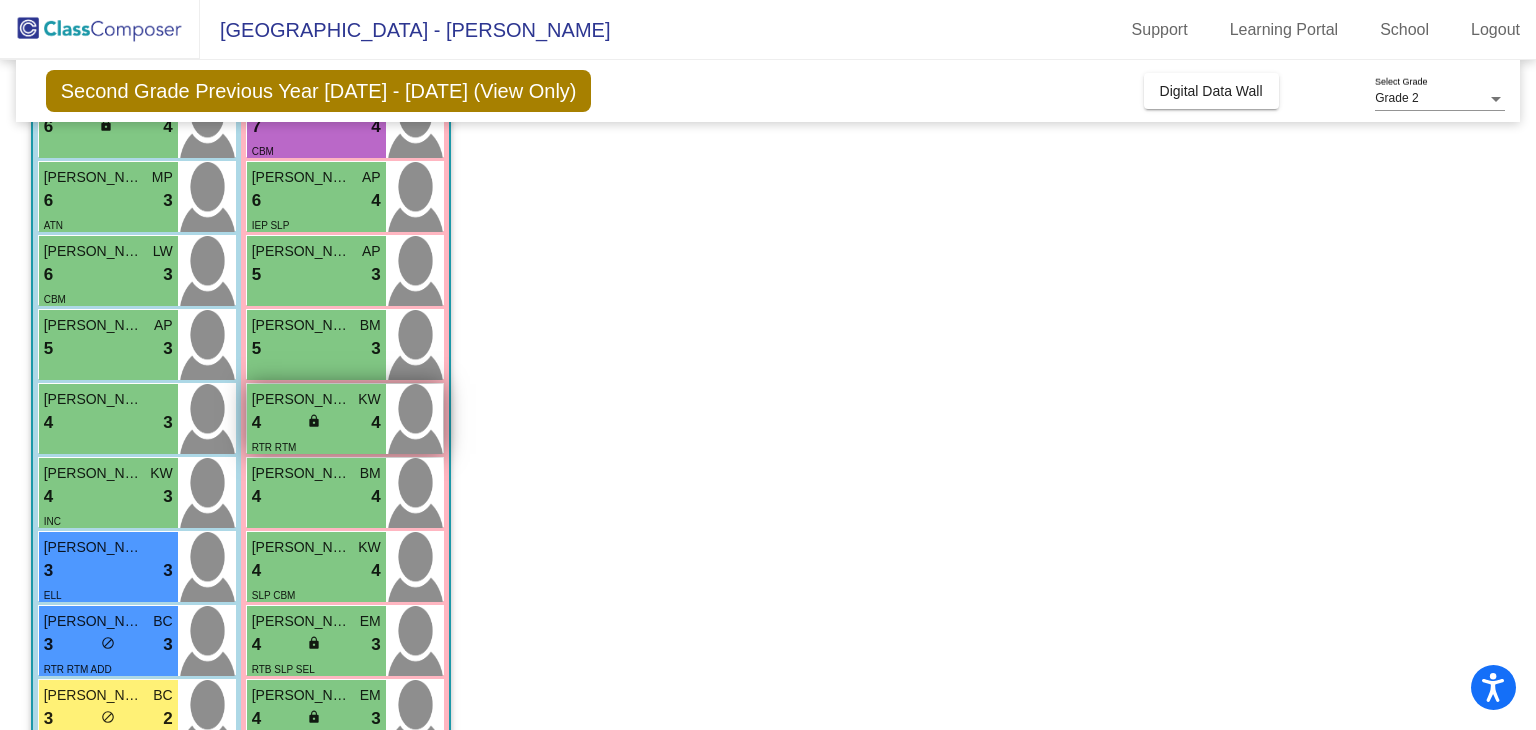 click on "RTR RTM" at bounding box center [316, 446] 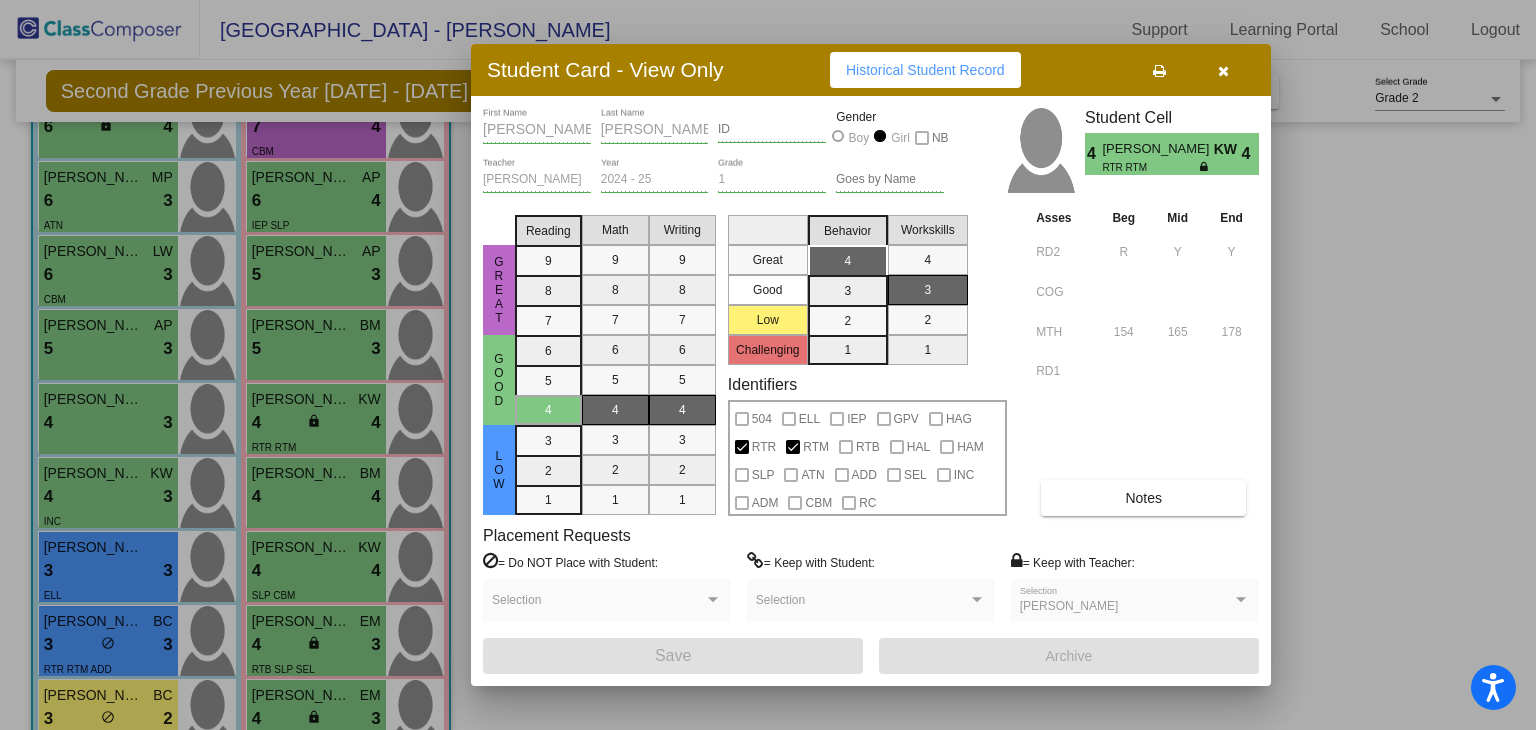 click at bounding box center (1223, 71) 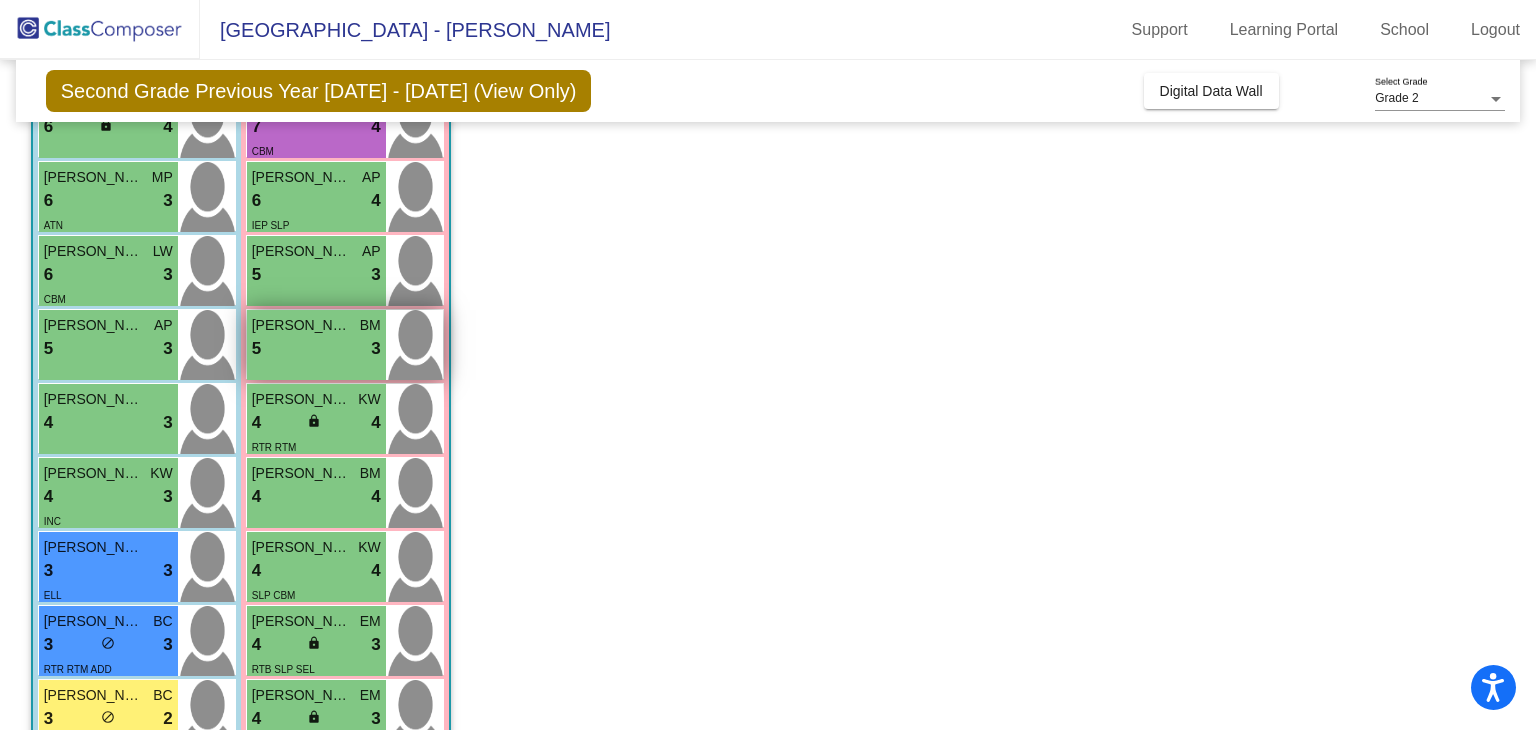 click on "5 lock do_not_disturb_alt 3" at bounding box center [316, 349] 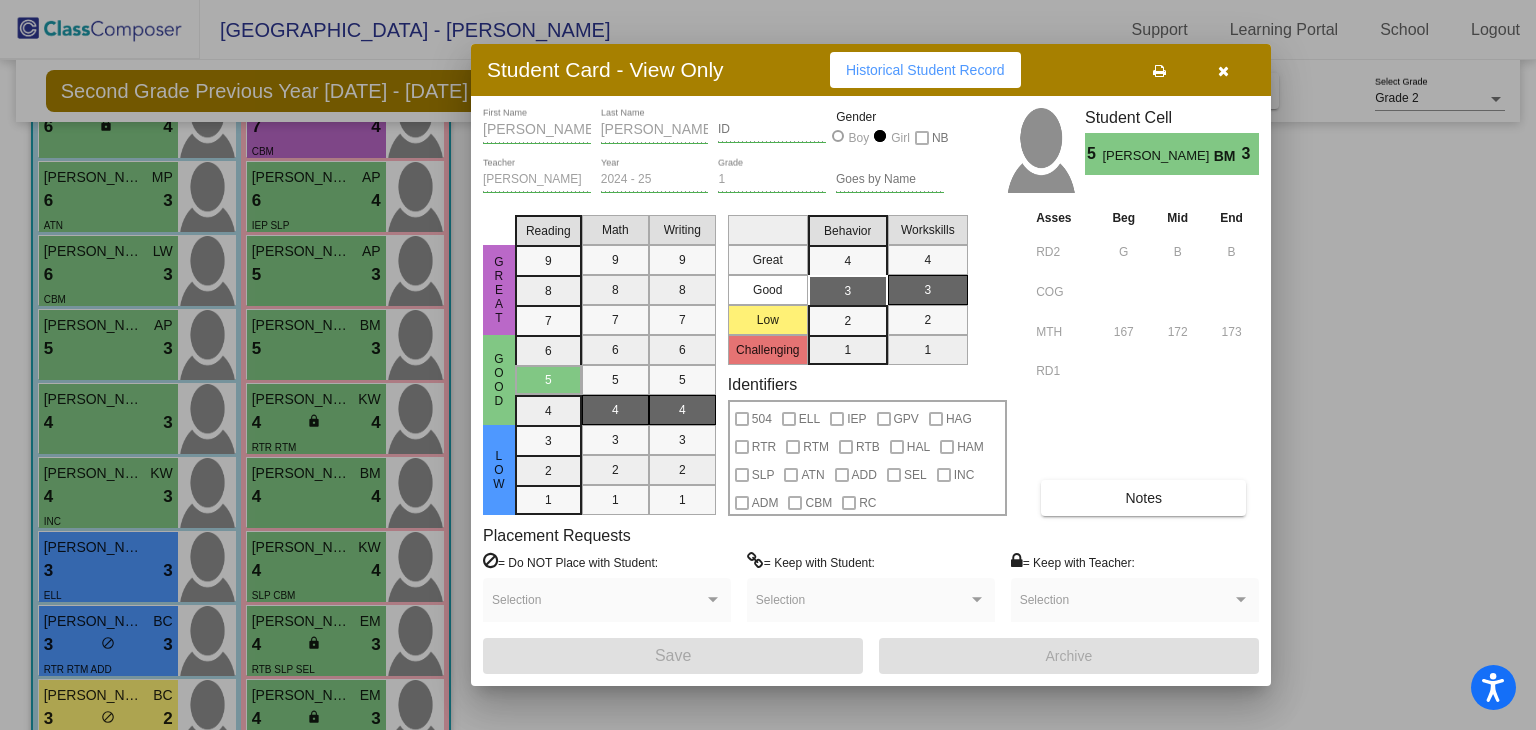 click at bounding box center (1223, 70) 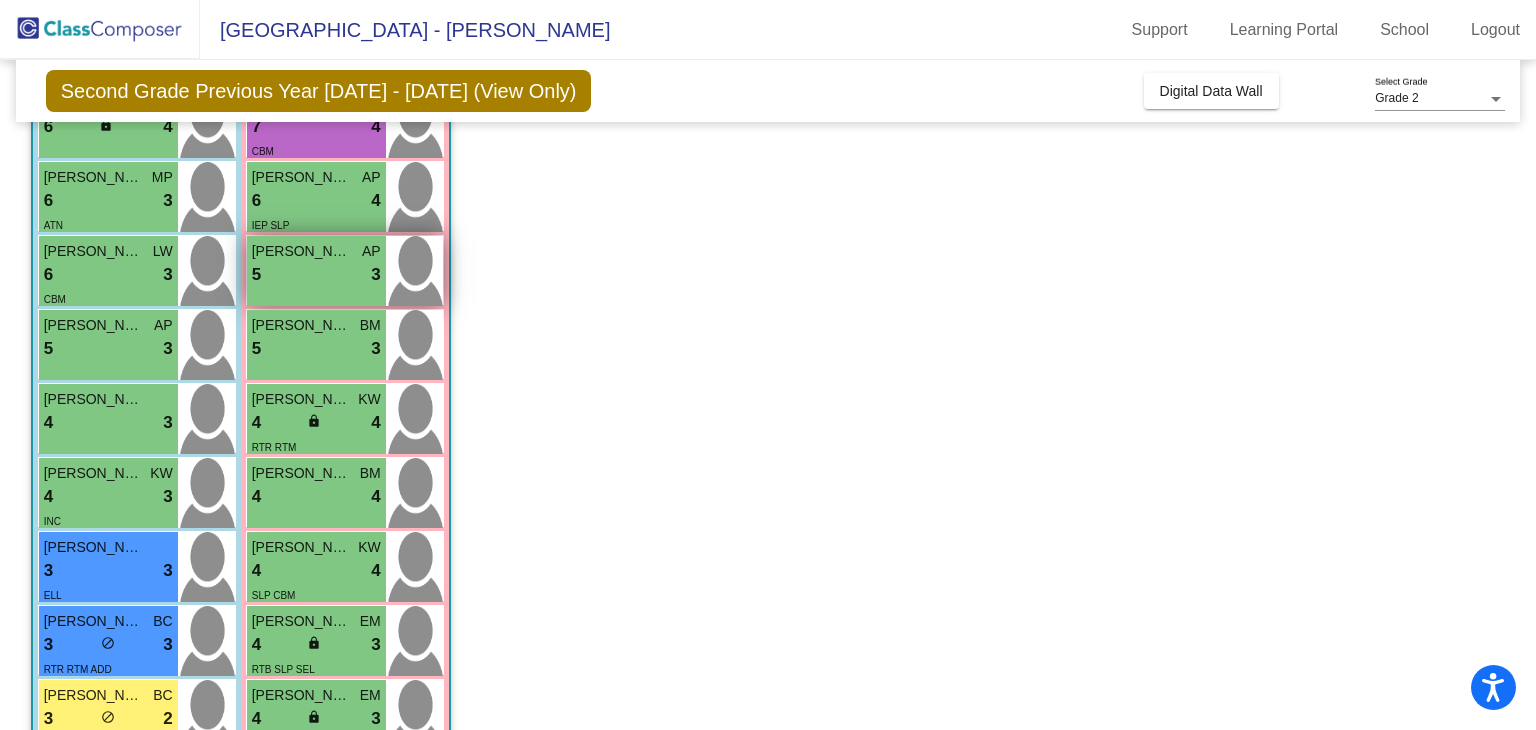 click on "5 lock do_not_disturb_alt 3" at bounding box center [316, 275] 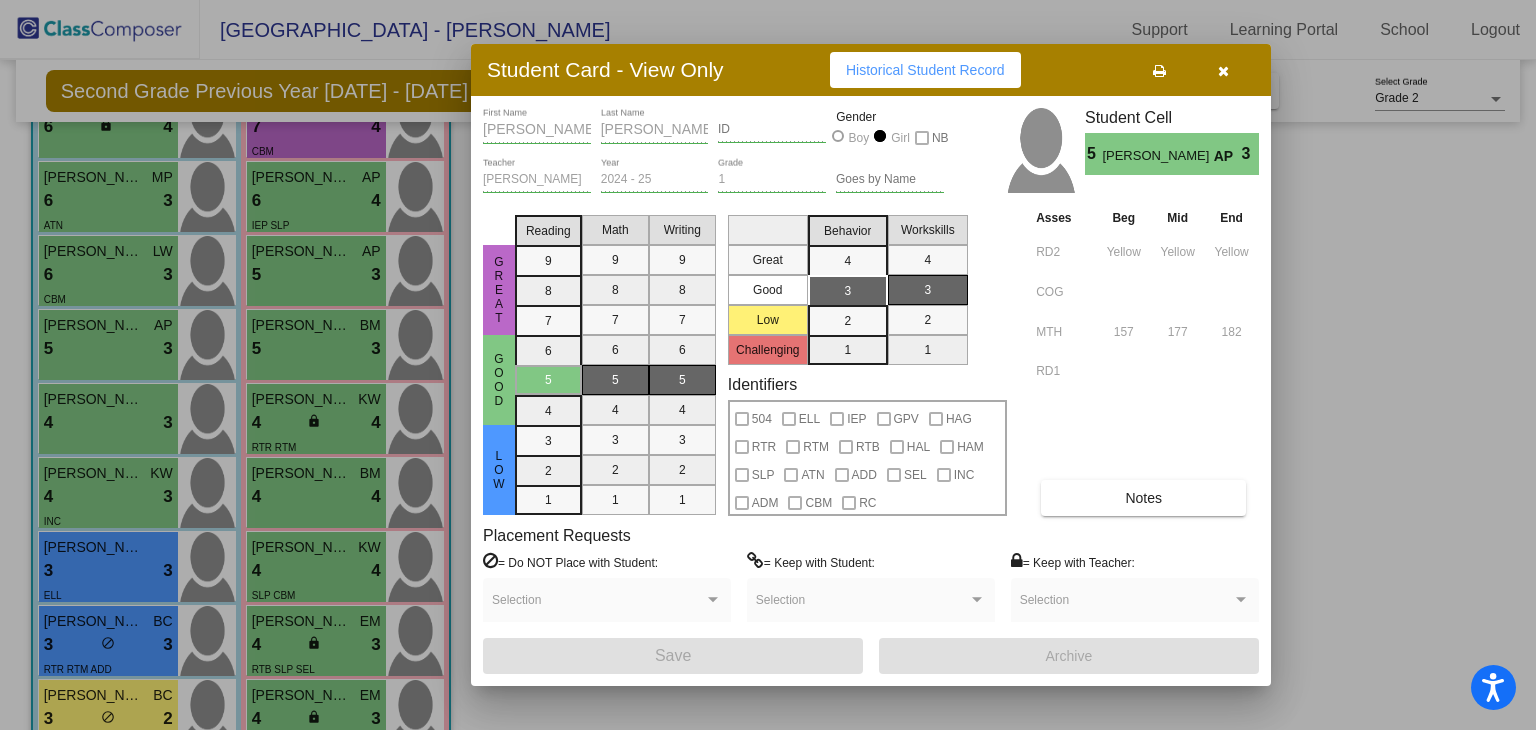 click at bounding box center [1223, 70] 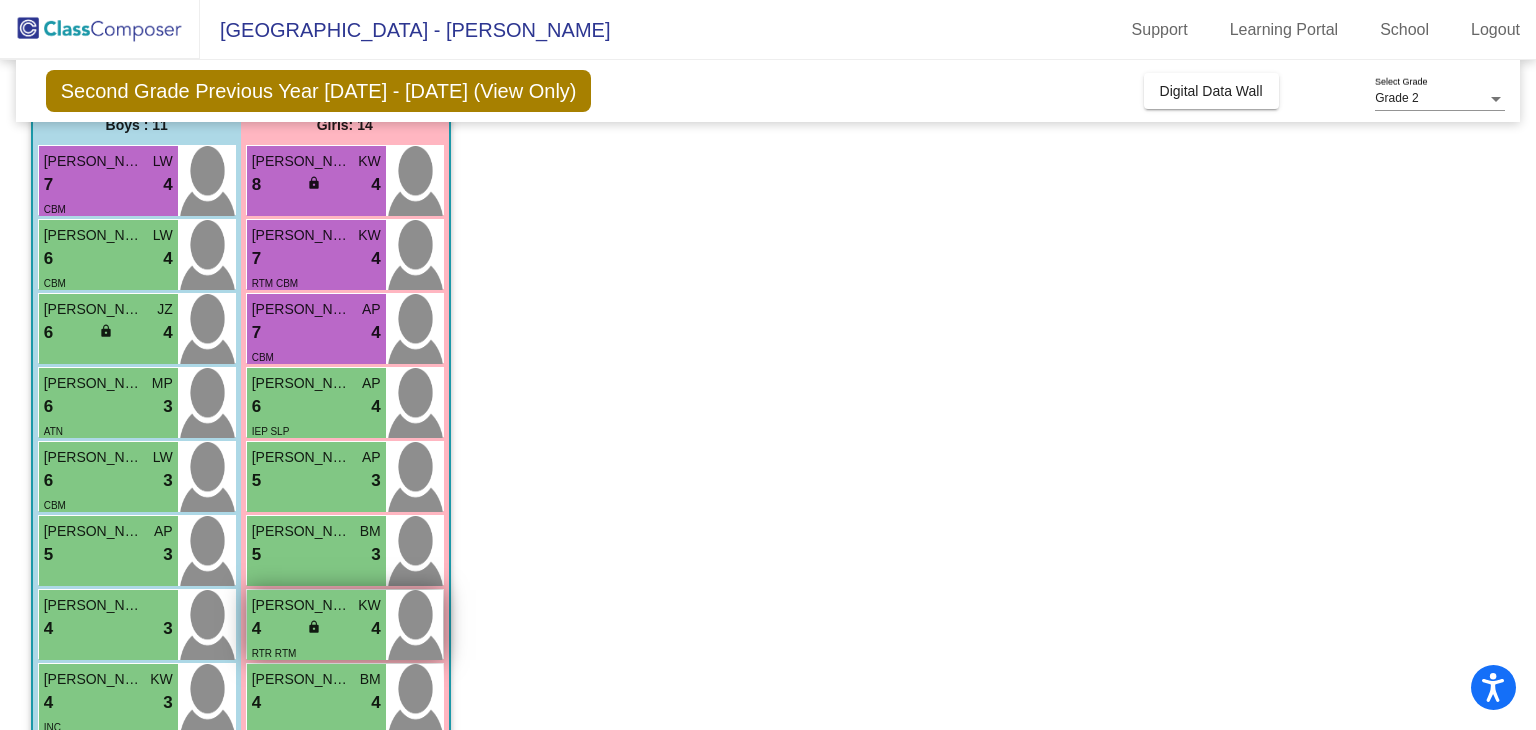 scroll, scrollTop: 169, scrollLeft: 0, axis: vertical 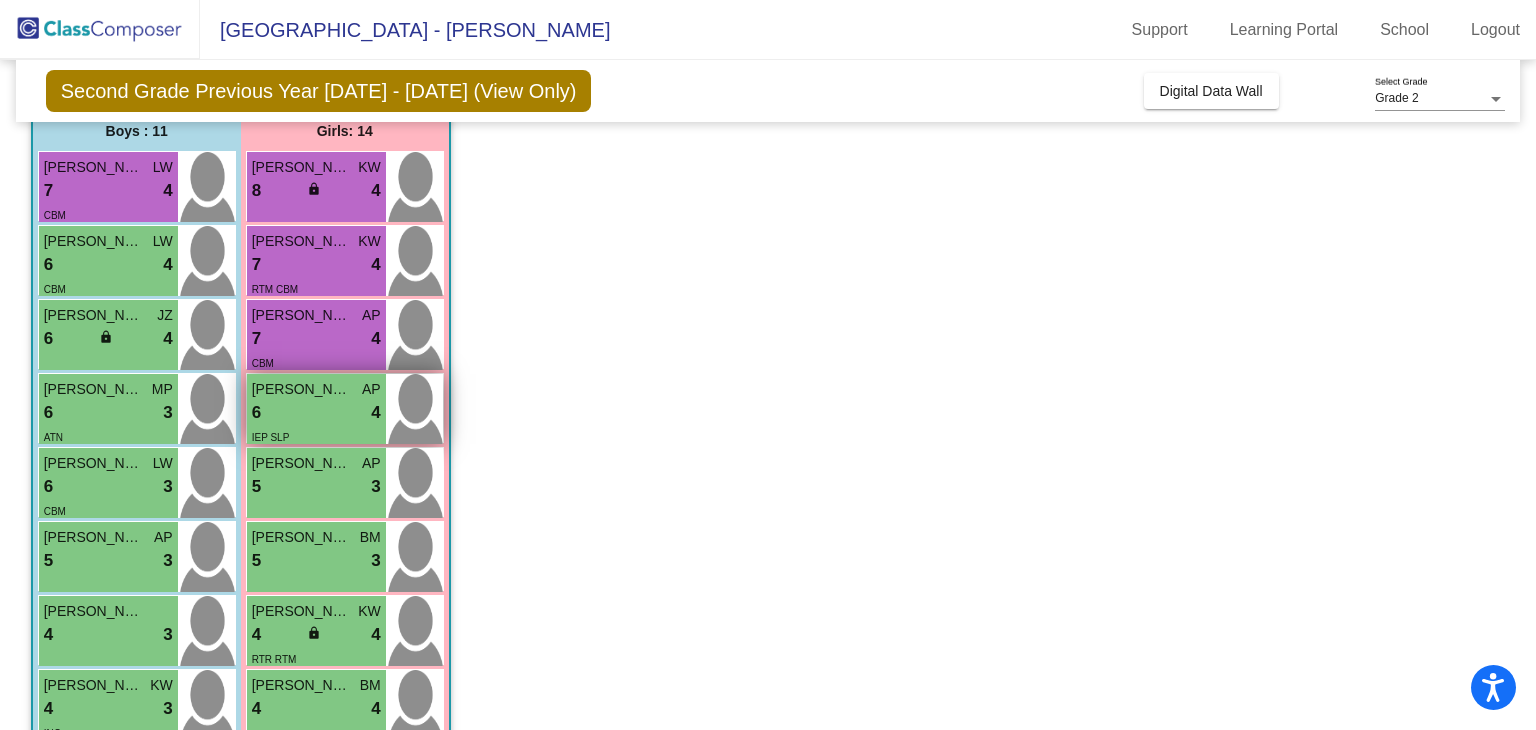 click on "6 lock do_not_disturb_alt 4" at bounding box center (316, 413) 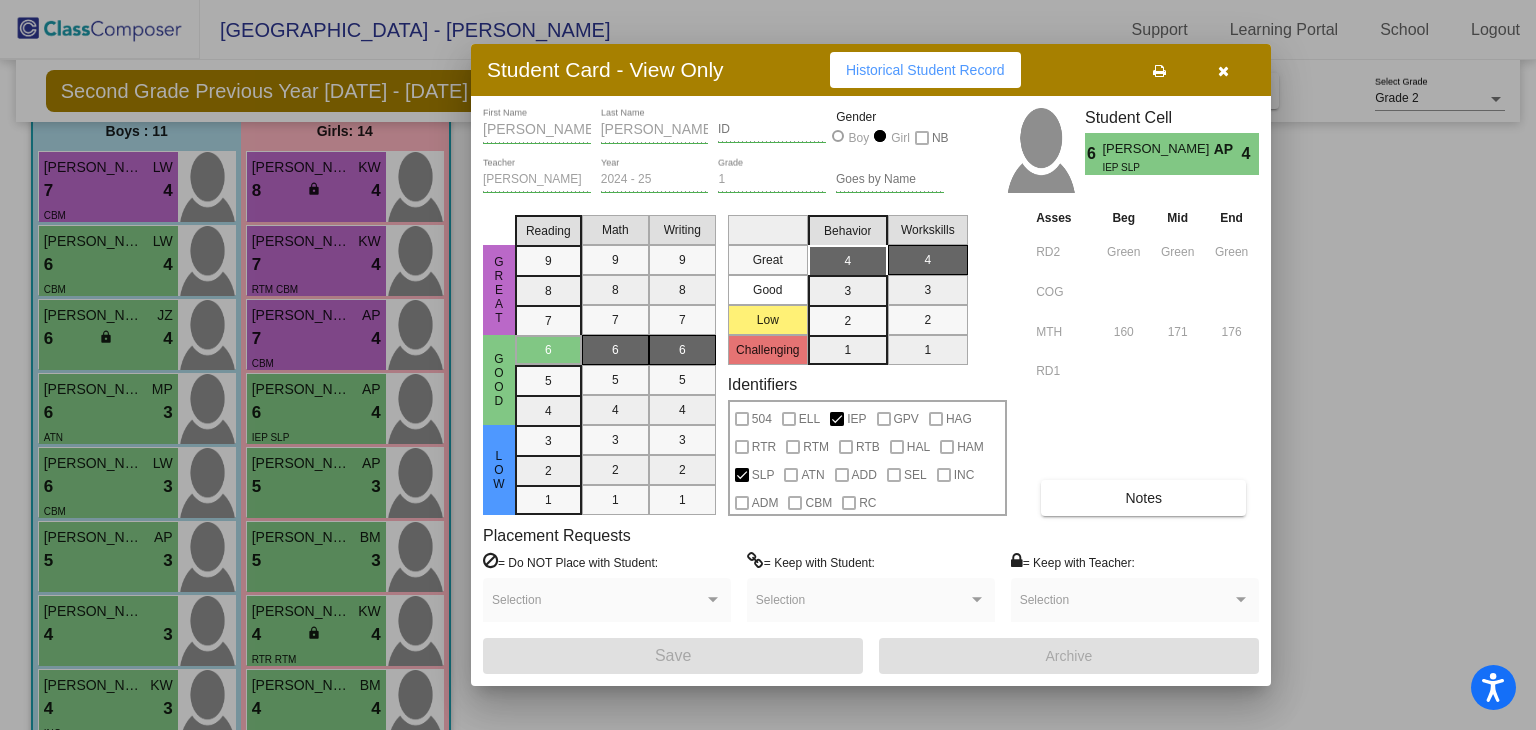 click at bounding box center (1223, 71) 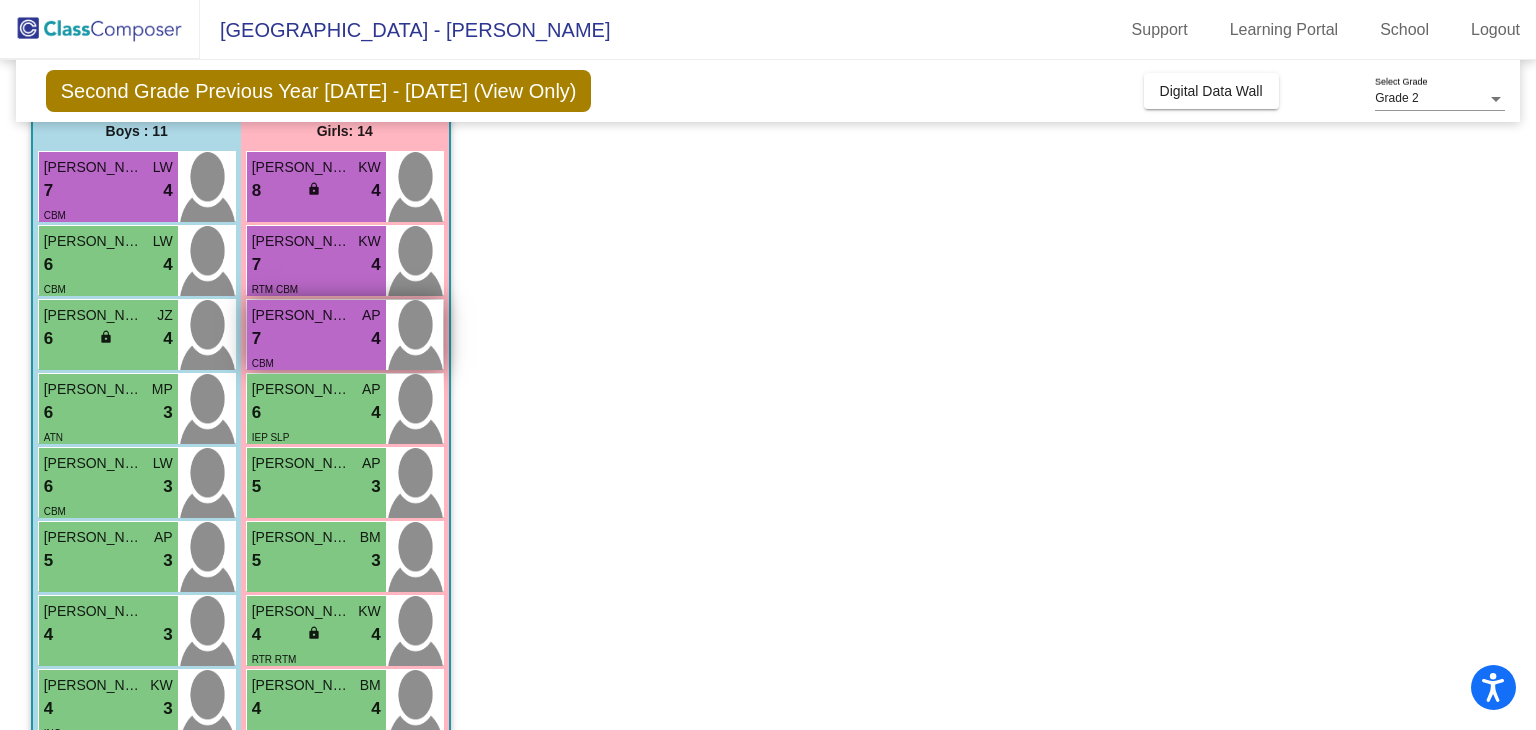 click on "7 lock do_not_disturb_alt 4" at bounding box center (316, 339) 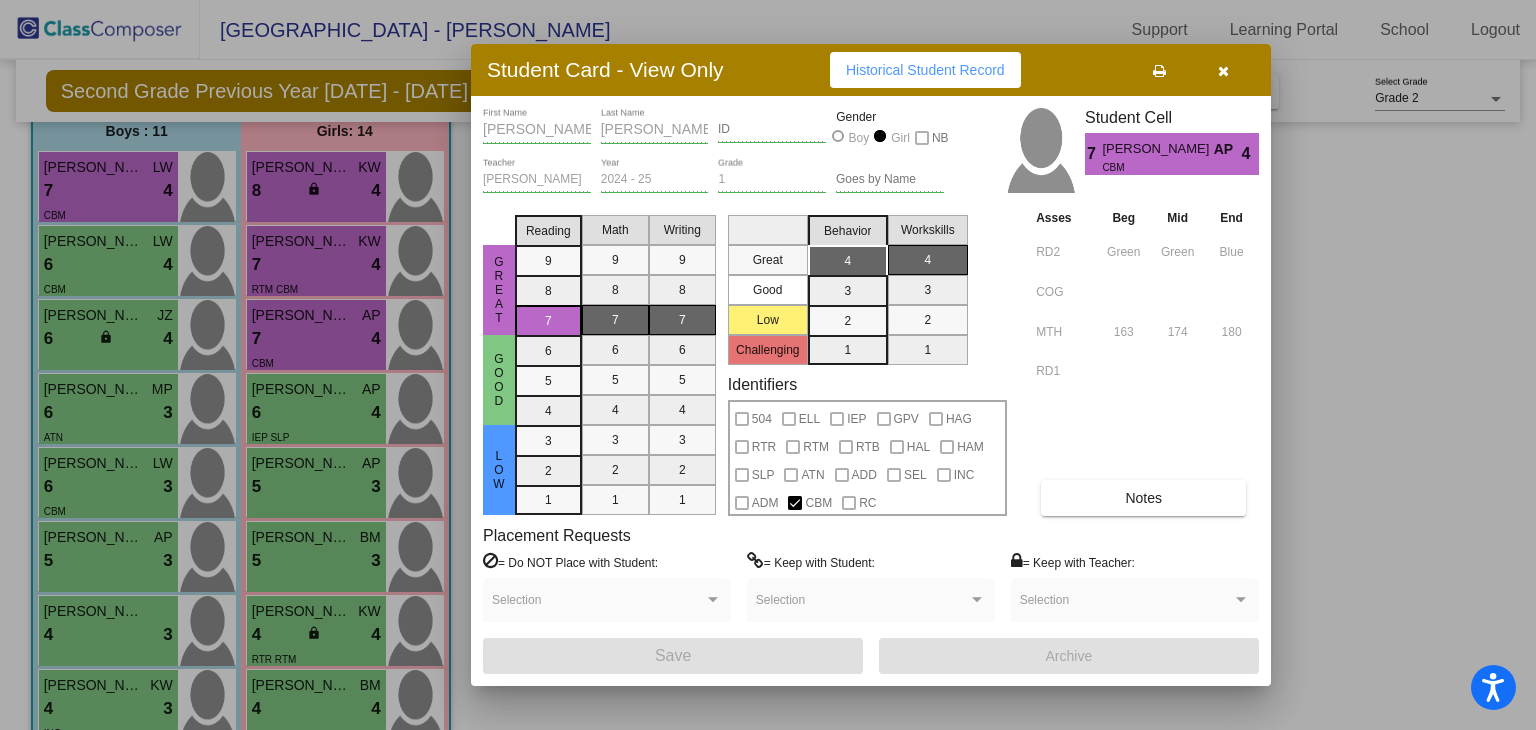 click at bounding box center [1223, 70] 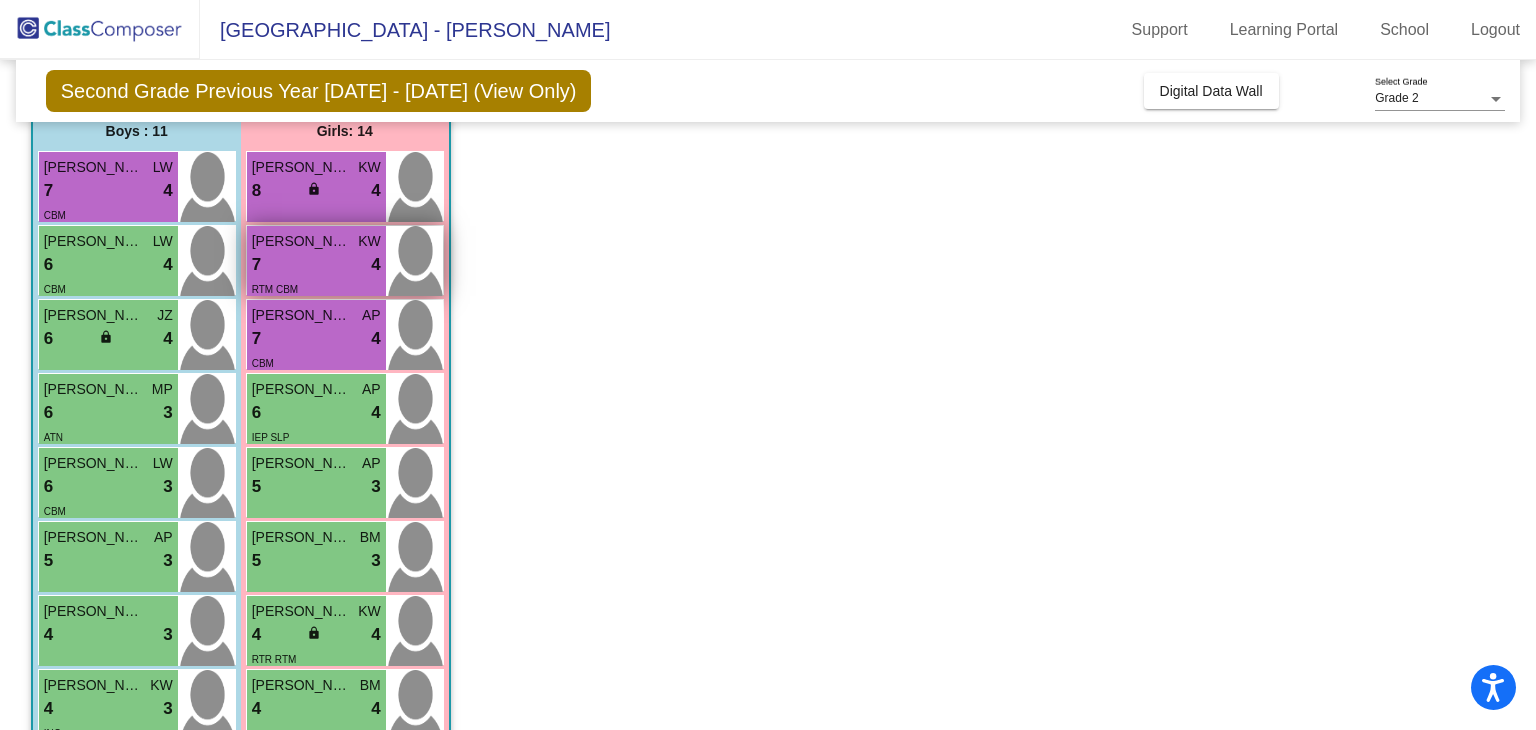 click on "[PERSON_NAME]" at bounding box center [302, 241] 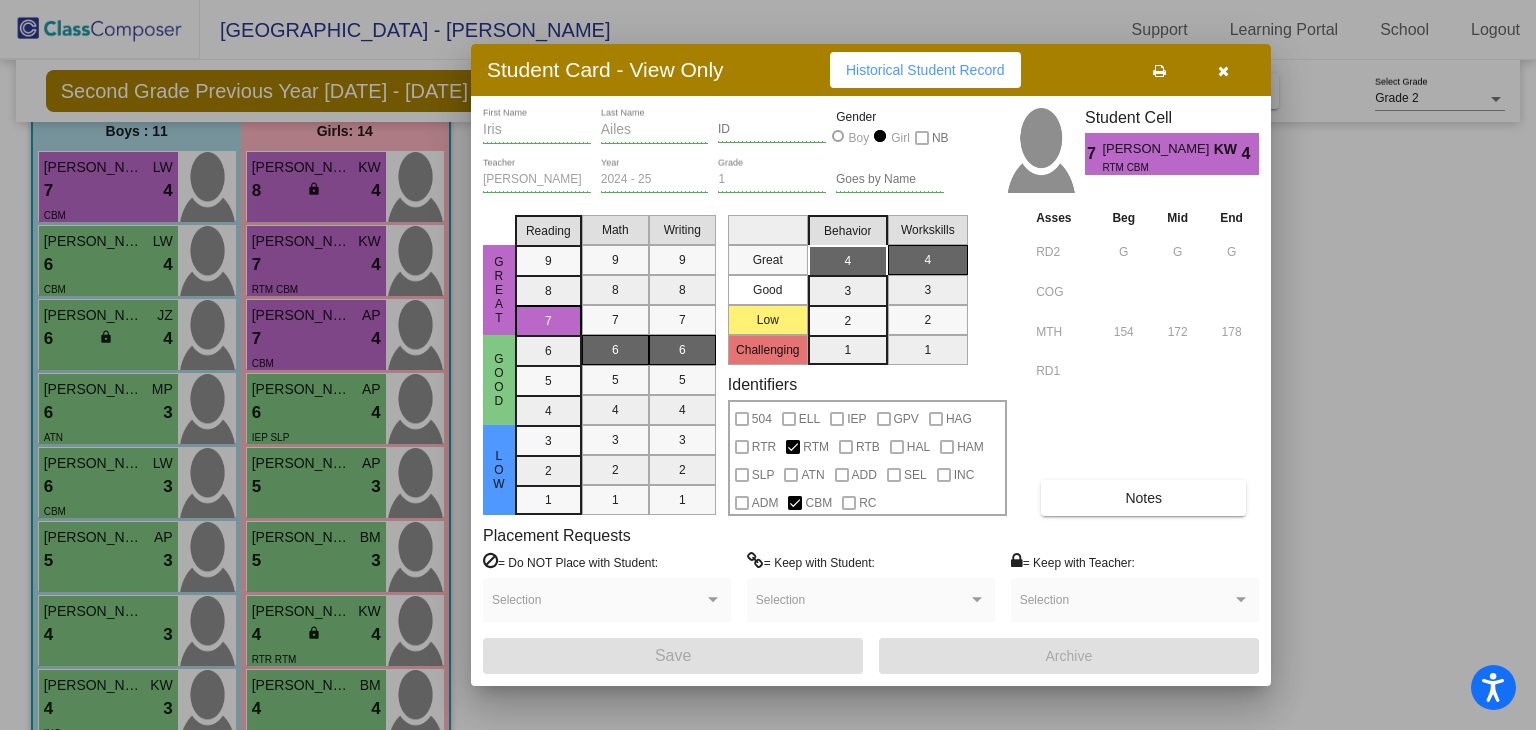 click at bounding box center (1223, 71) 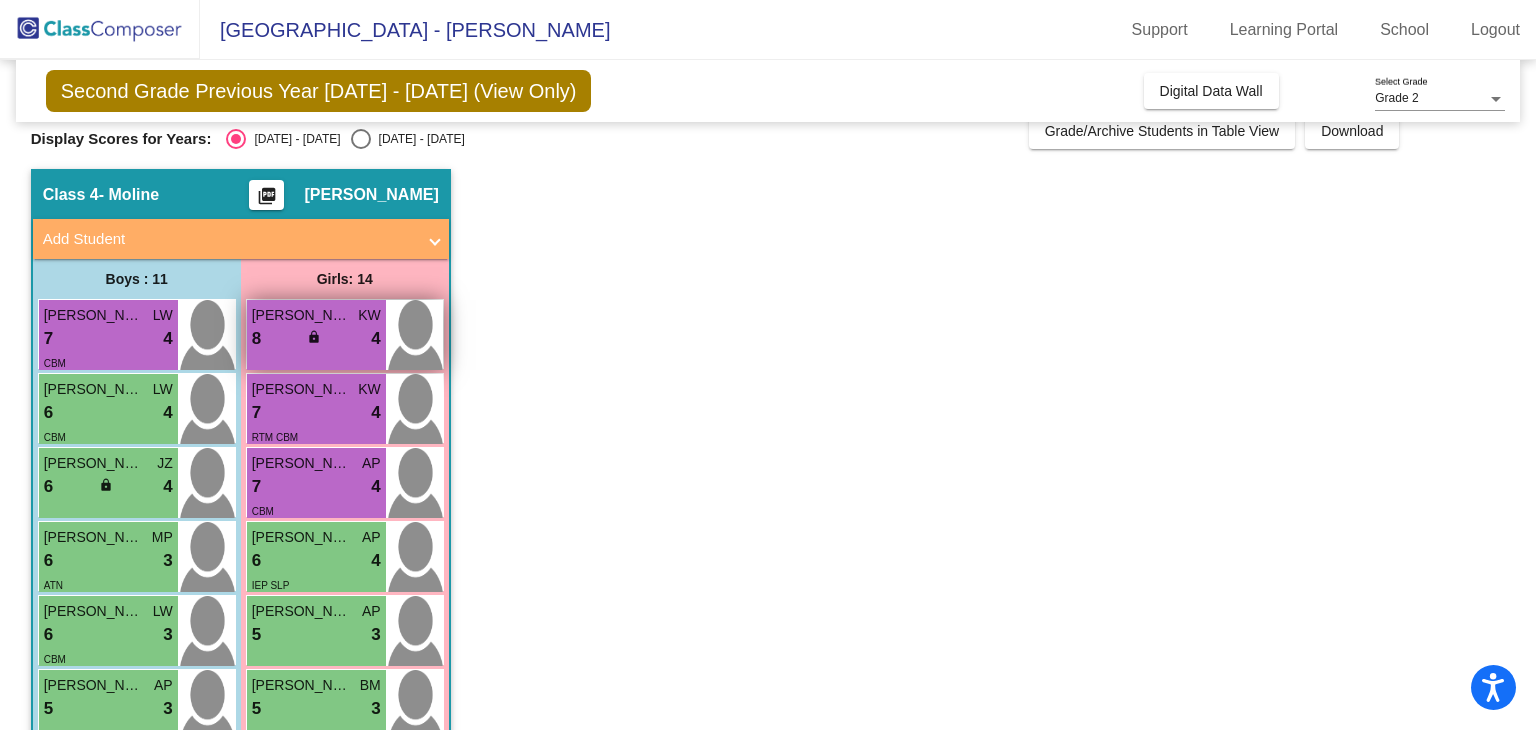 scroll, scrollTop: 6, scrollLeft: 0, axis: vertical 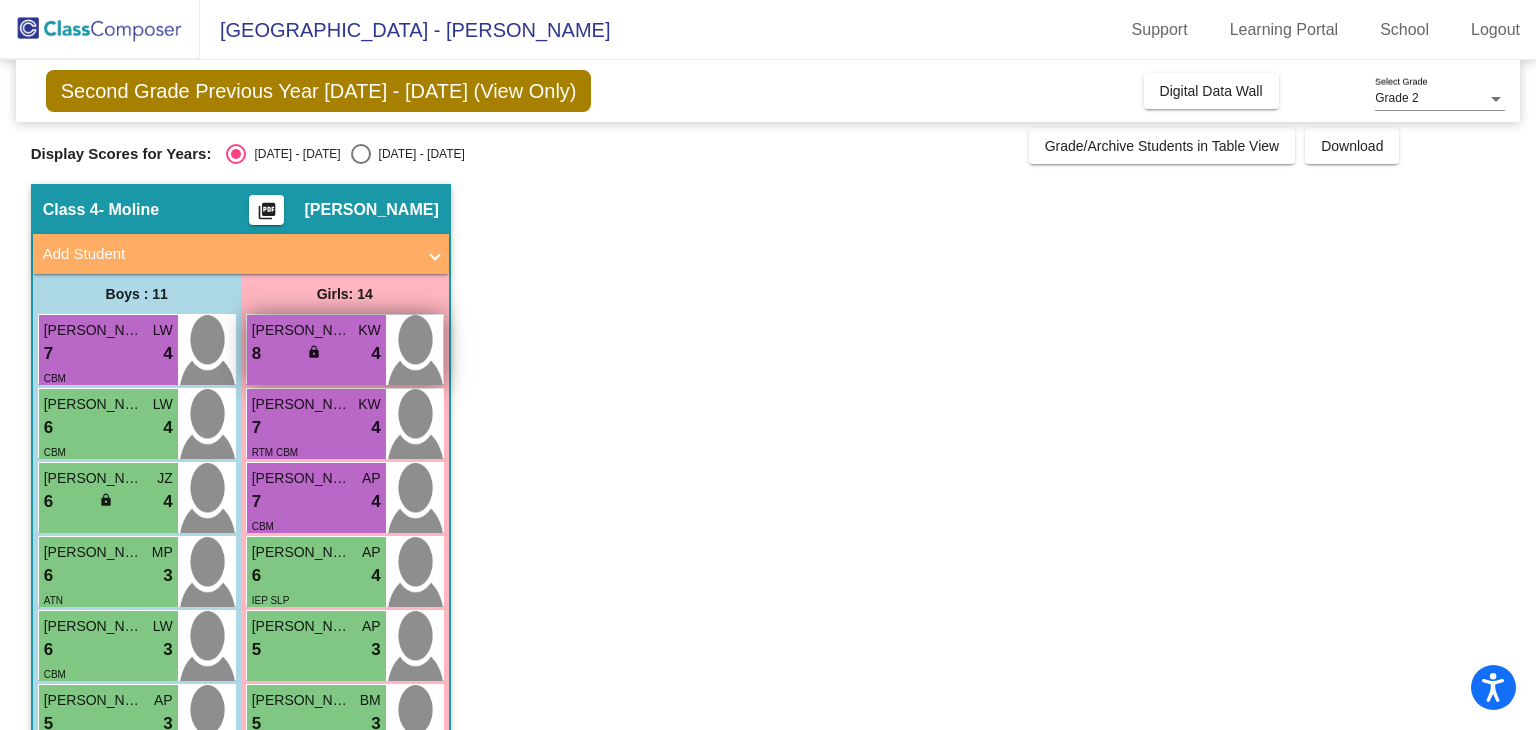 click on "8 lock do_not_disturb_alt 4" at bounding box center (316, 354) 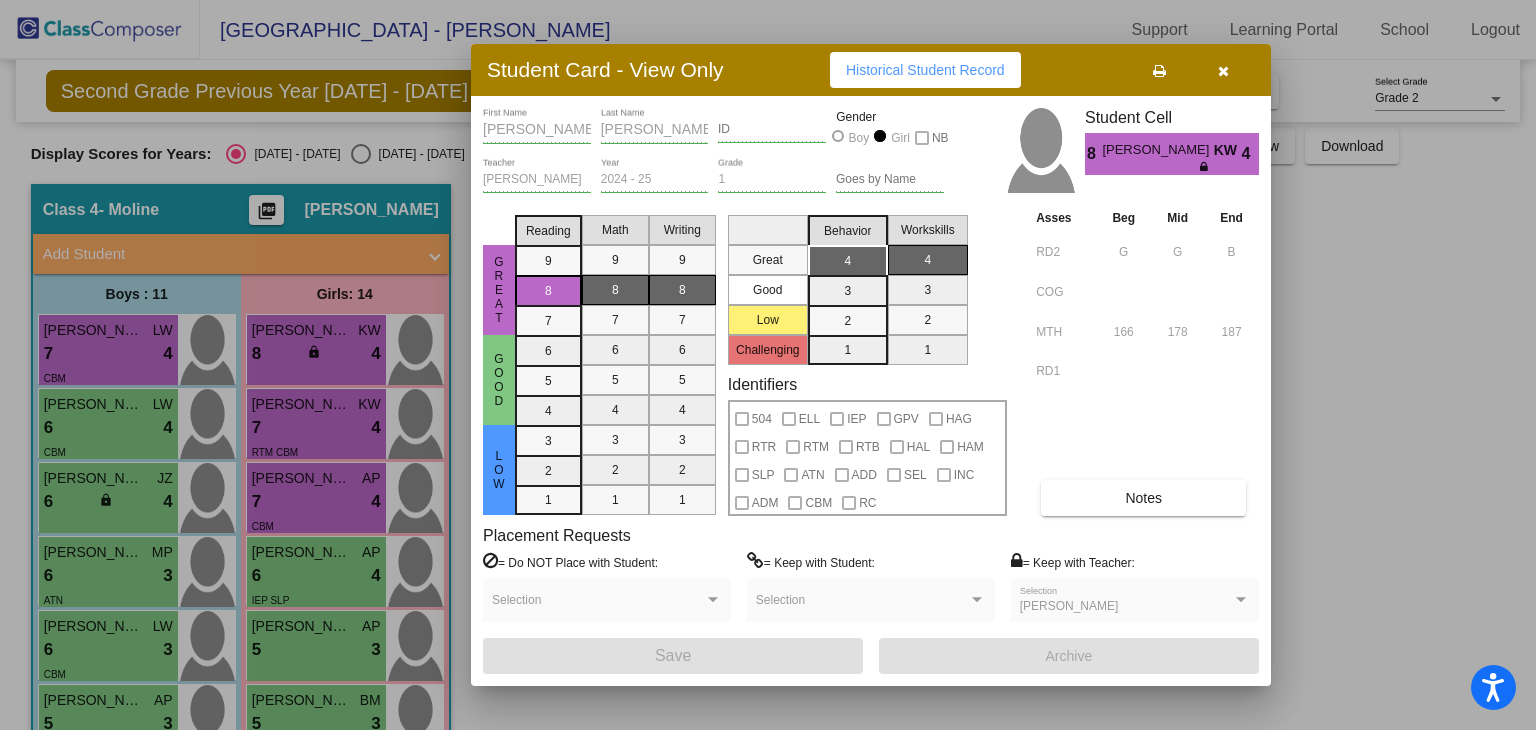 click at bounding box center [1223, 71] 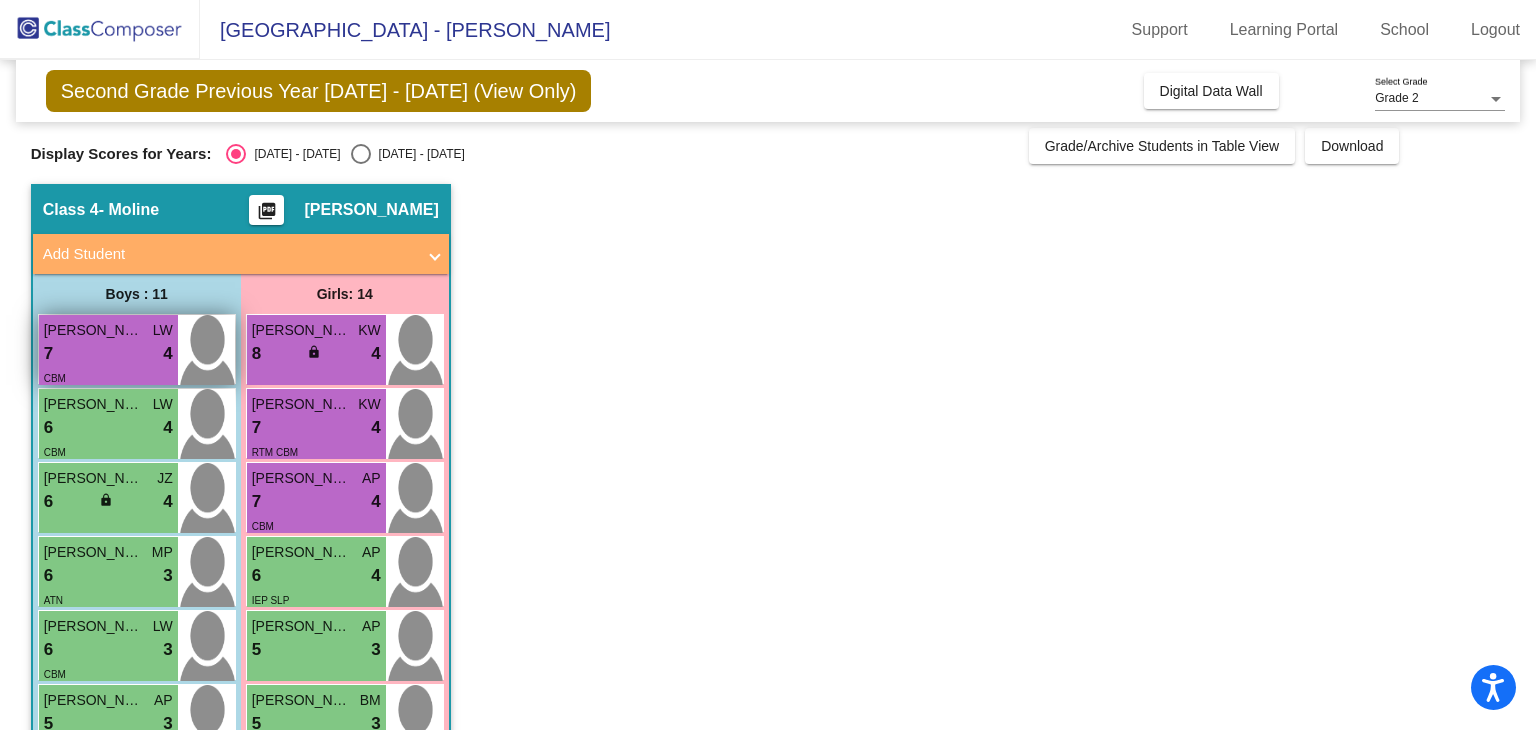 click on "7 lock do_not_disturb_alt 4" at bounding box center [108, 354] 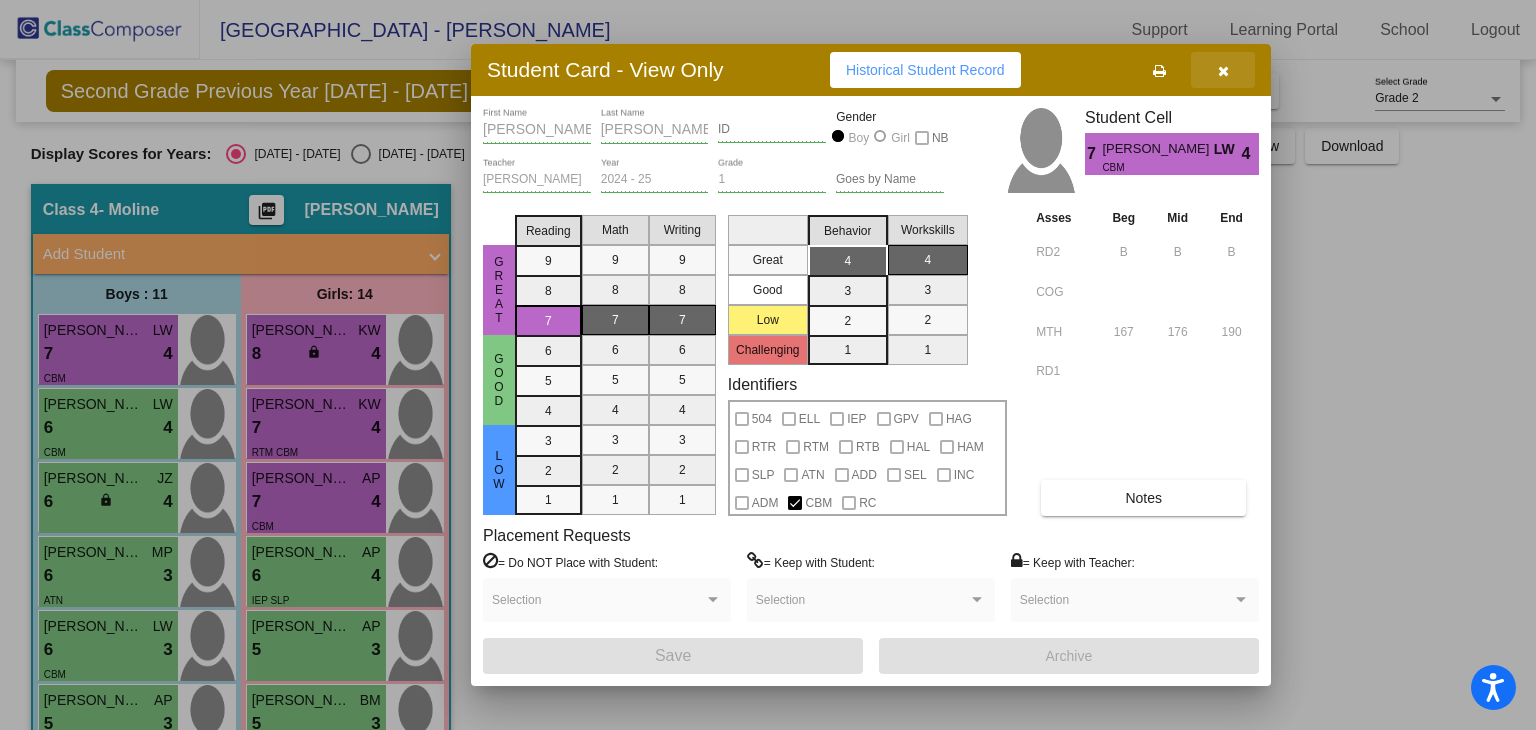click at bounding box center [1223, 71] 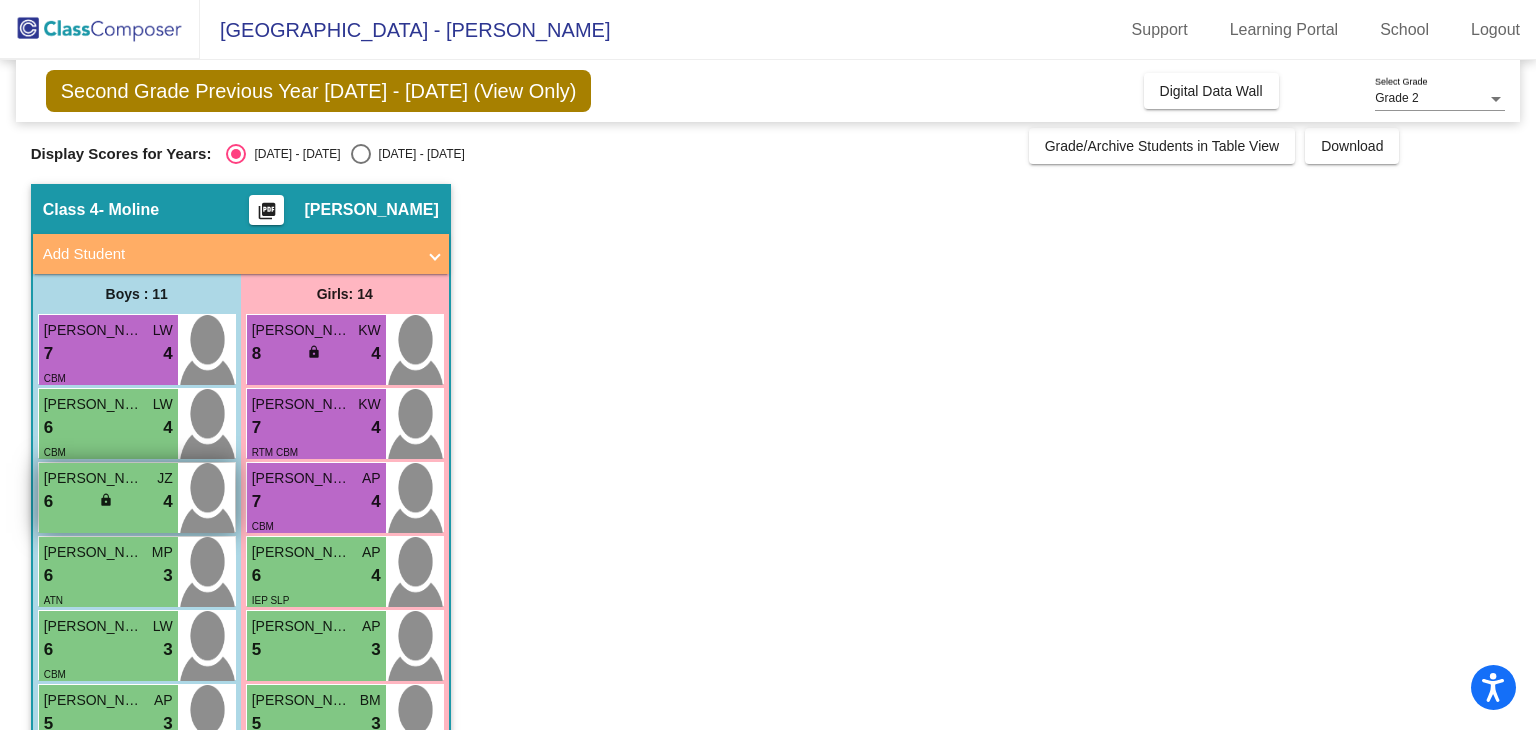 click on "6 lock do_not_disturb_alt 4" at bounding box center [108, 502] 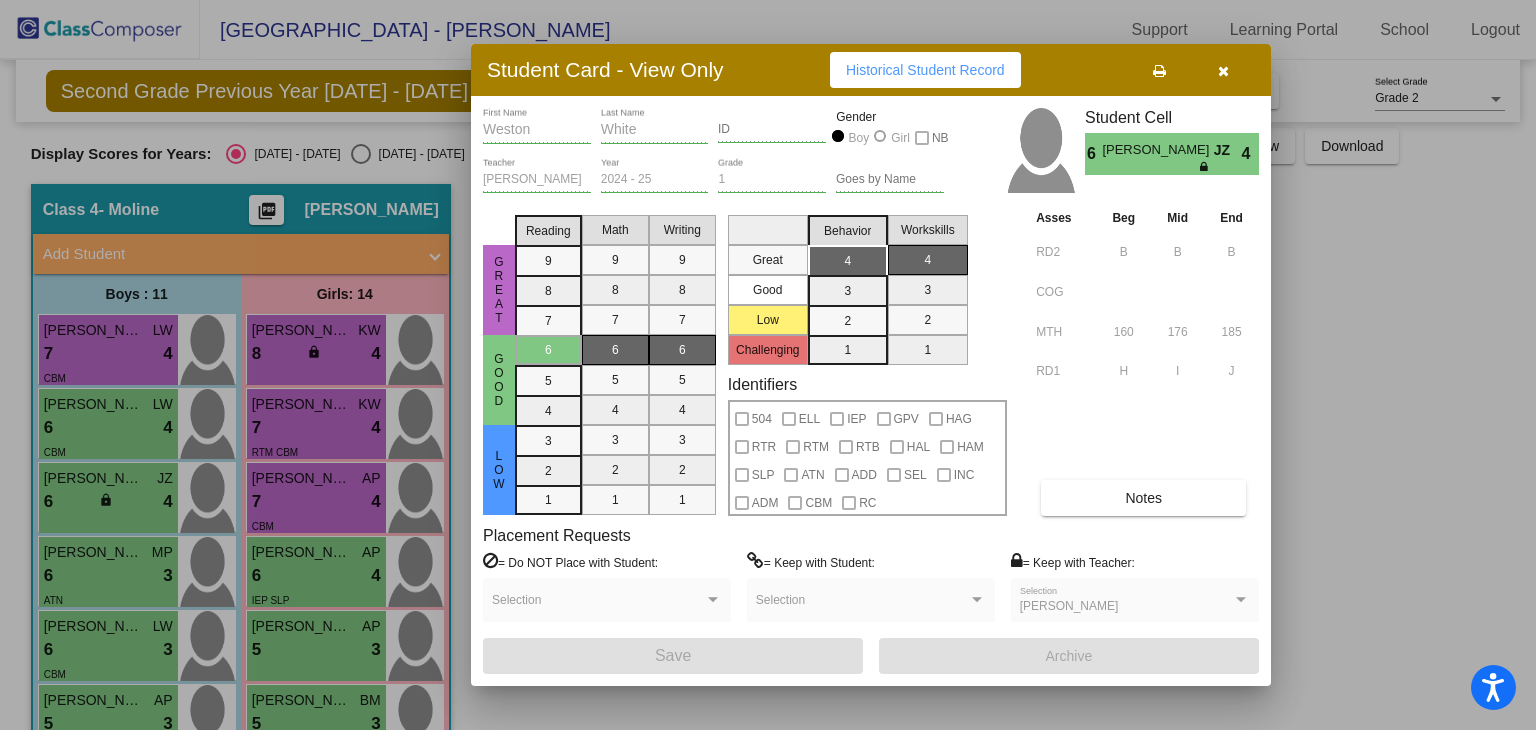 click at bounding box center (1223, 70) 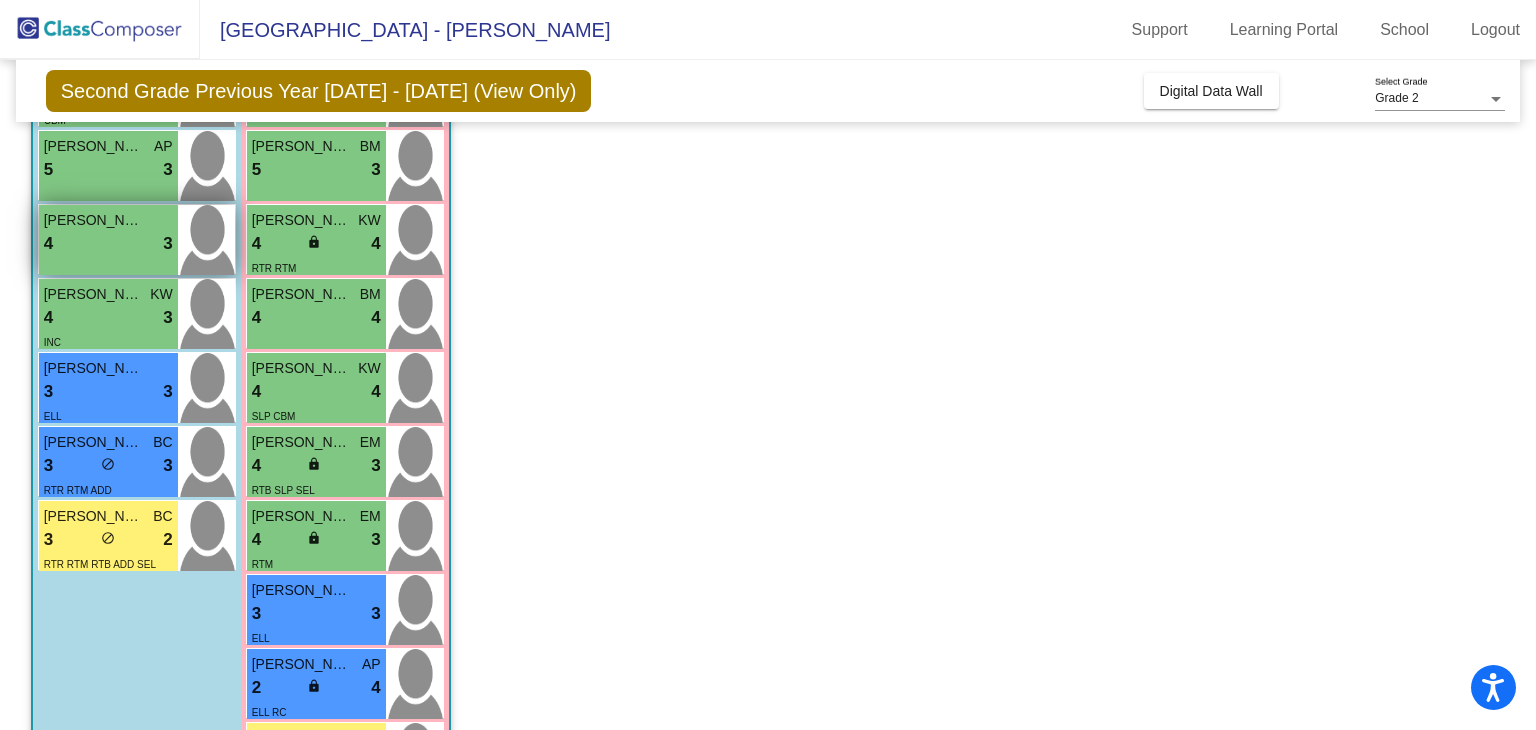 scroll, scrollTop: 571, scrollLeft: 0, axis: vertical 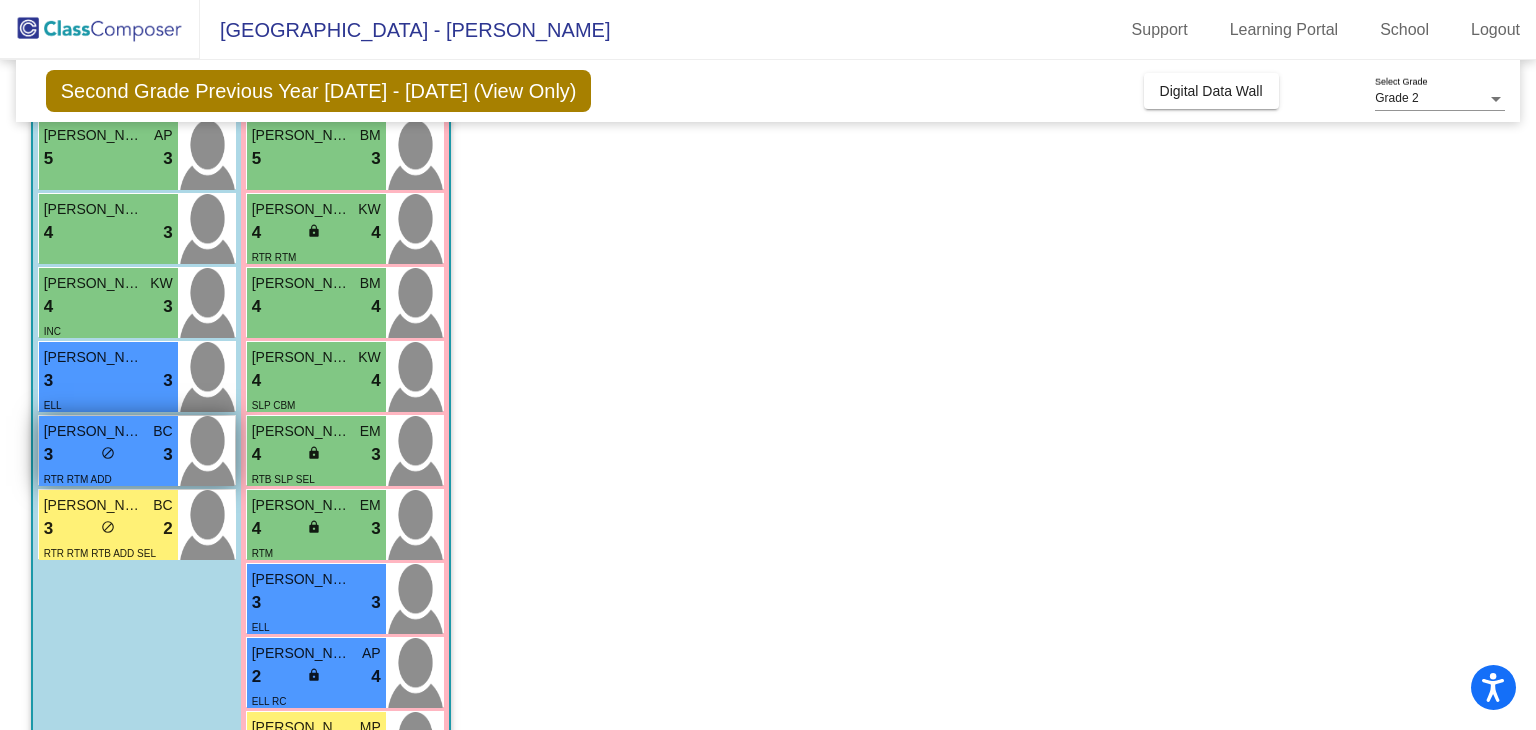 click on "lock do_not_disturb_alt" at bounding box center (108, 455) 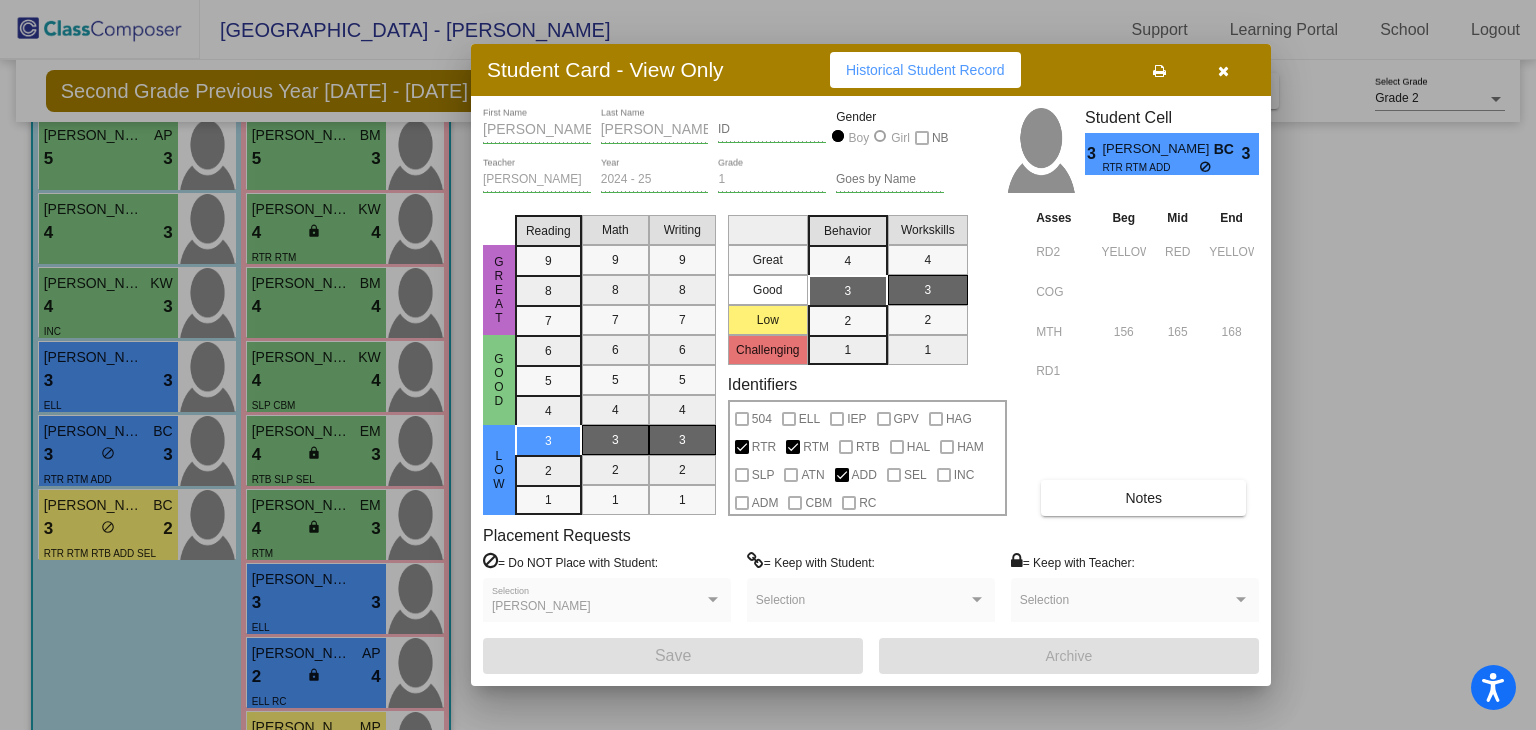 click on "Notes" at bounding box center [1143, 498] 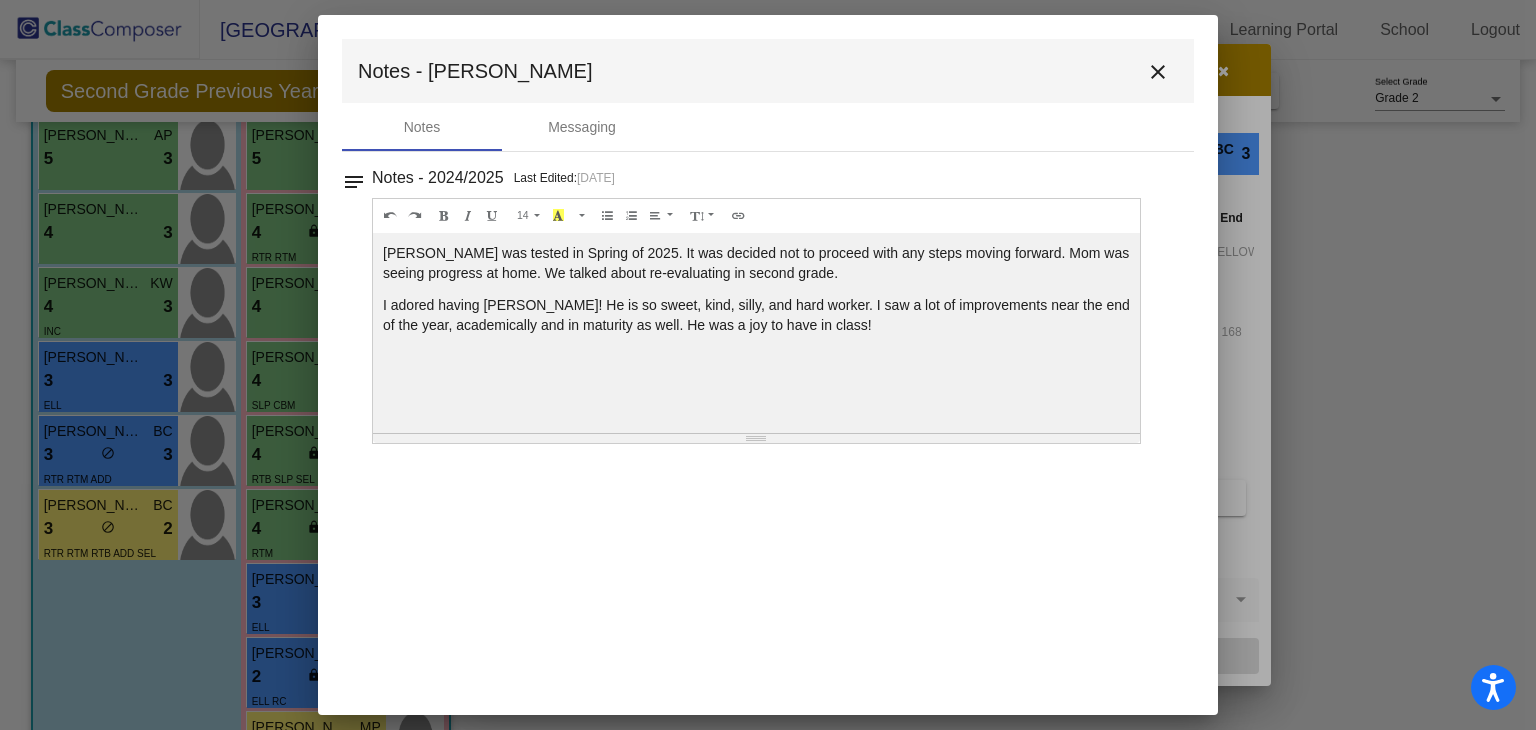 click on "close" at bounding box center [1158, 72] 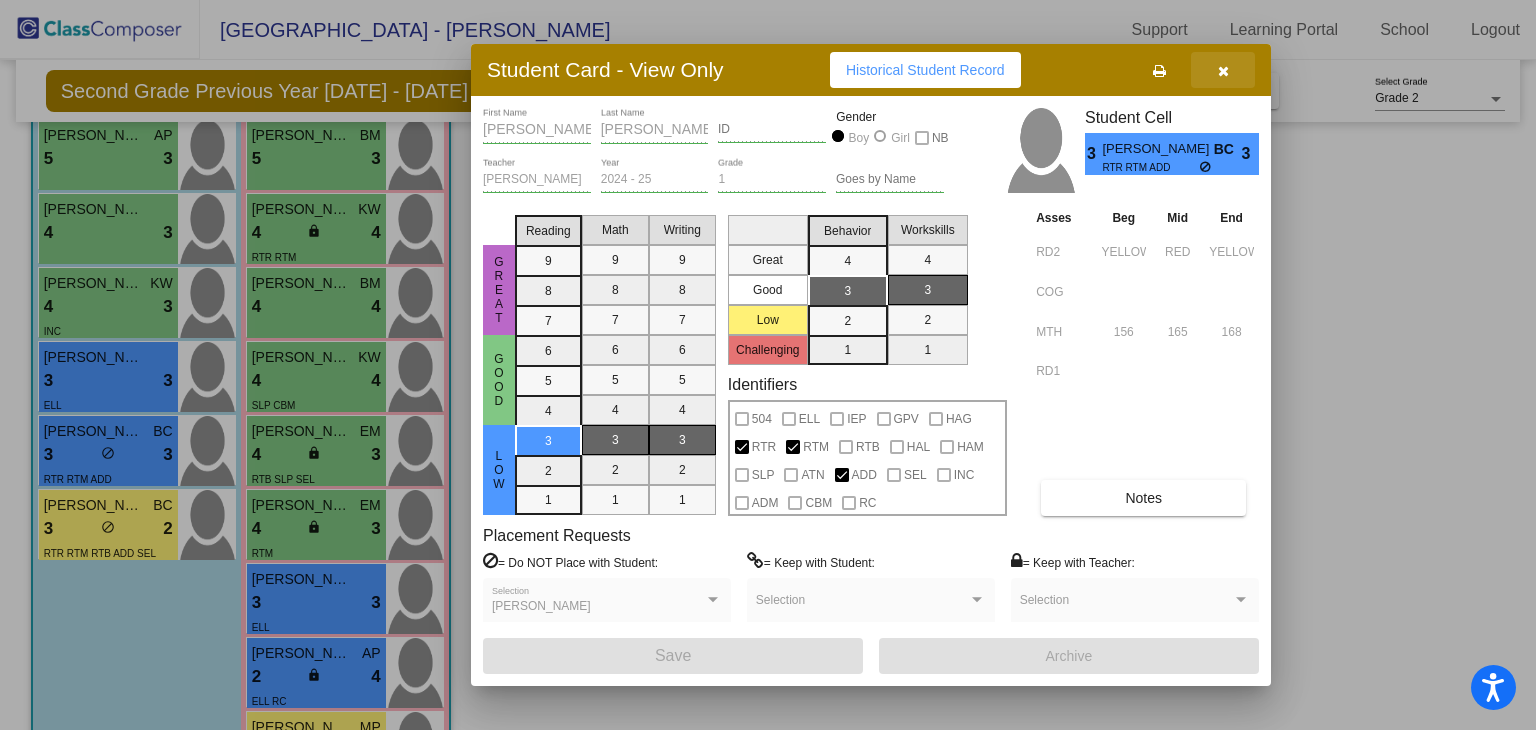 click at bounding box center [1223, 70] 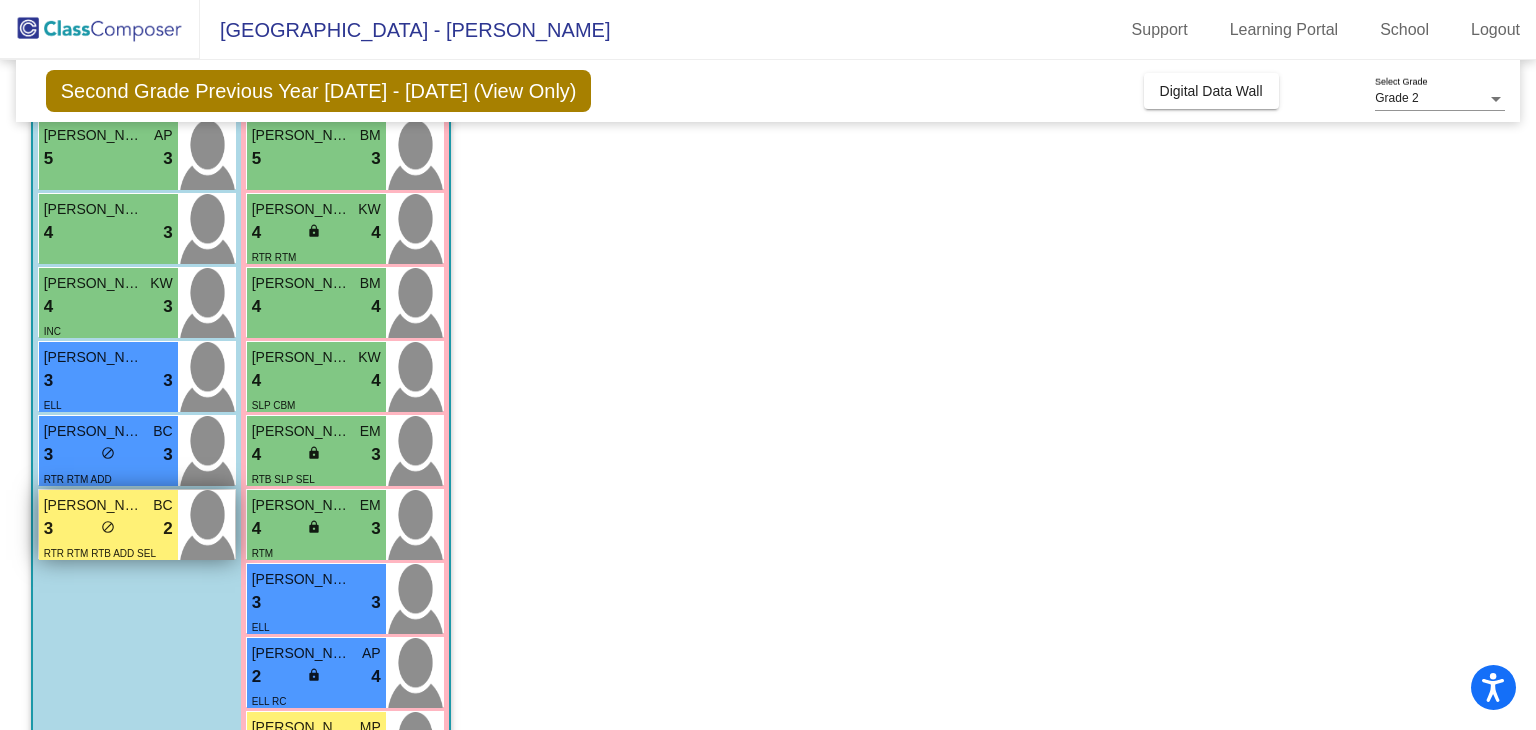 click on "3 lock do_not_disturb_alt 2" at bounding box center [108, 529] 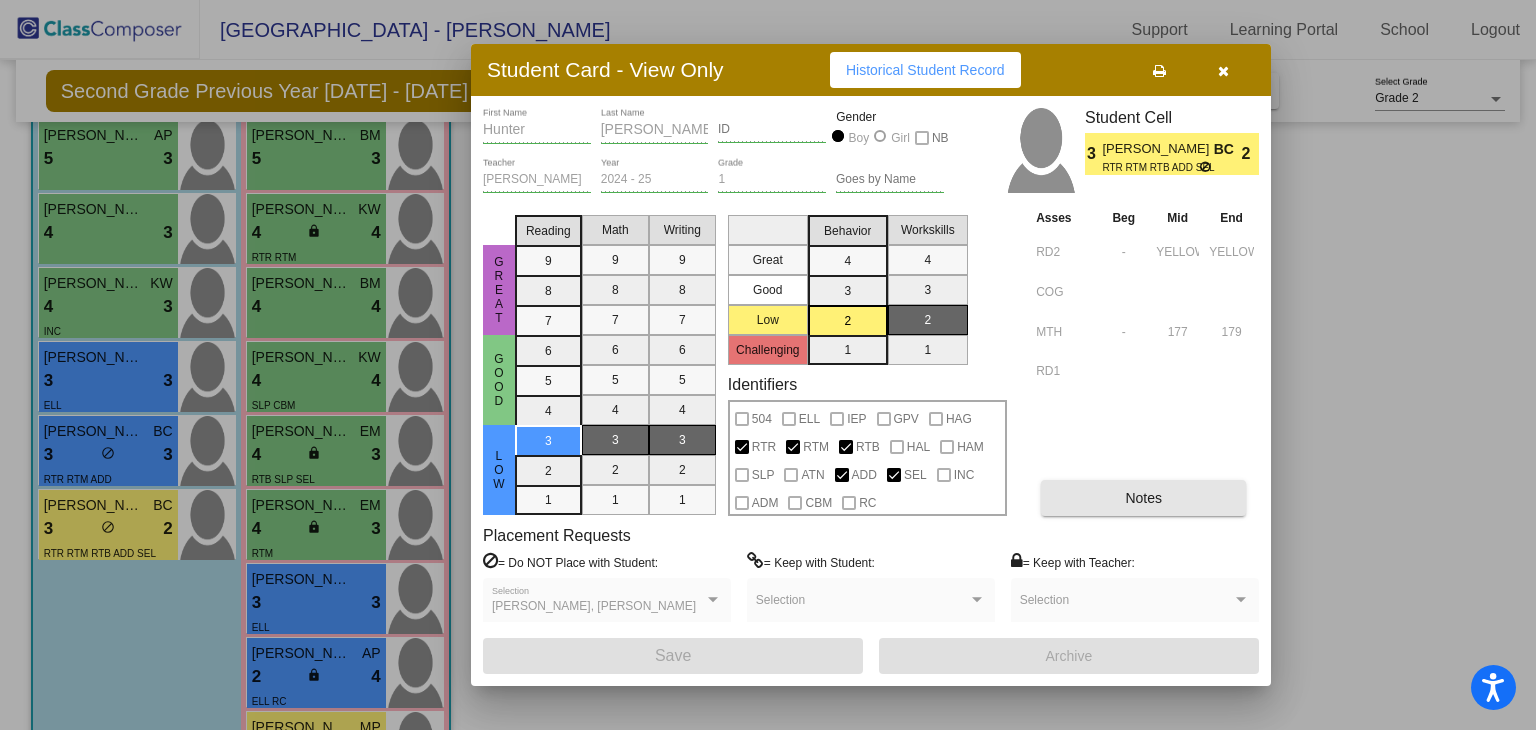 click on "Notes" at bounding box center [1143, 498] 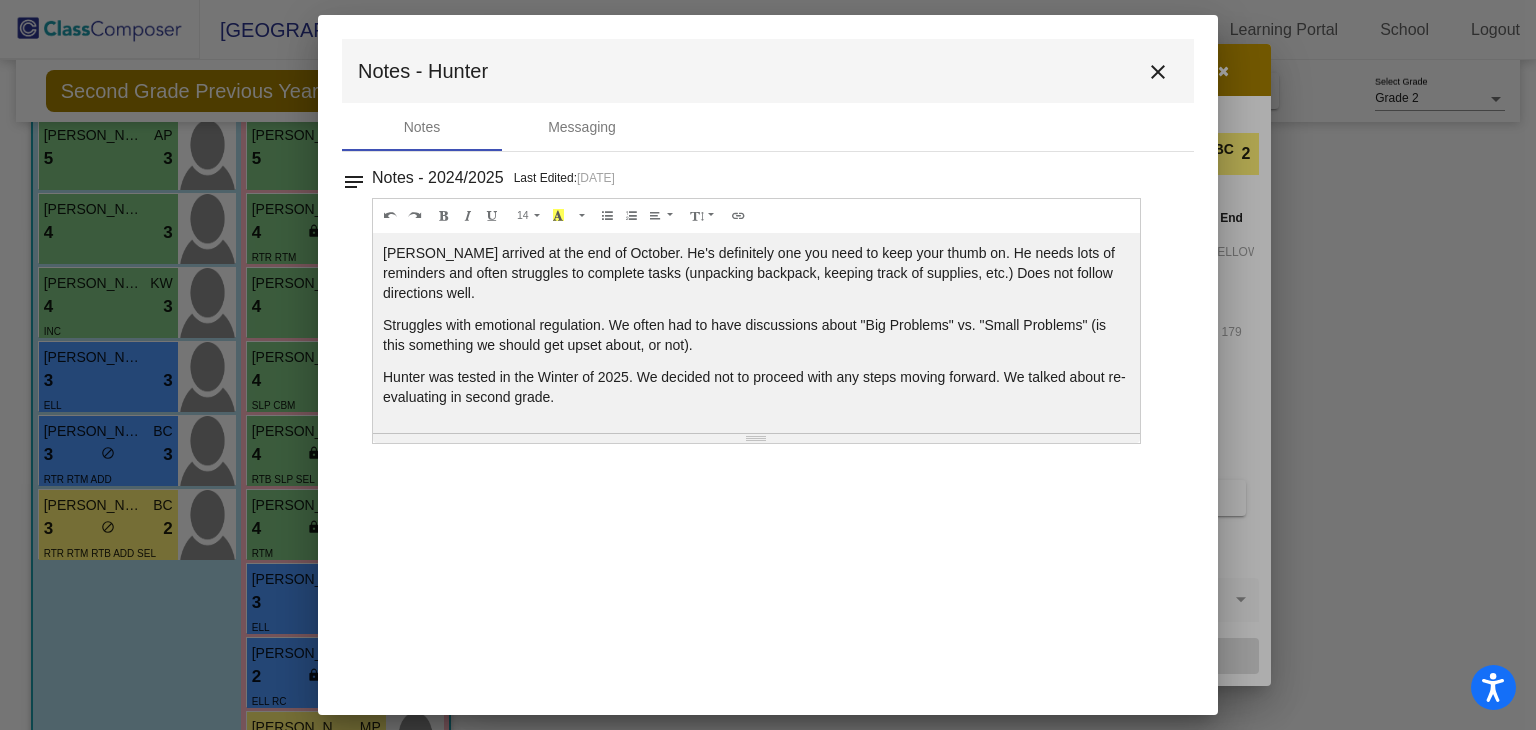 click on "close" at bounding box center [1158, 72] 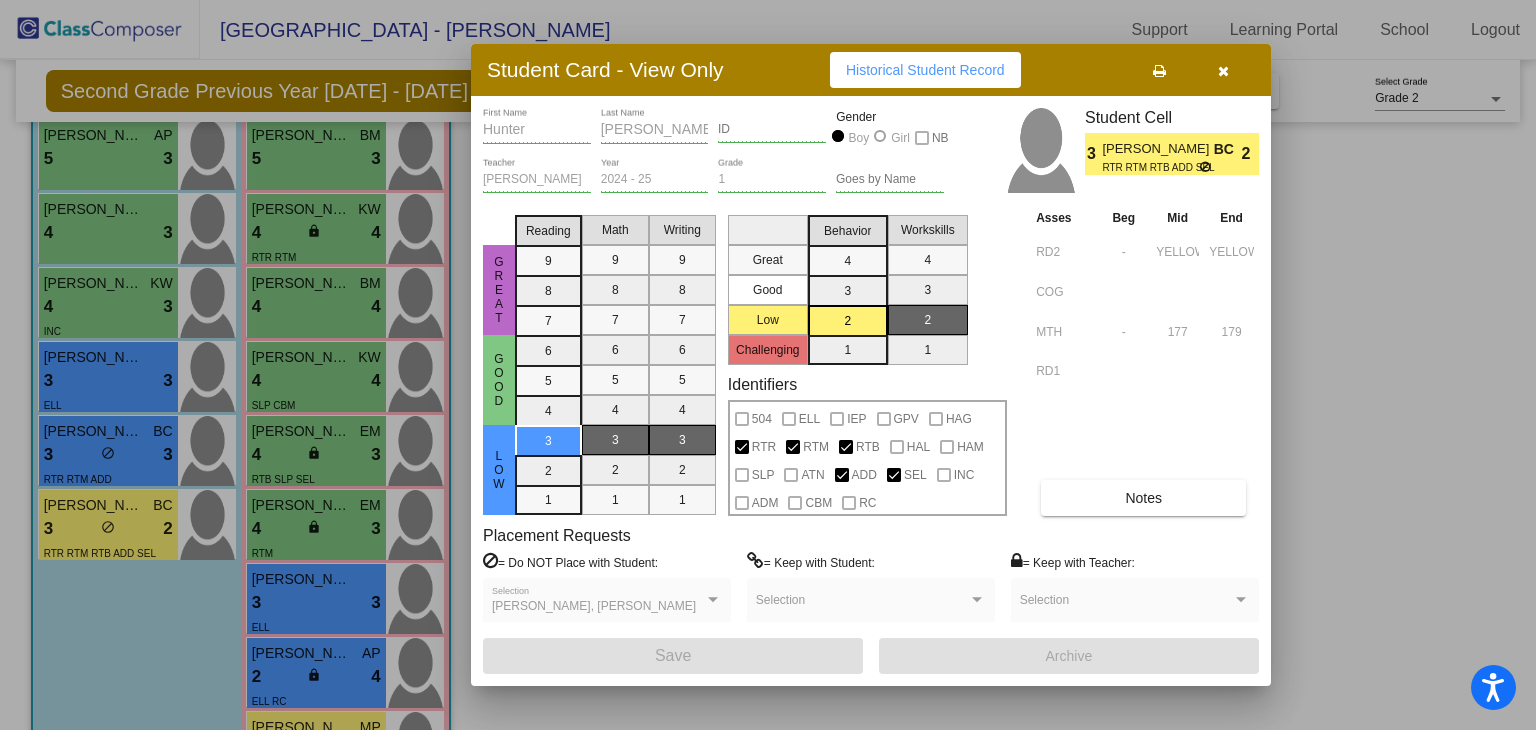 click at bounding box center (1223, 70) 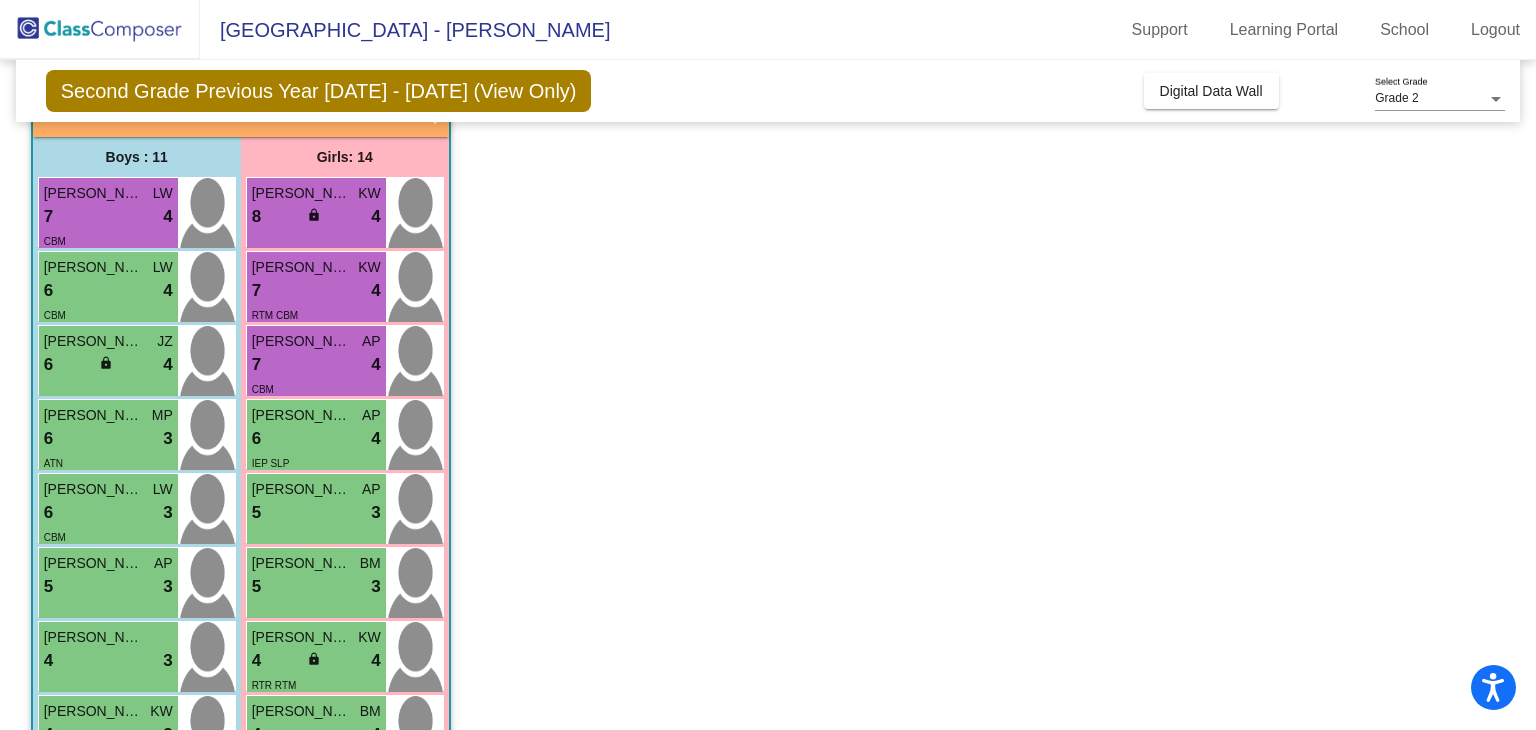 scroll, scrollTop: 0, scrollLeft: 0, axis: both 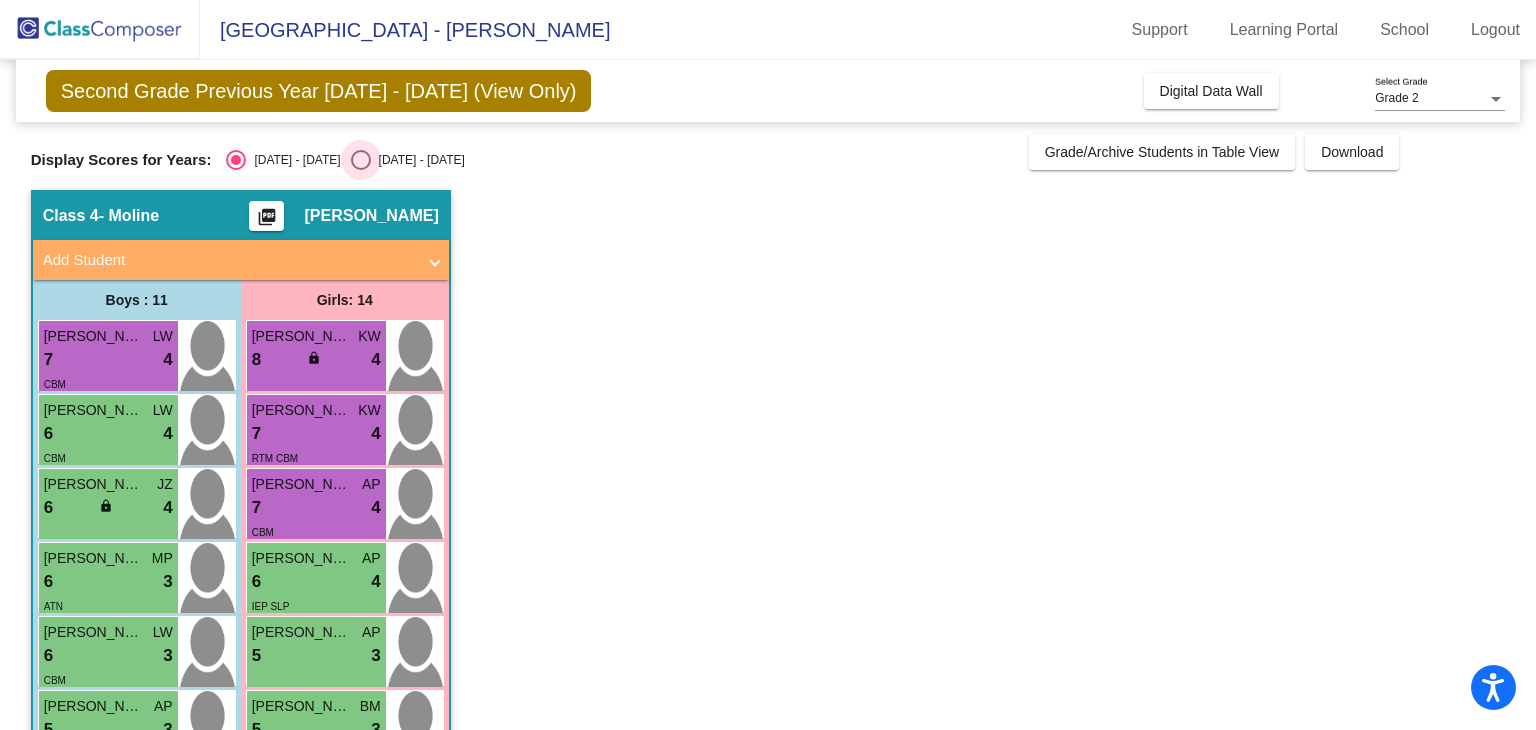 click at bounding box center [361, 160] 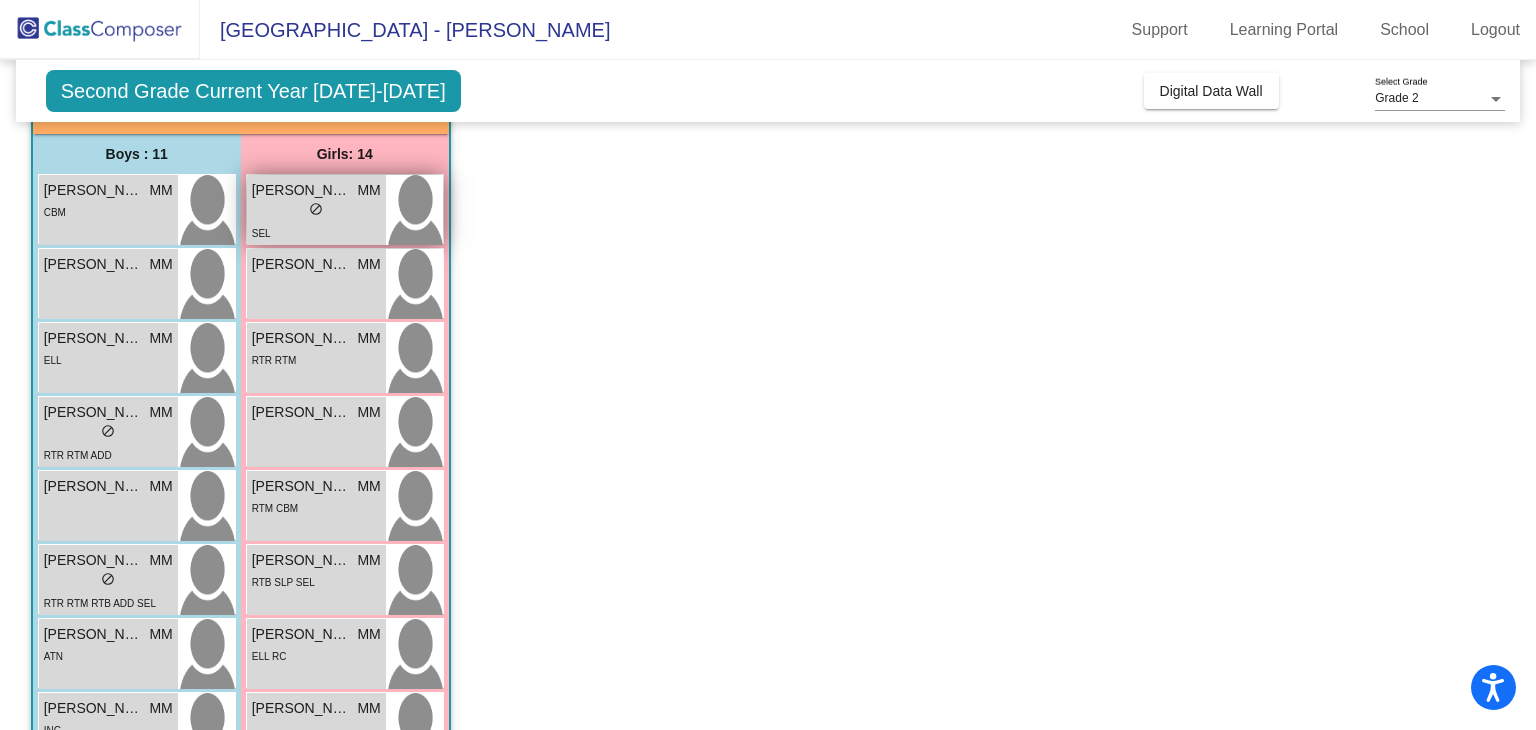 scroll, scrollTop: 0, scrollLeft: 0, axis: both 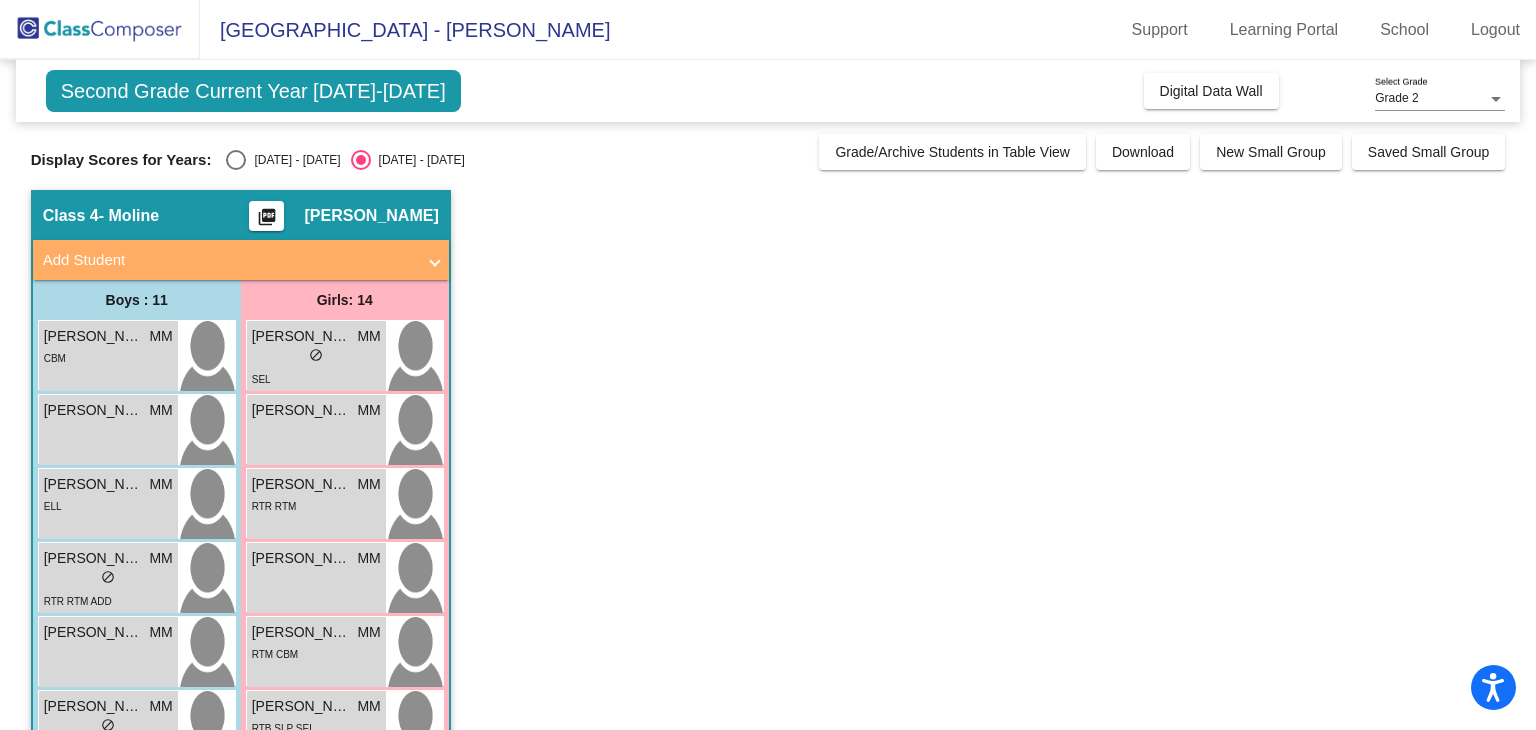 click at bounding box center [236, 160] 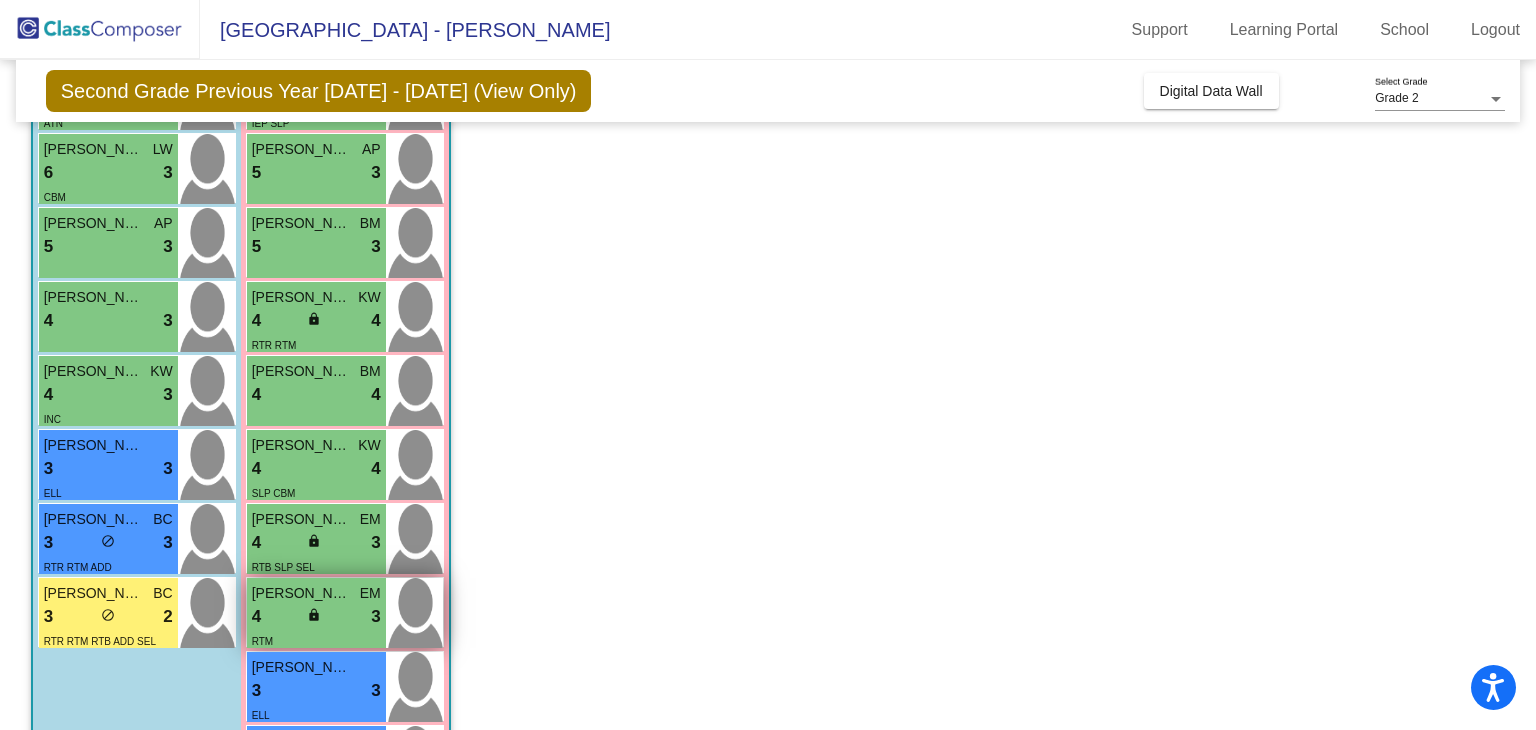 scroll, scrollTop: 477, scrollLeft: 0, axis: vertical 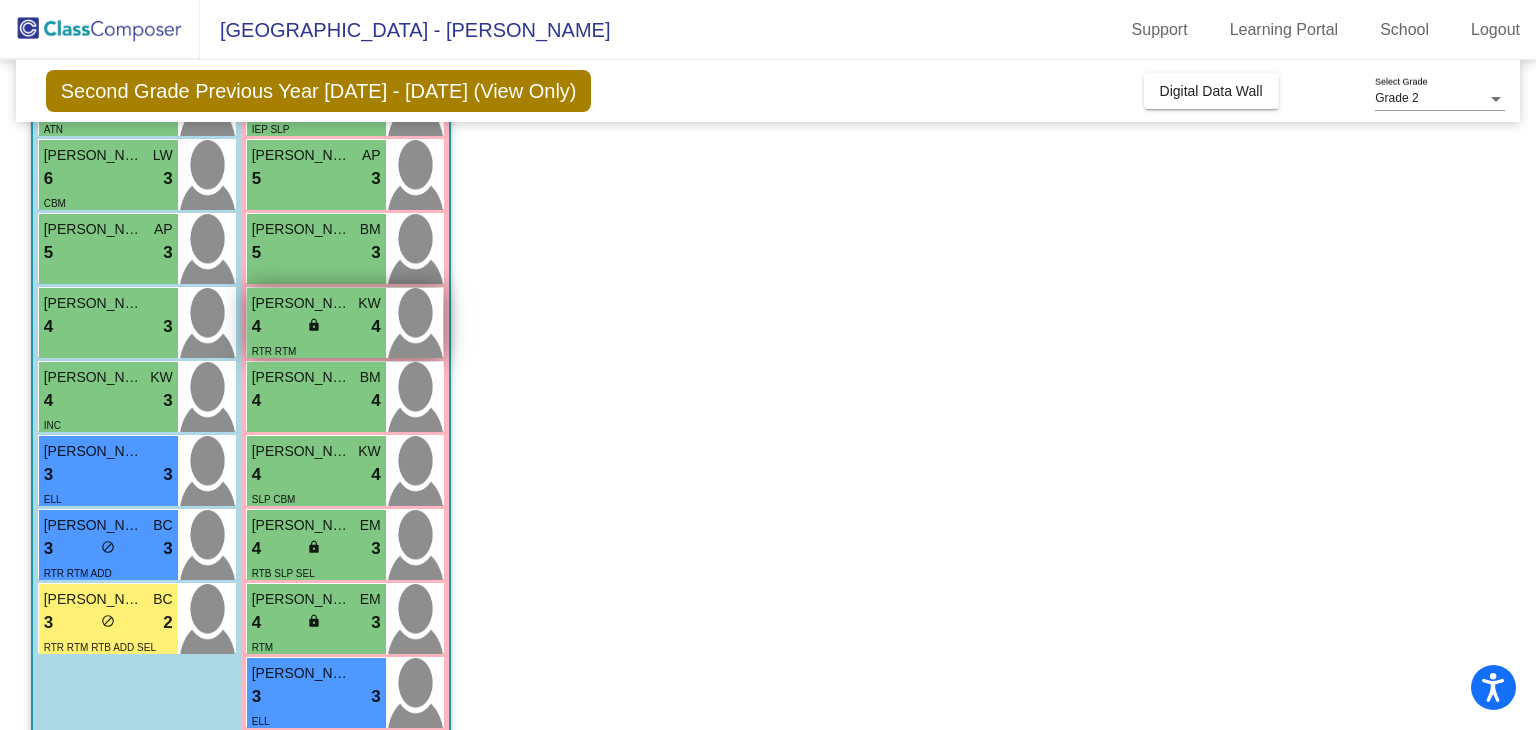 click on "lock do_not_disturb_alt" at bounding box center [316, 327] 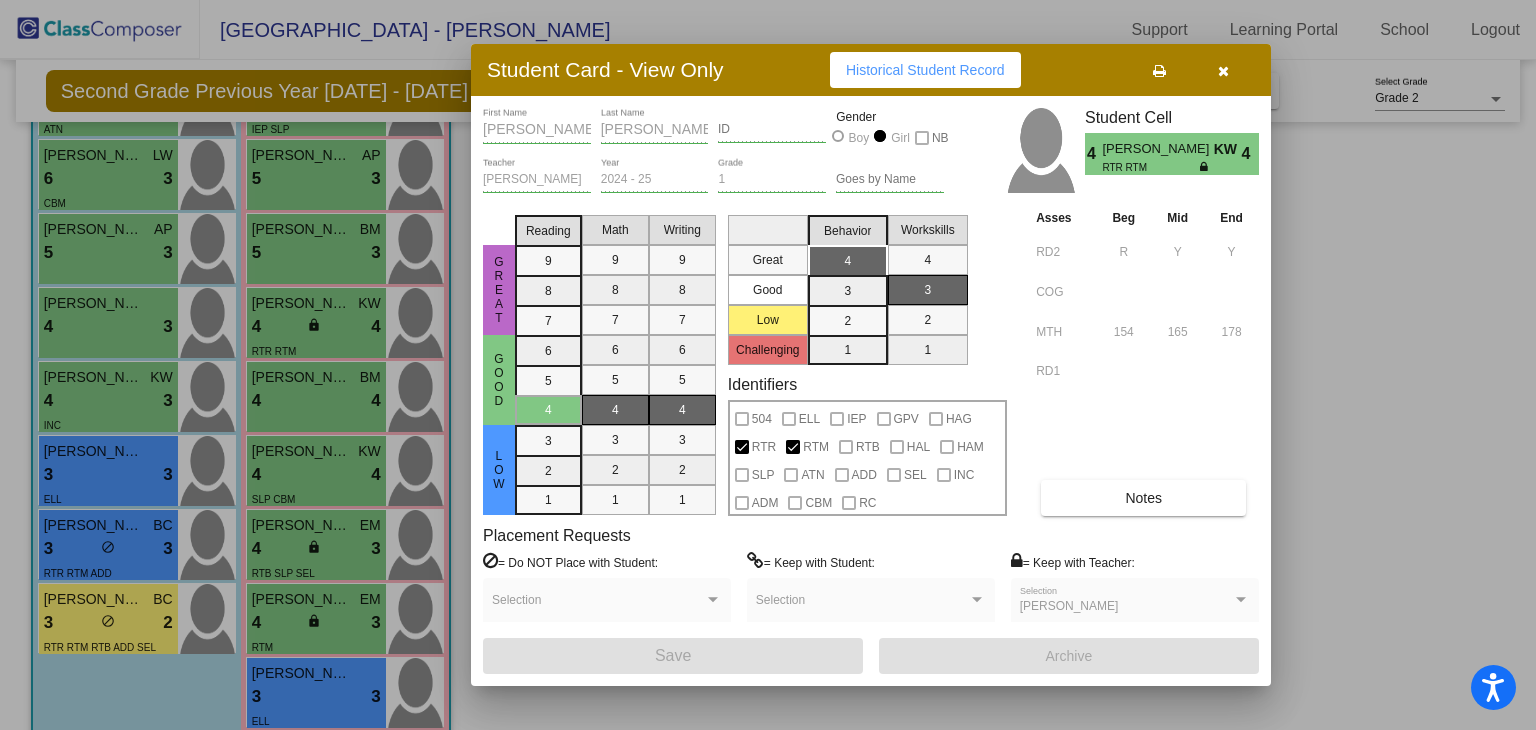 click at bounding box center (1223, 70) 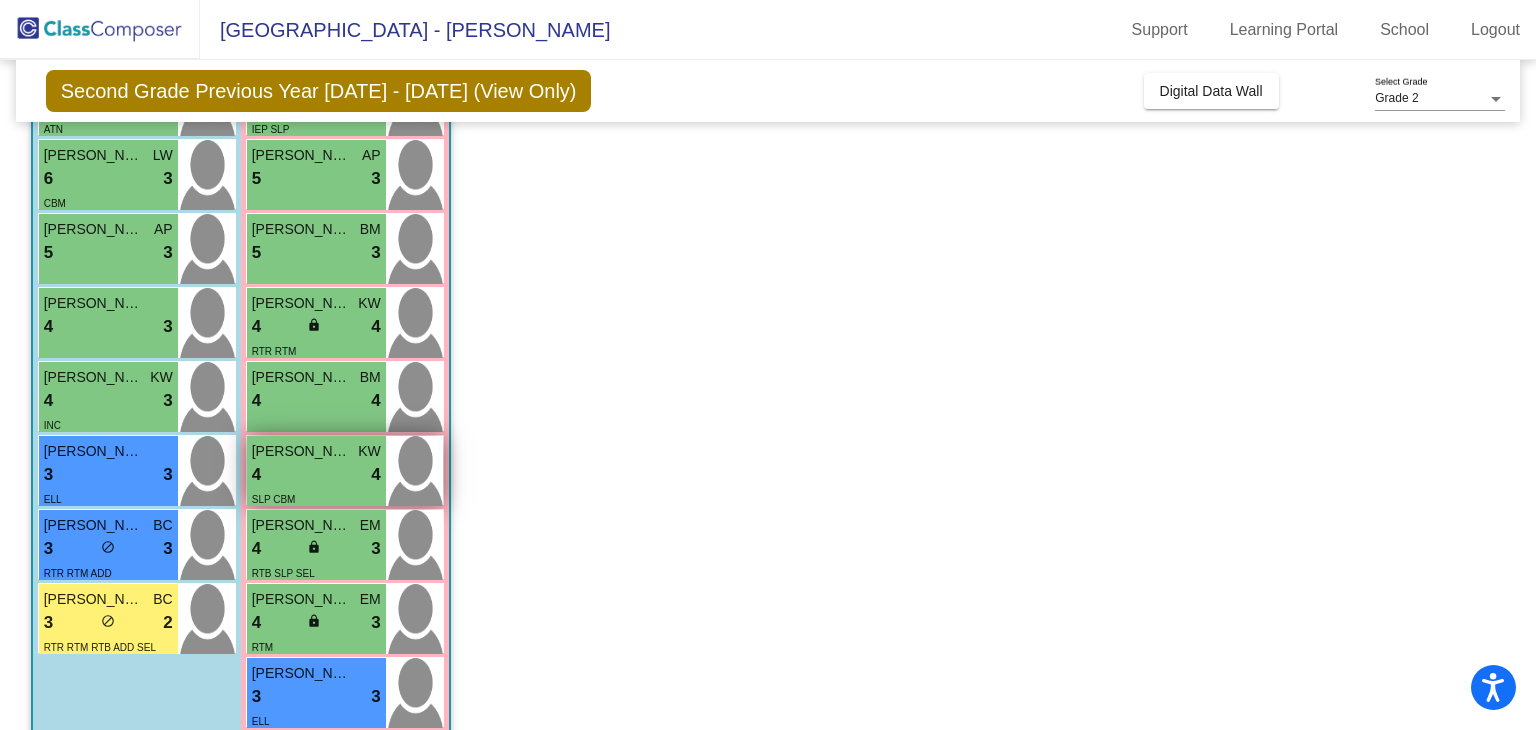 scroll, scrollTop: 0, scrollLeft: 0, axis: both 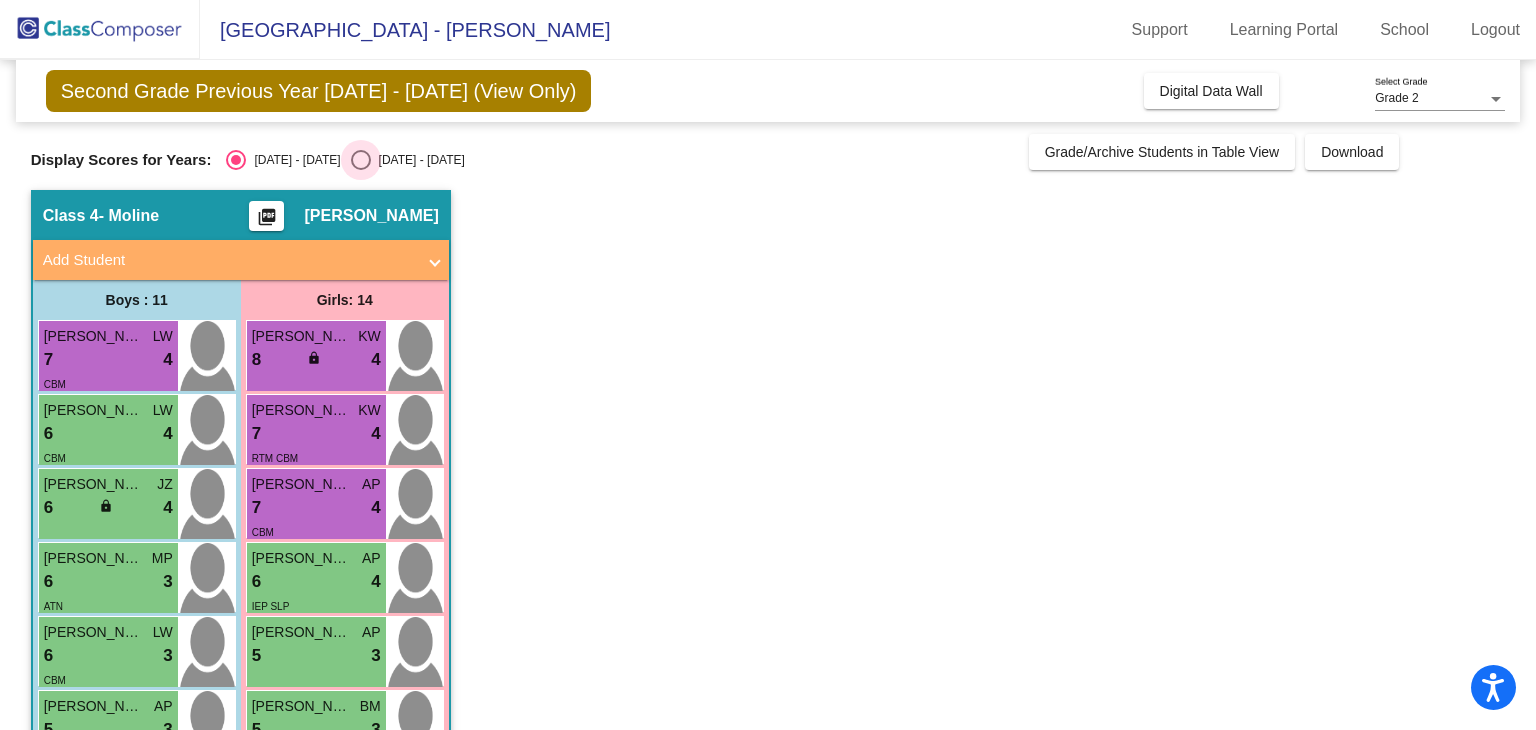 click at bounding box center [361, 160] 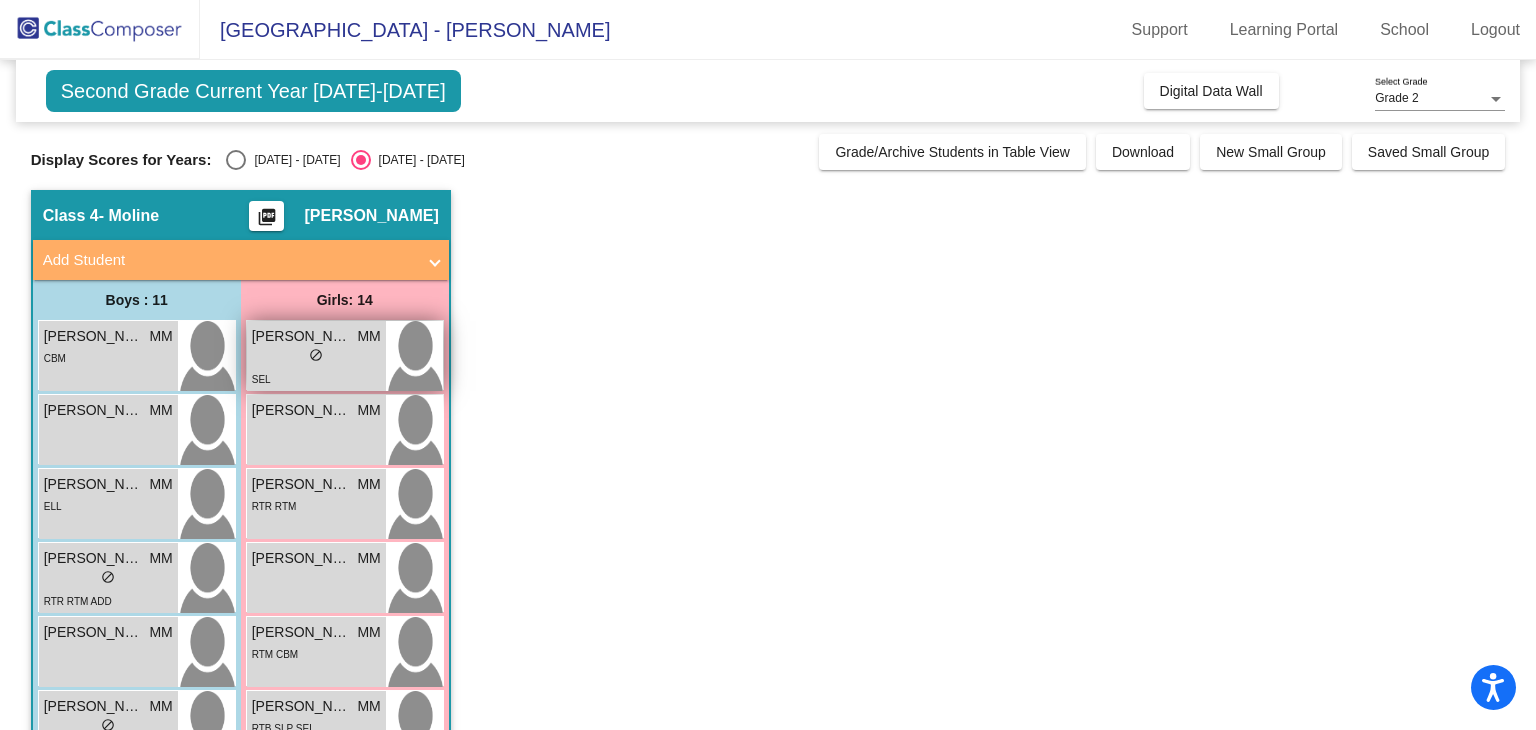click on "do_not_disturb_alt" at bounding box center [316, 355] 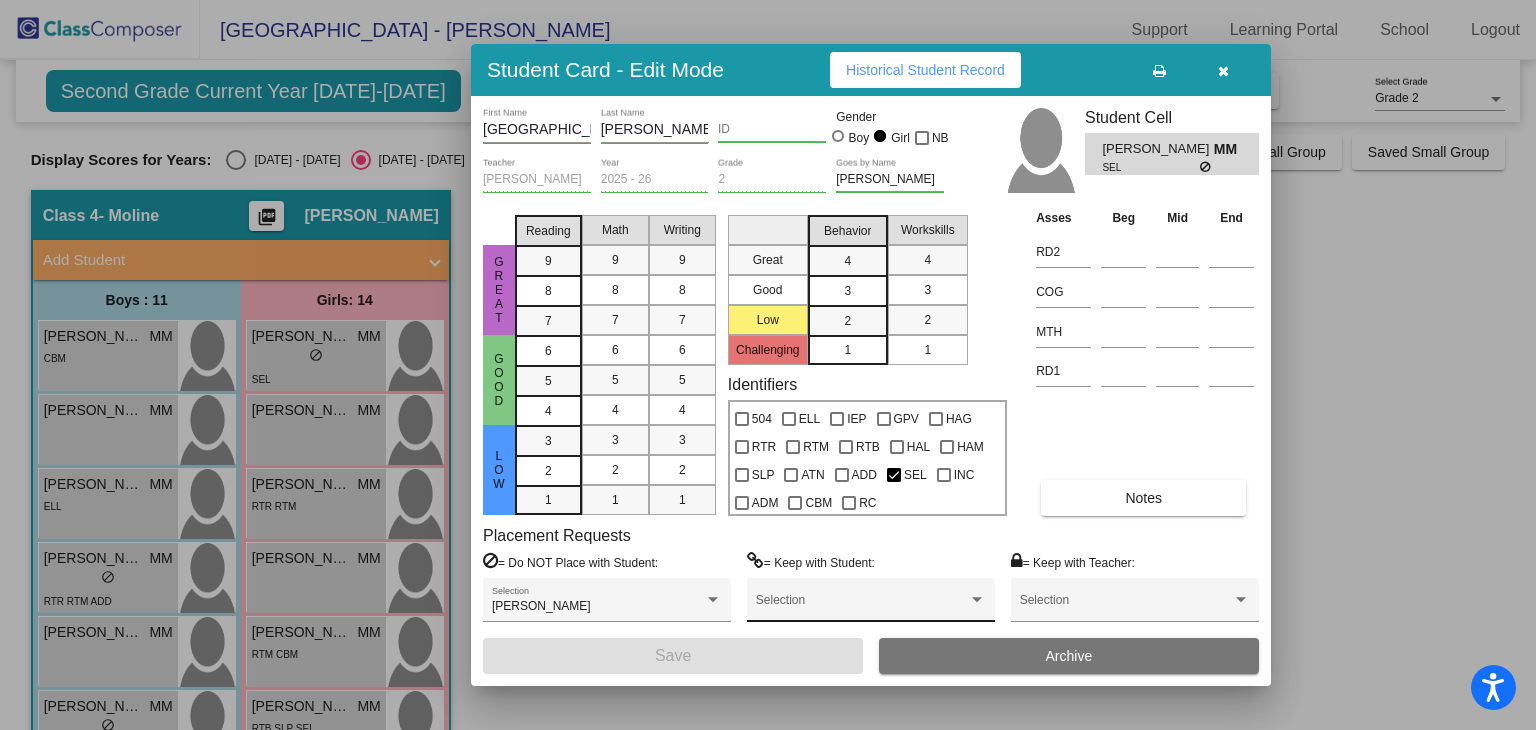 click on "Selection" at bounding box center [871, 605] 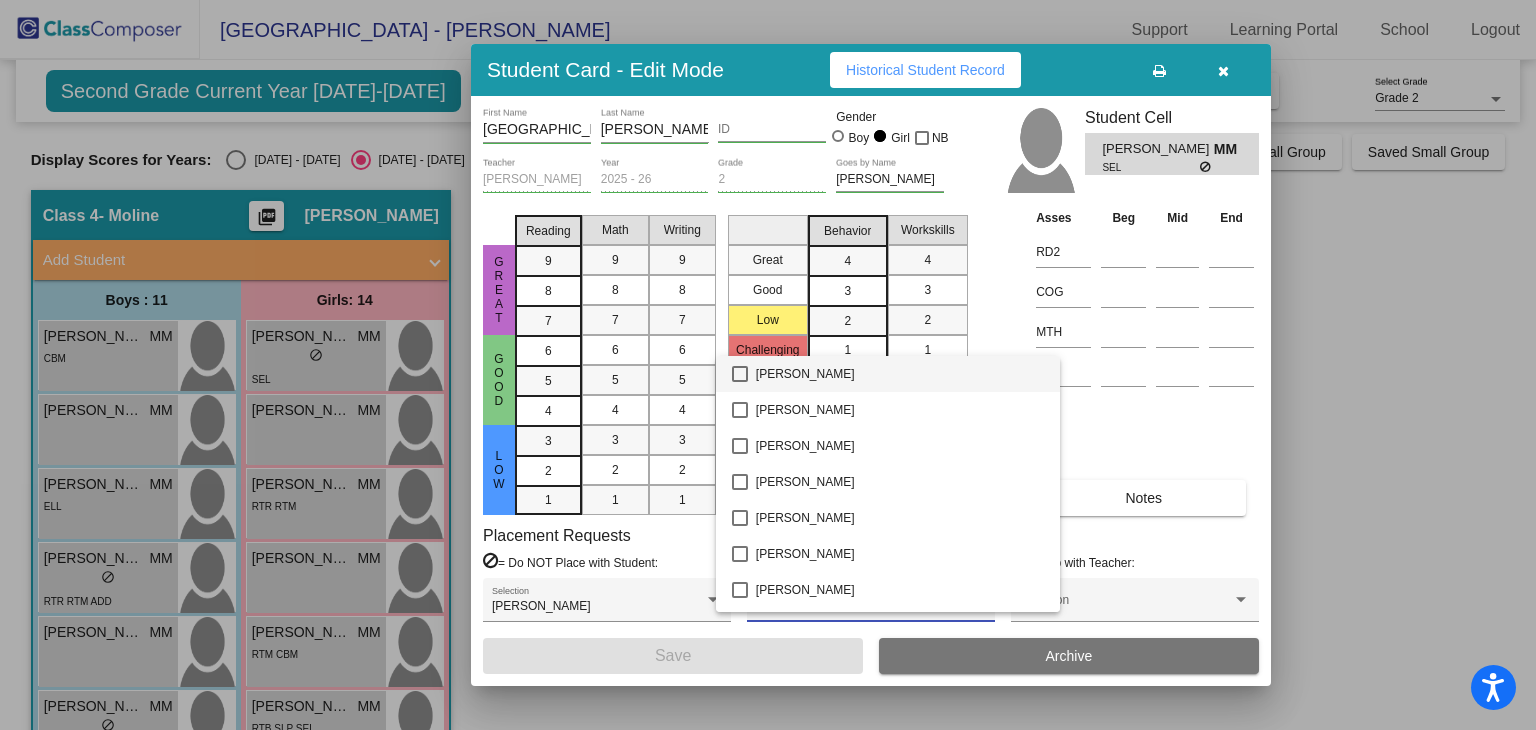 click at bounding box center [768, 365] 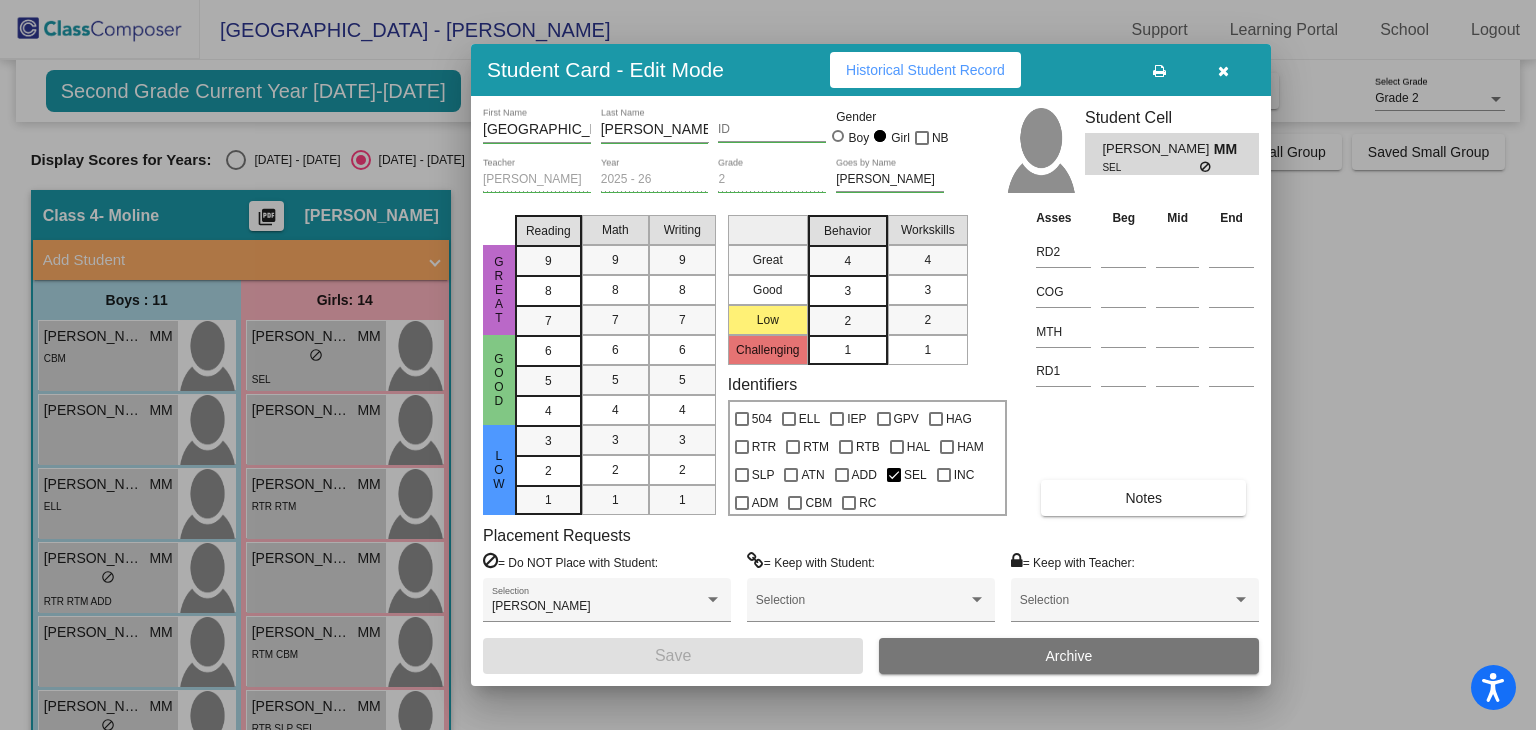 click at bounding box center [1223, 70] 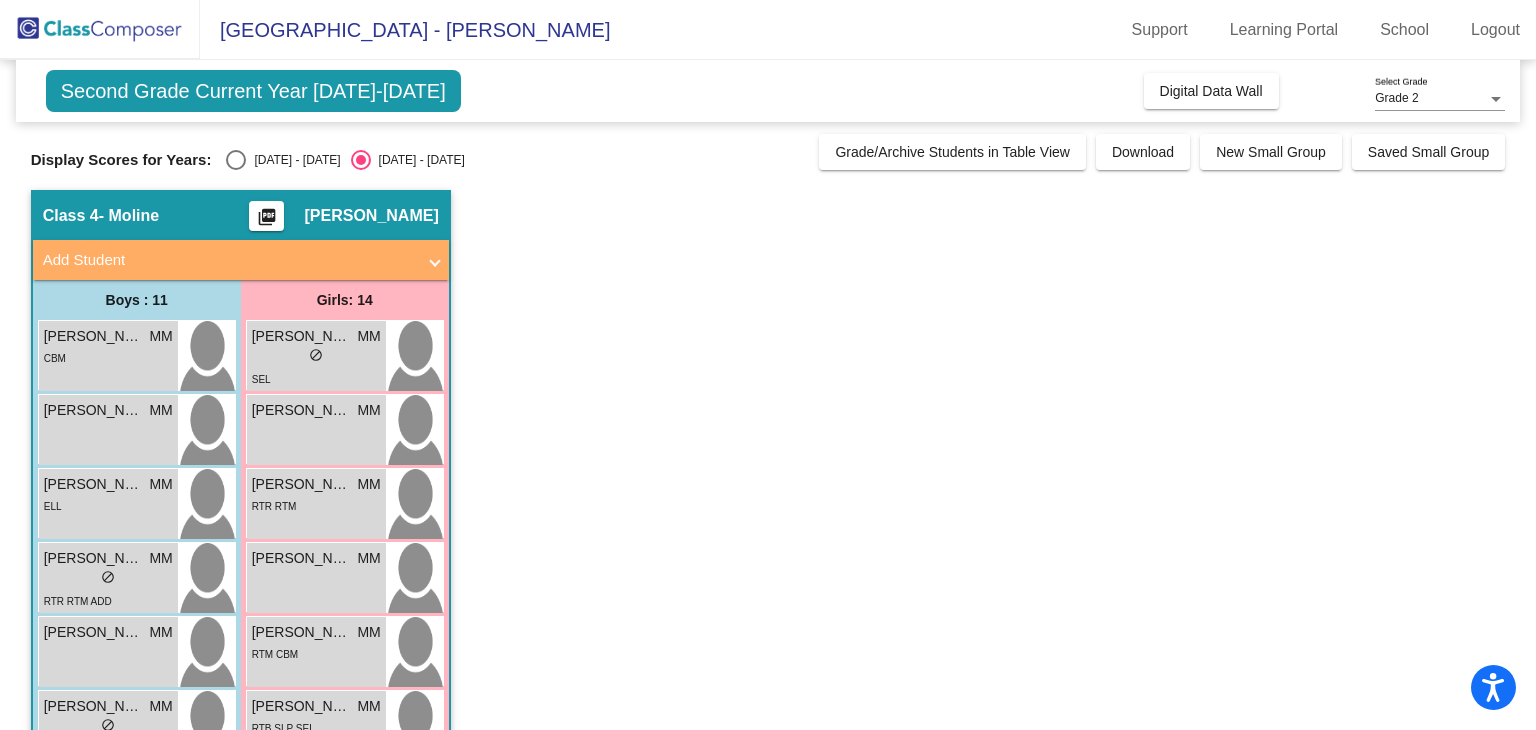 click at bounding box center (236, 160) 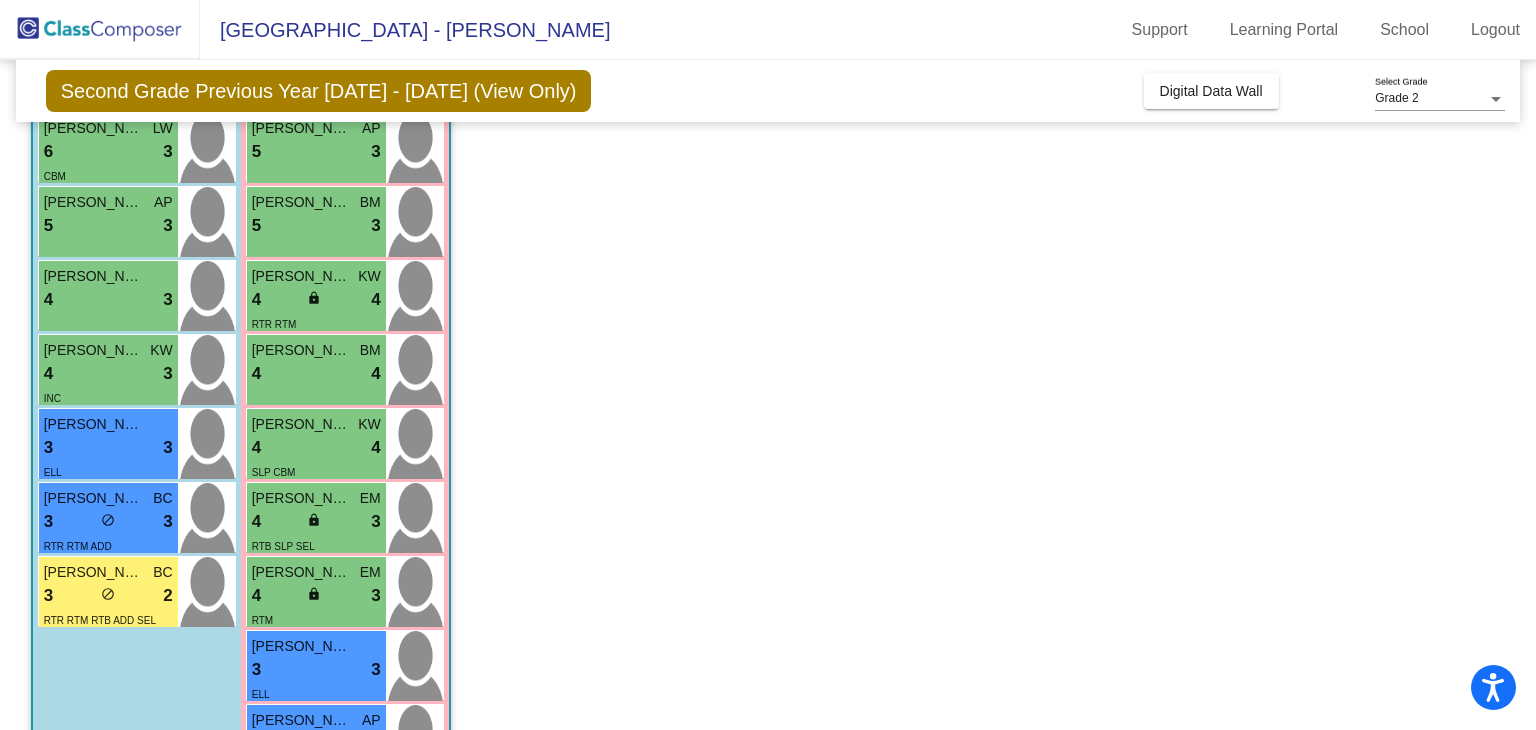 scroll, scrollTop: 556, scrollLeft: 0, axis: vertical 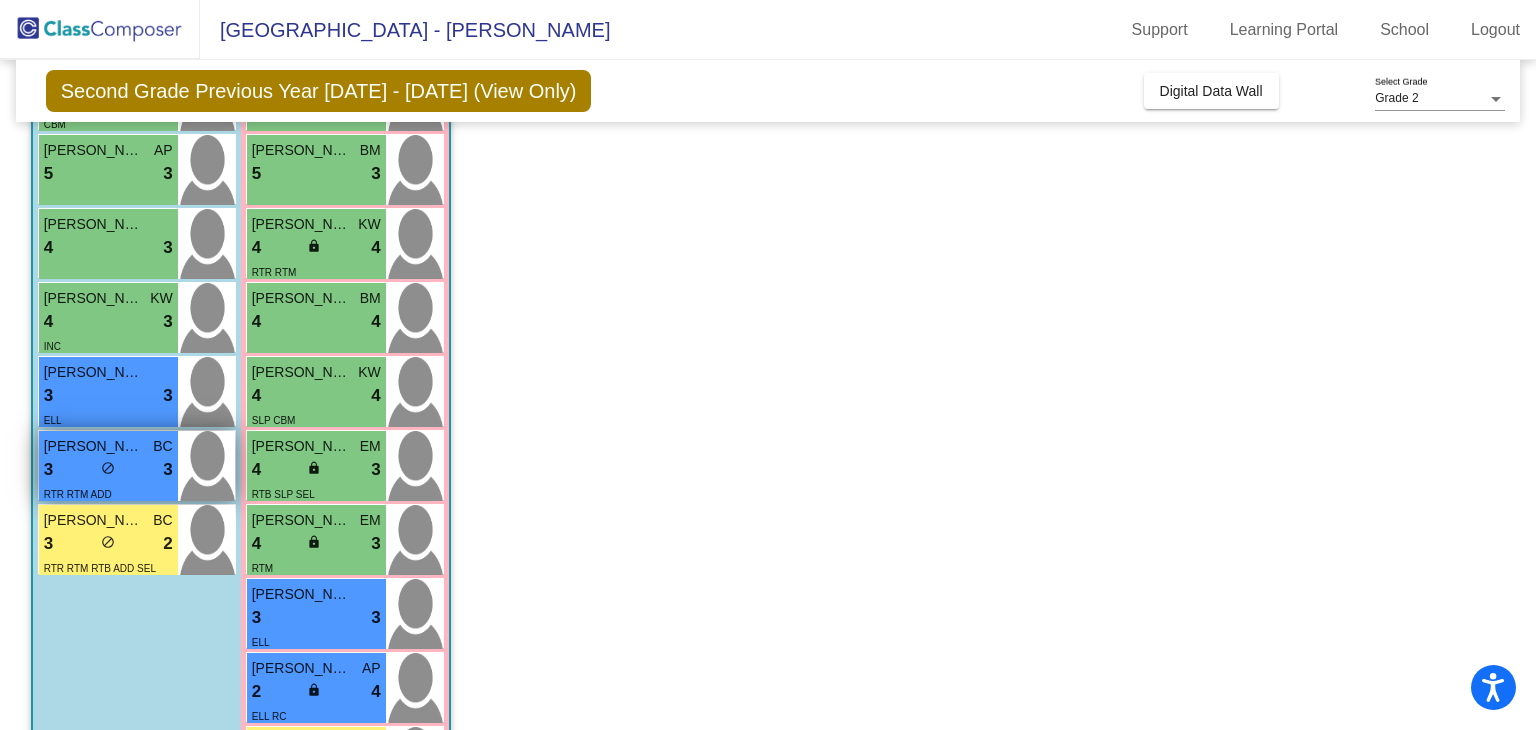 click on "3 lock do_not_disturb_alt 3" at bounding box center [108, 470] 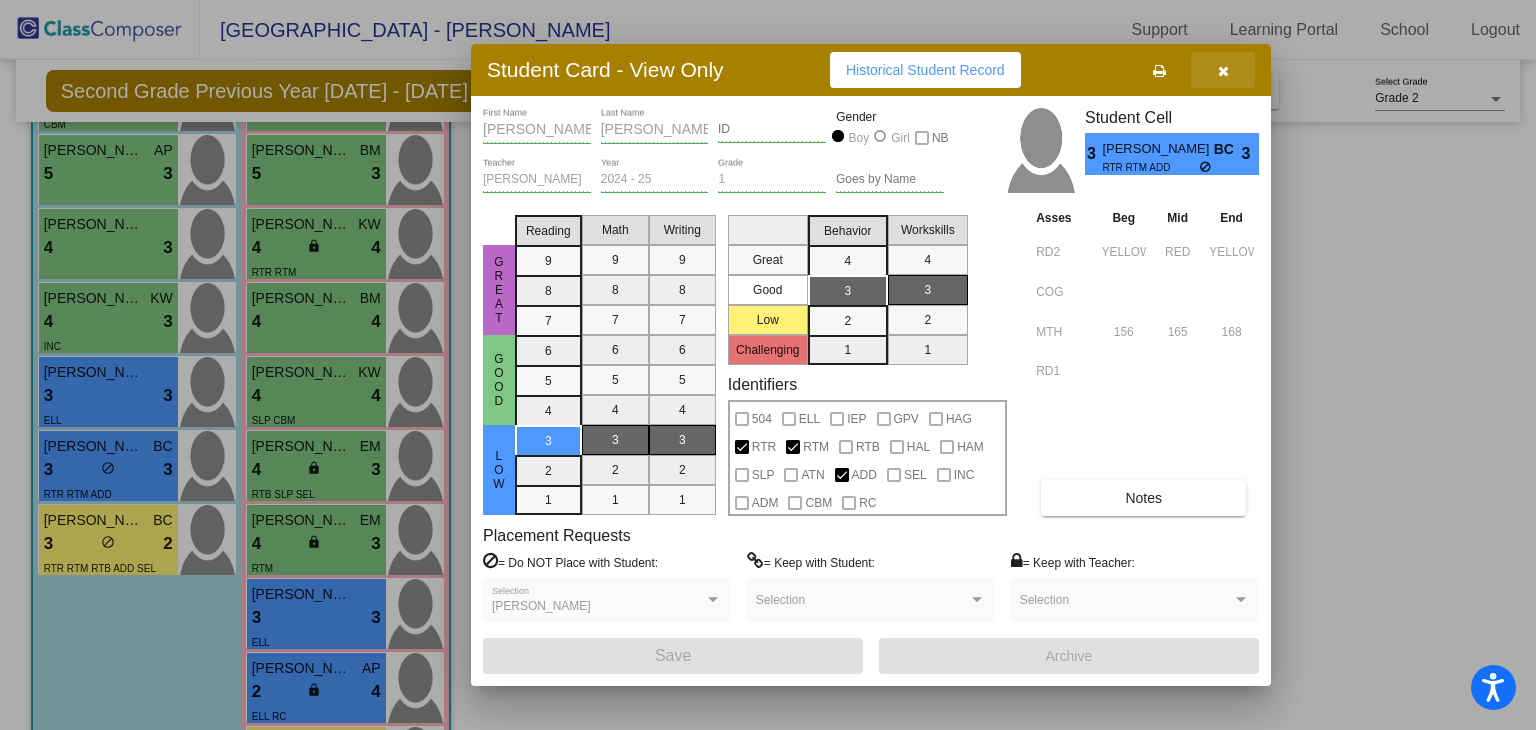 click at bounding box center [1223, 71] 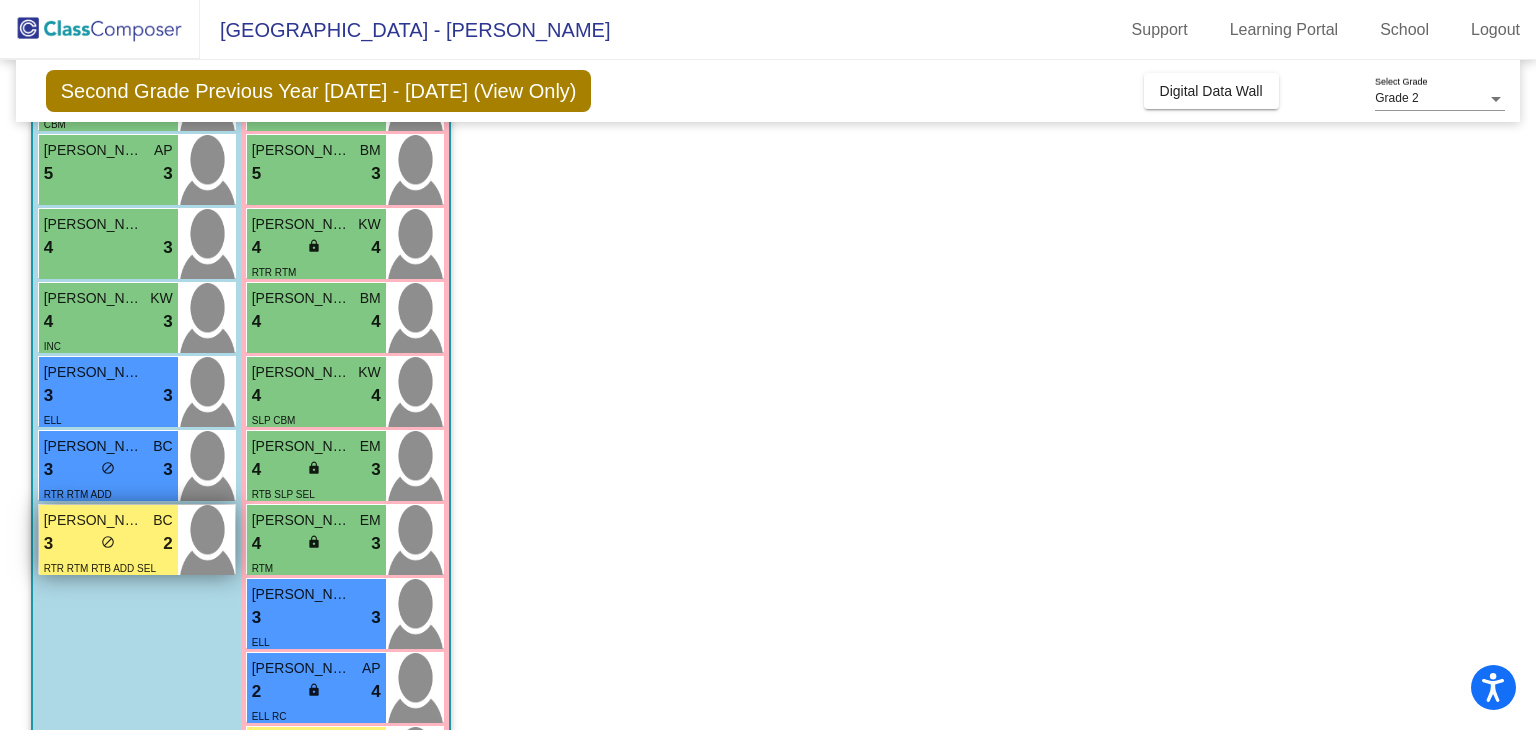 click on "do_not_disturb_alt" at bounding box center (108, 542) 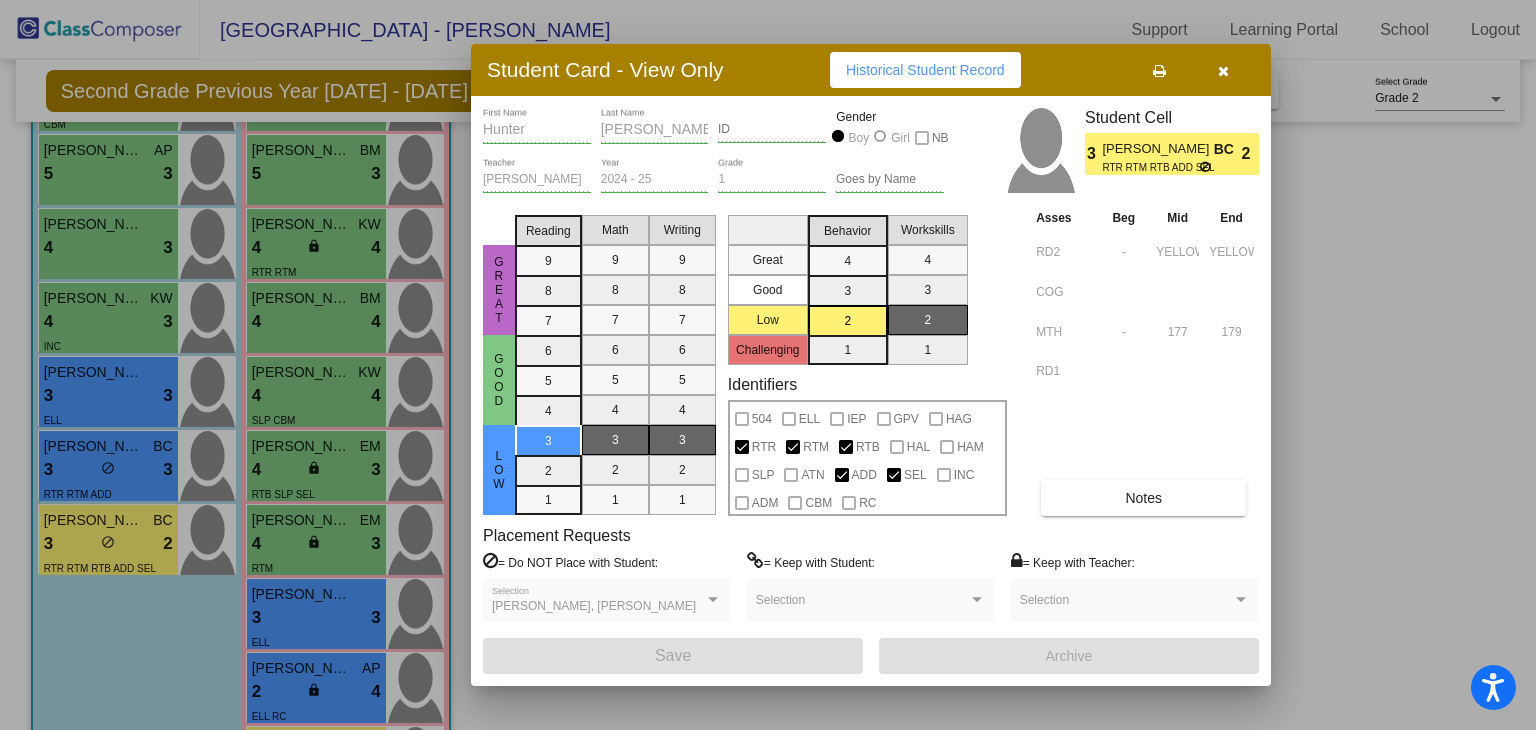 click at bounding box center [1223, 70] 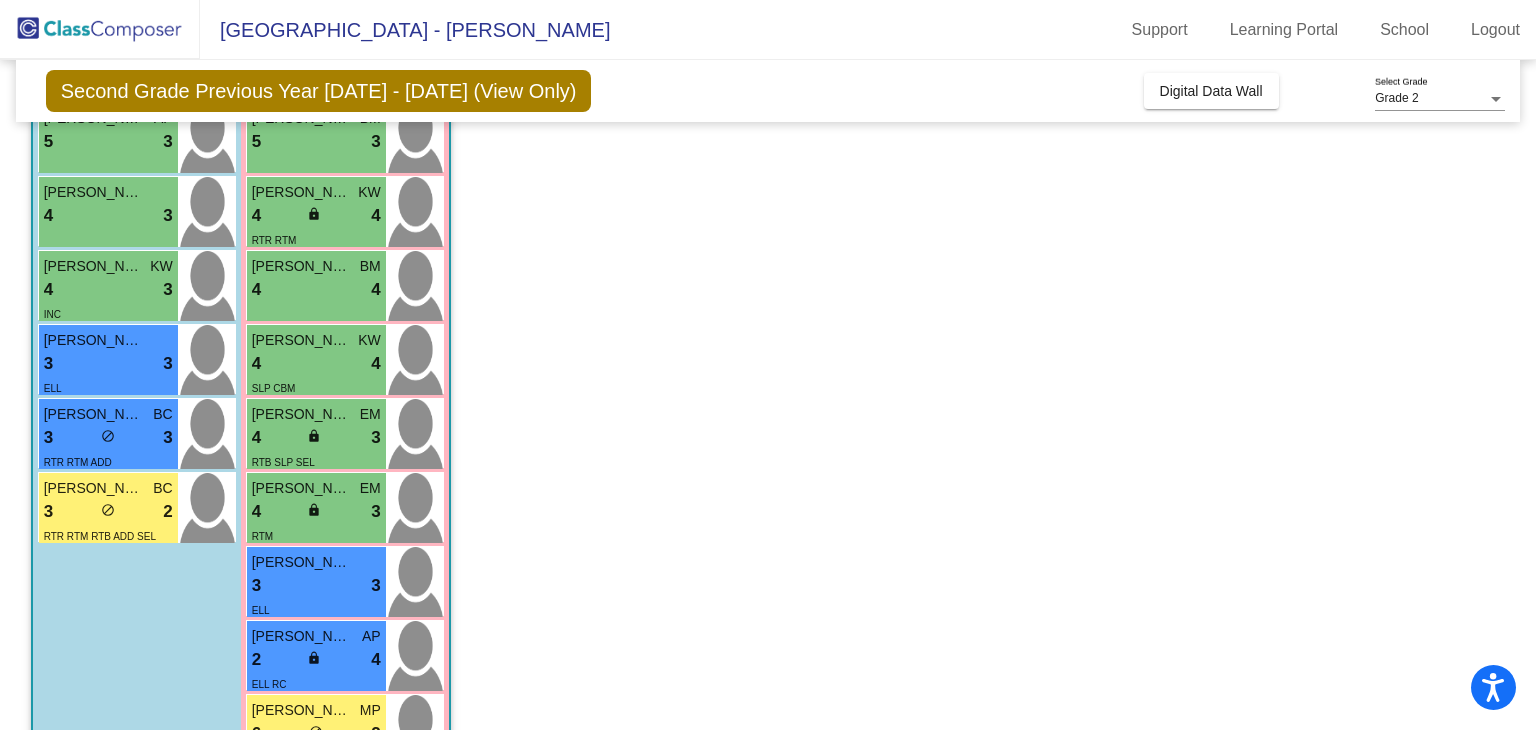 scroll, scrollTop: 591, scrollLeft: 0, axis: vertical 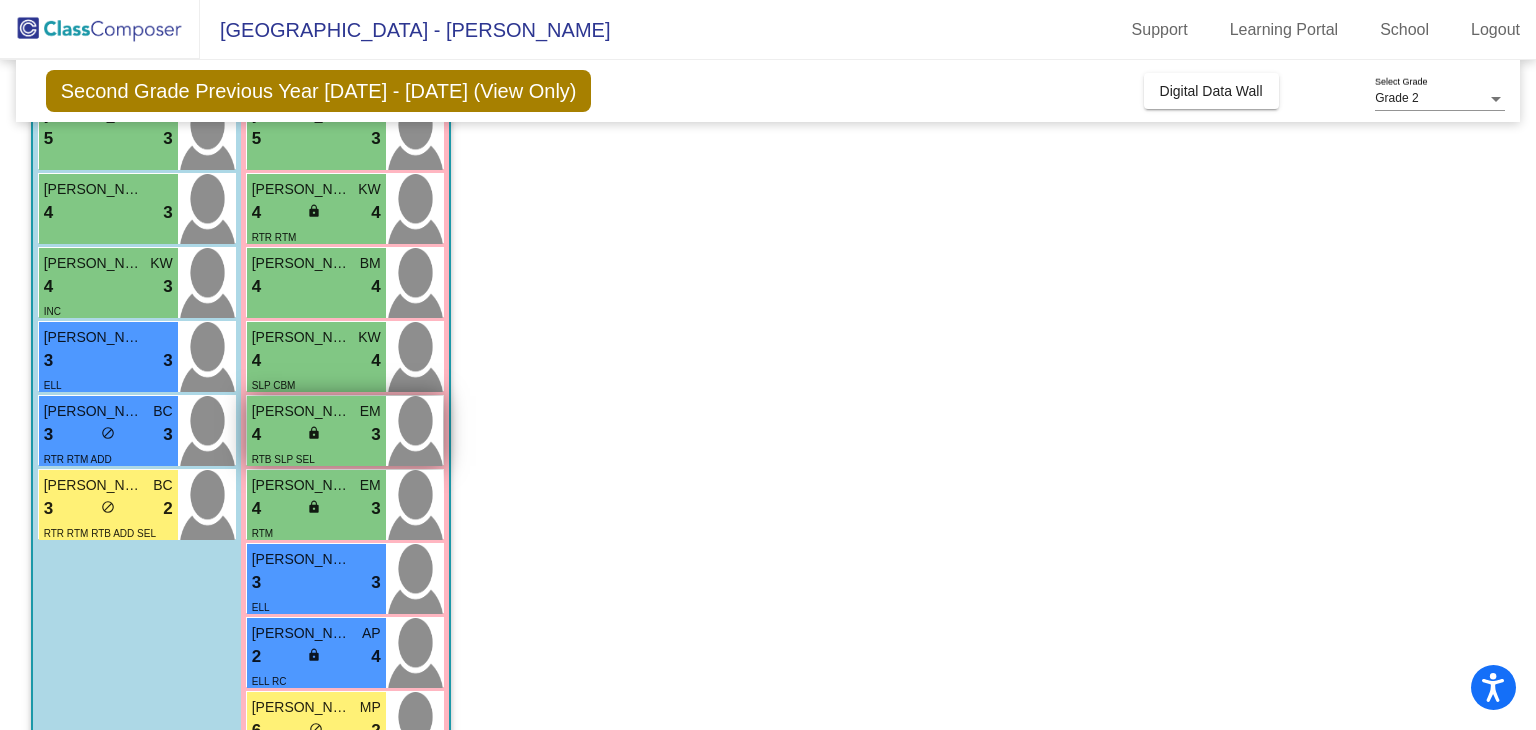 click on "4 lock do_not_disturb_alt 3" at bounding box center (316, 435) 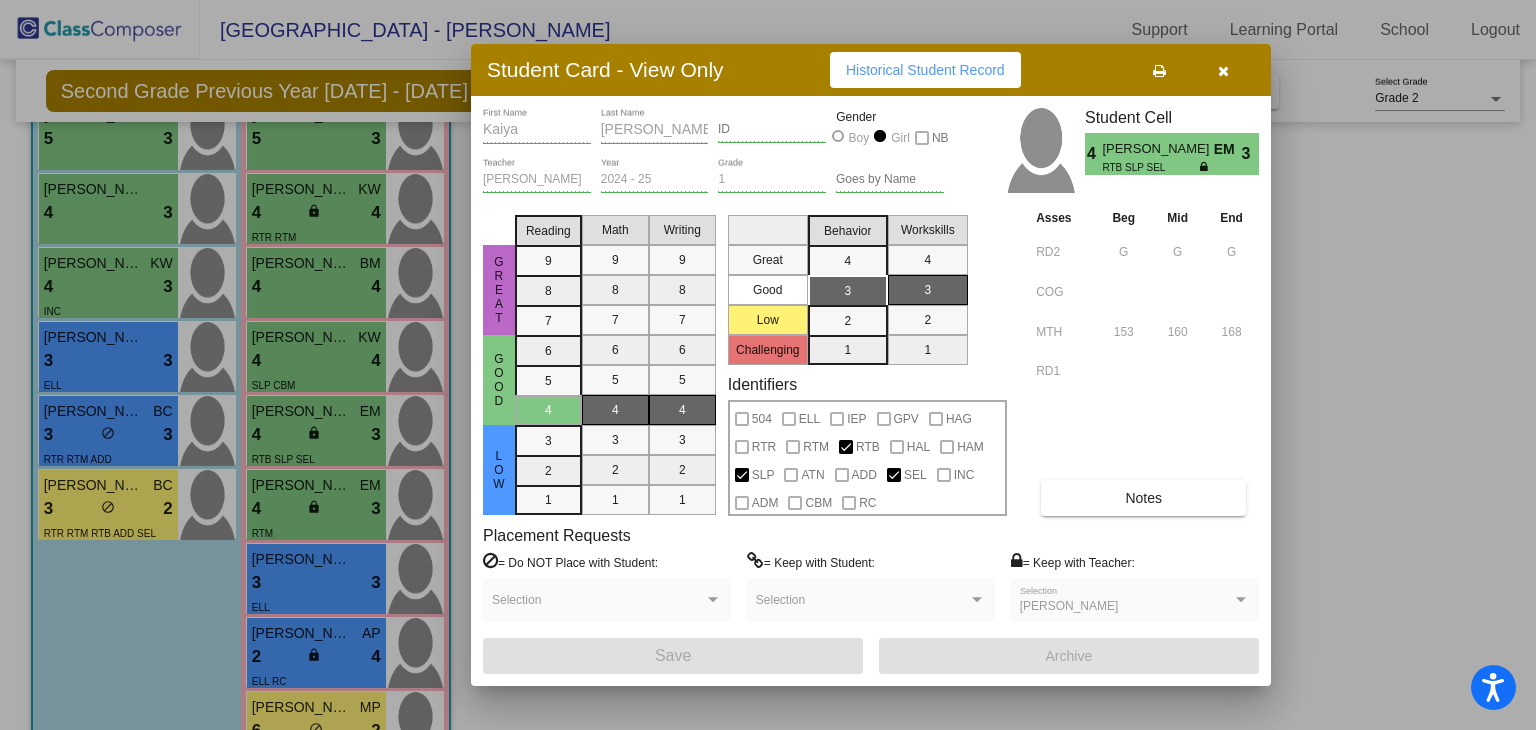 click on "Notes" at bounding box center (1143, 498) 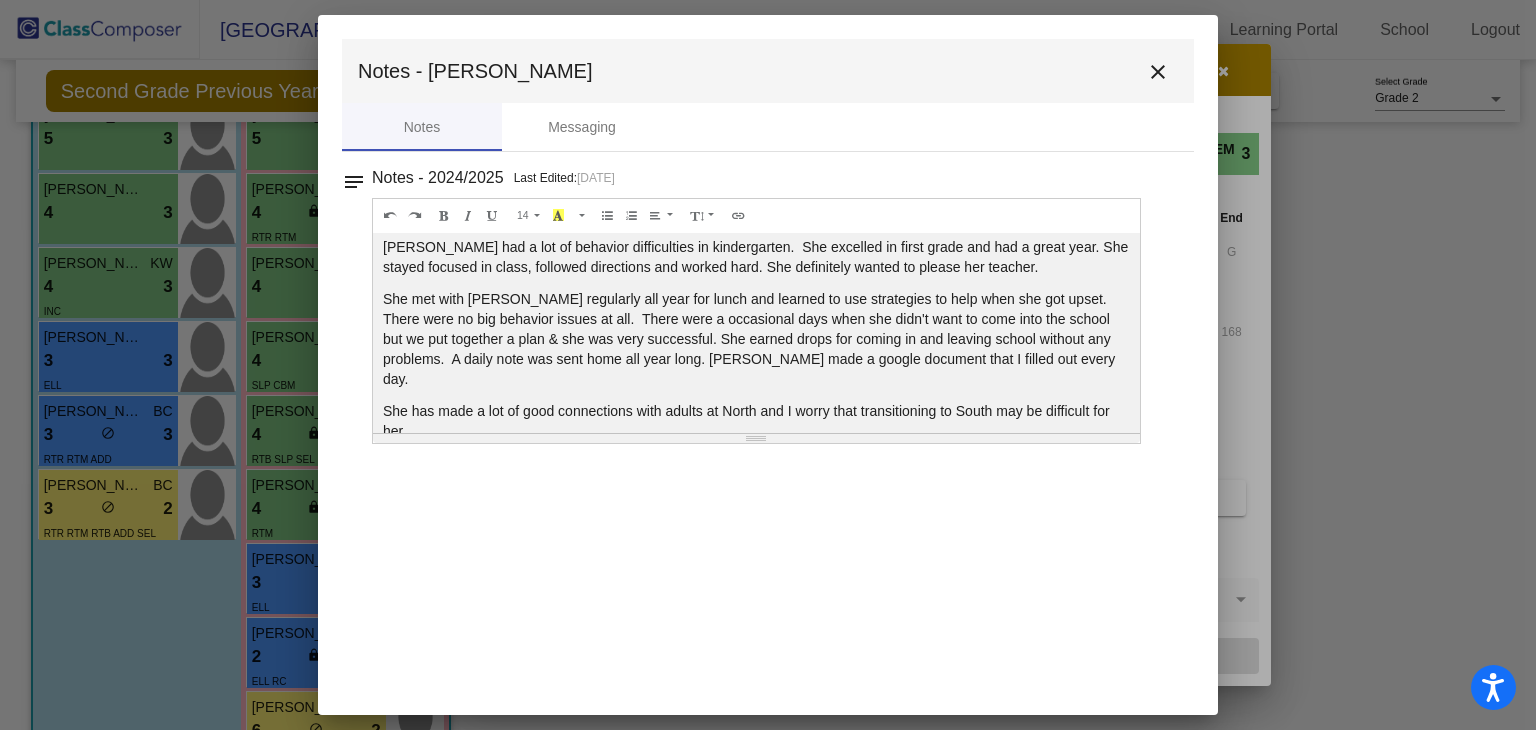 scroll, scrollTop: 285, scrollLeft: 0, axis: vertical 